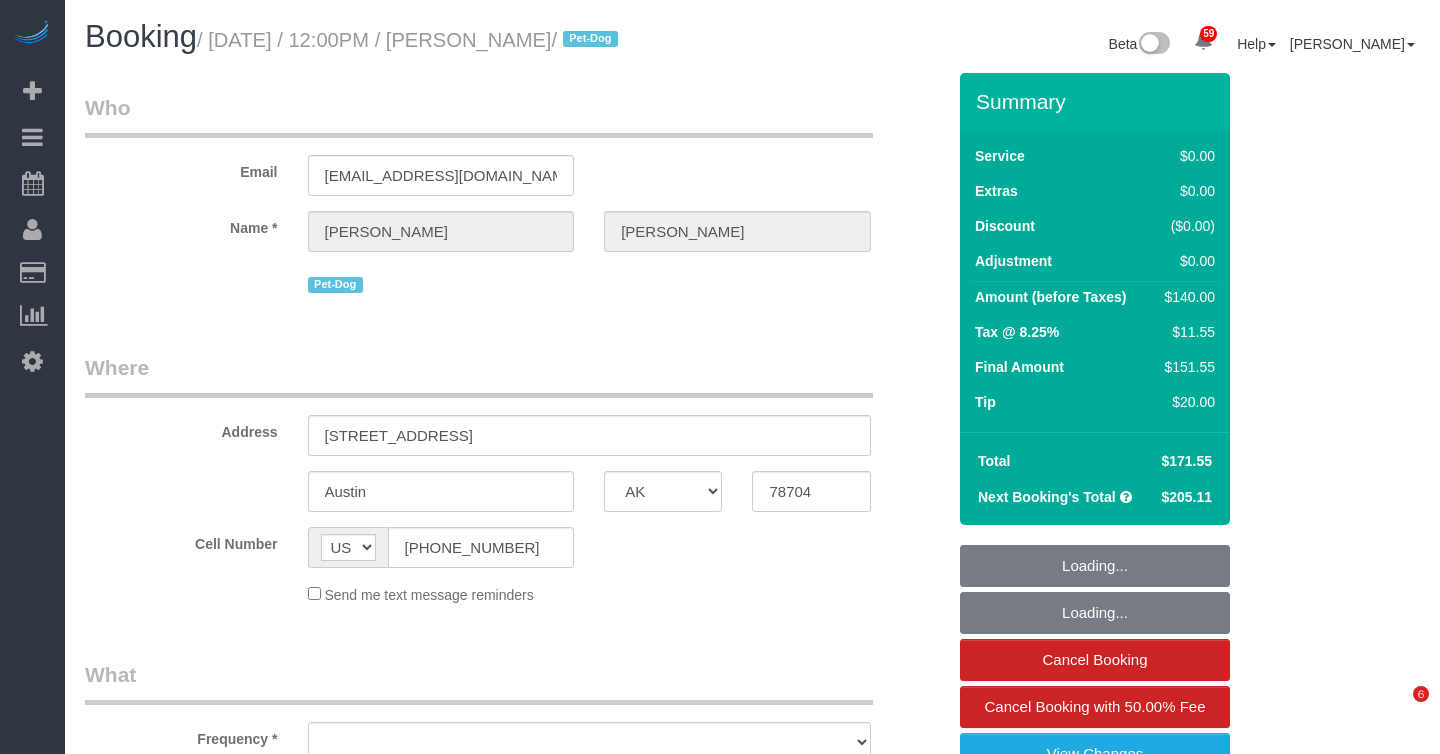 select on "[GEOGRAPHIC_DATA]" 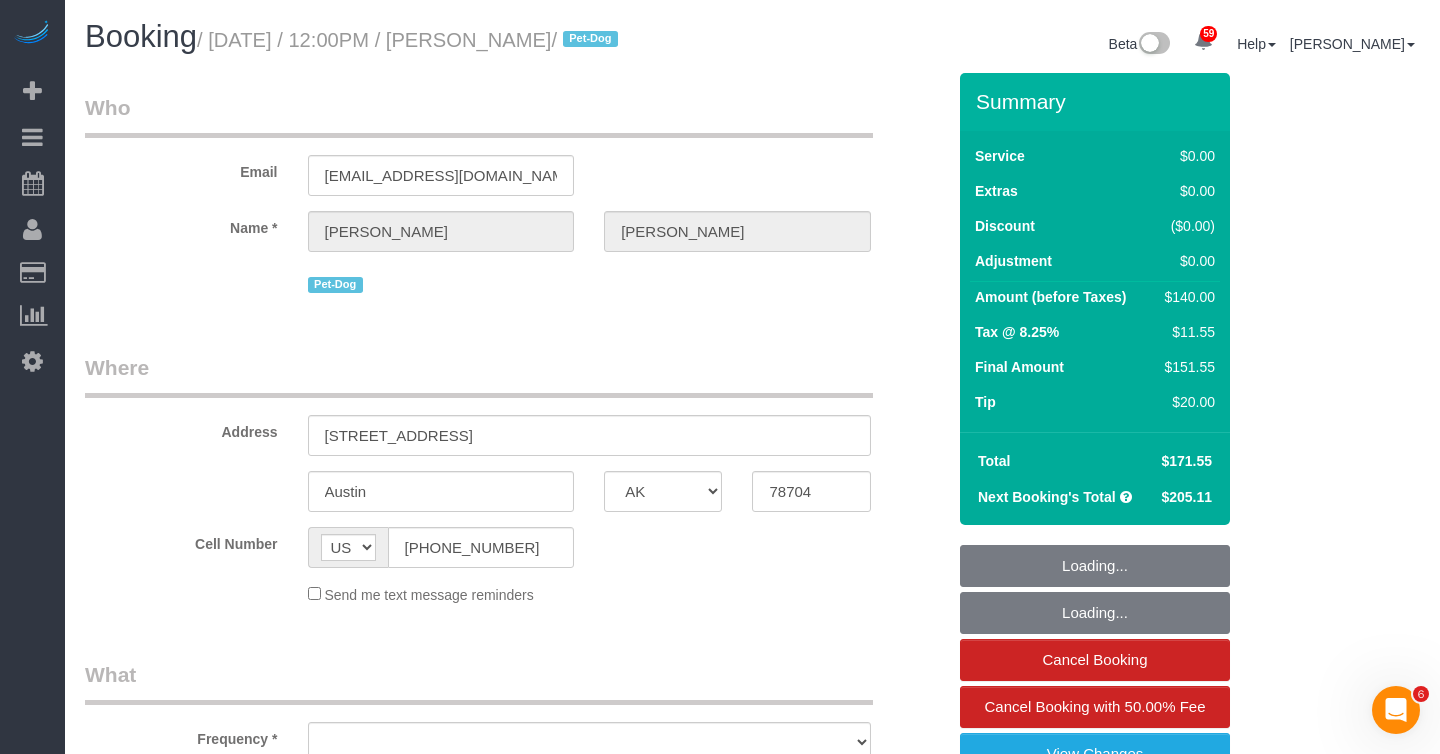 scroll, scrollTop: 0, scrollLeft: 0, axis: both 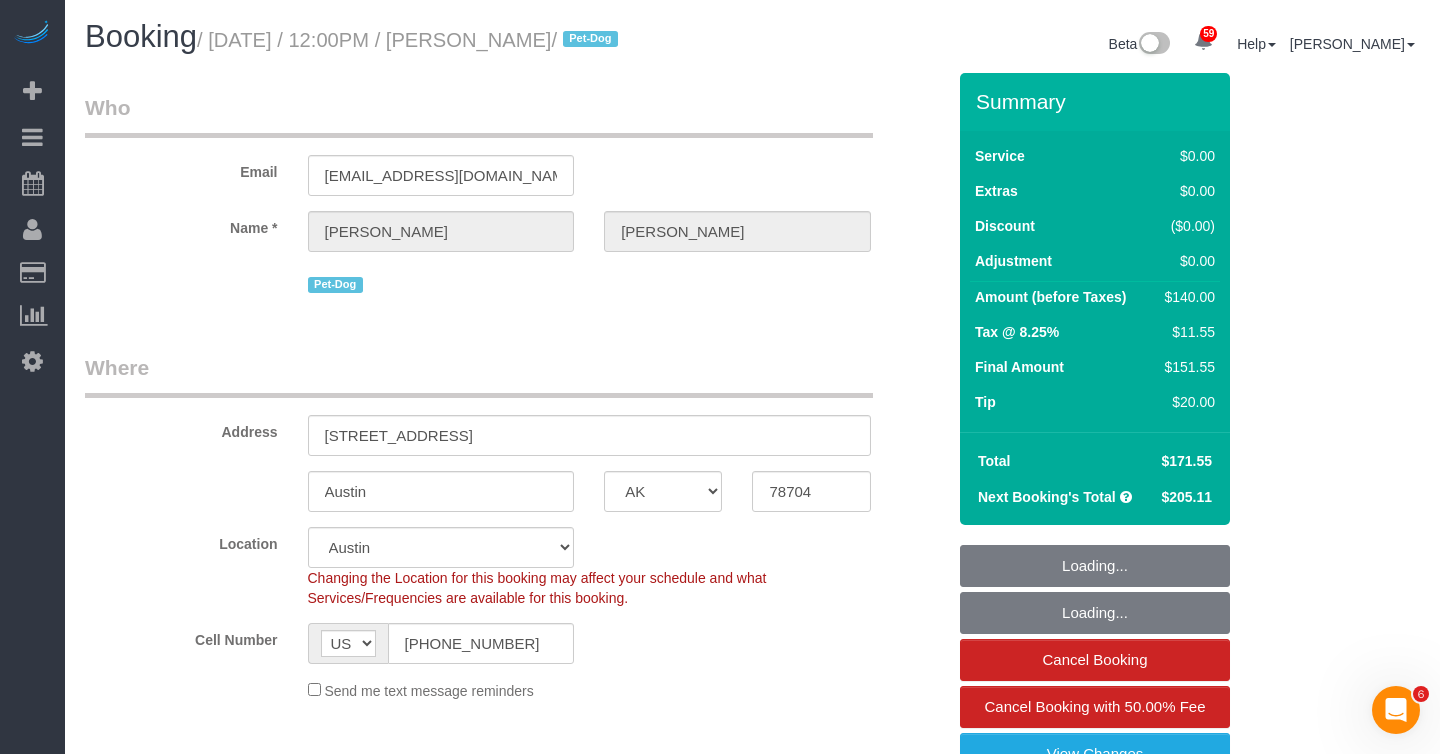 select on "string:stripe-pm_1QnndV4VGloSiKo7v2zxitHE" 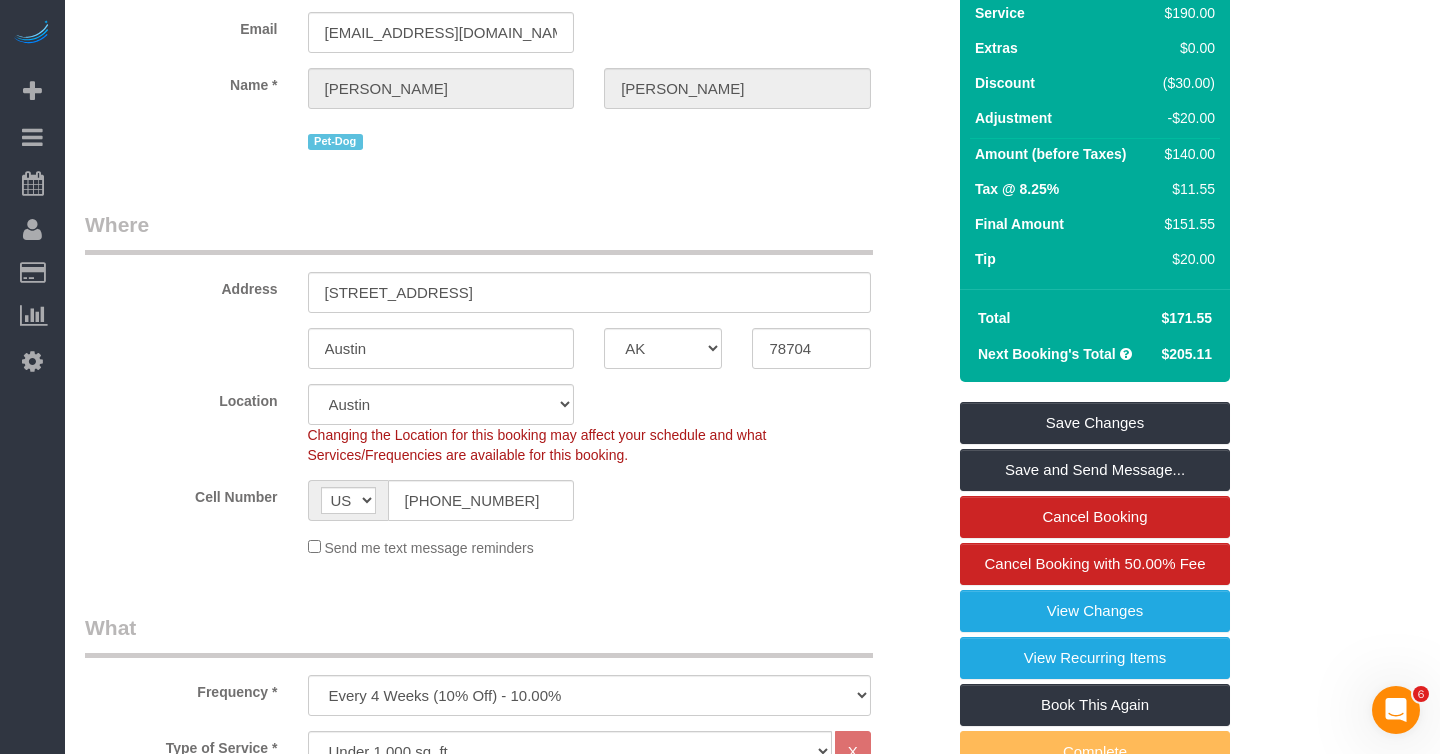 scroll, scrollTop: 0, scrollLeft: 0, axis: both 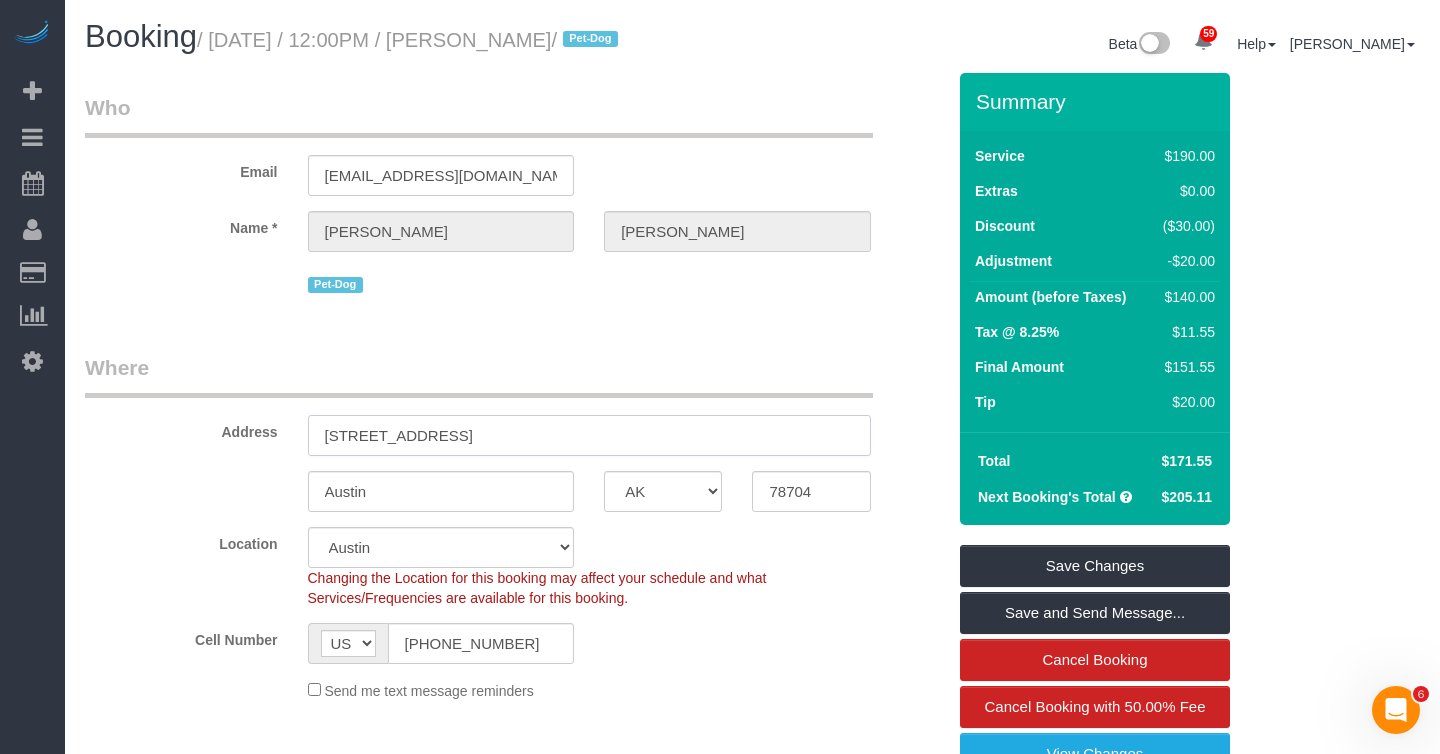 click on "1824 IH 35 S, Apt #153" at bounding box center [589, 435] 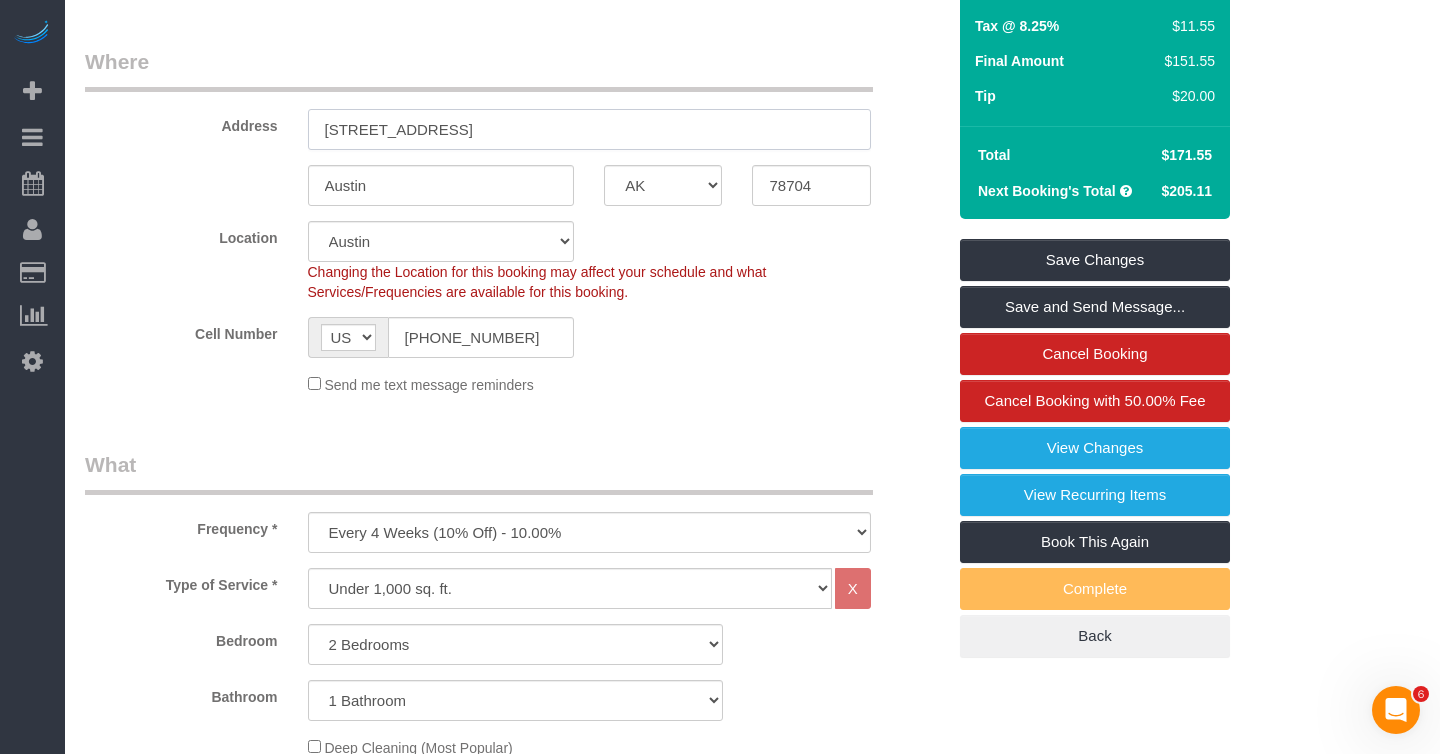 scroll, scrollTop: 355, scrollLeft: 0, axis: vertical 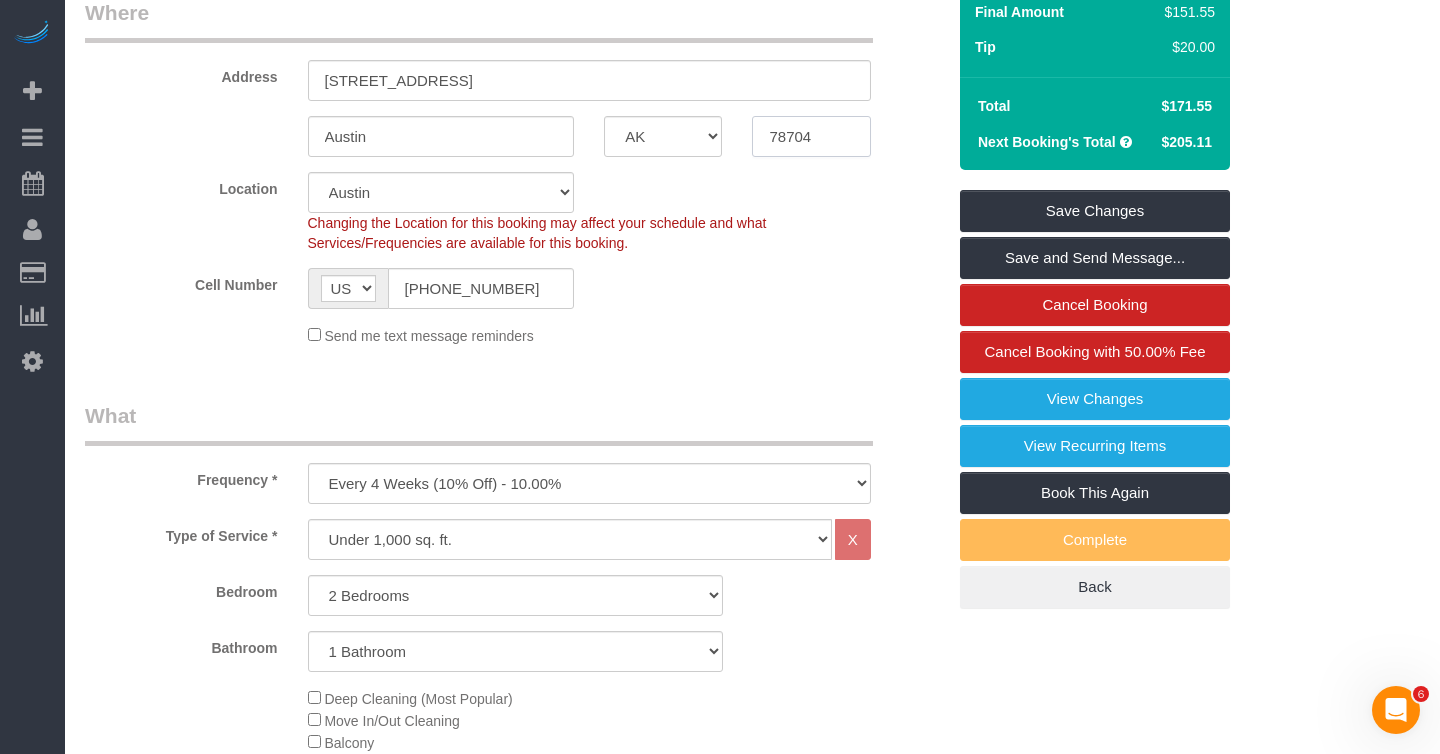 click on "78704" at bounding box center [811, 136] 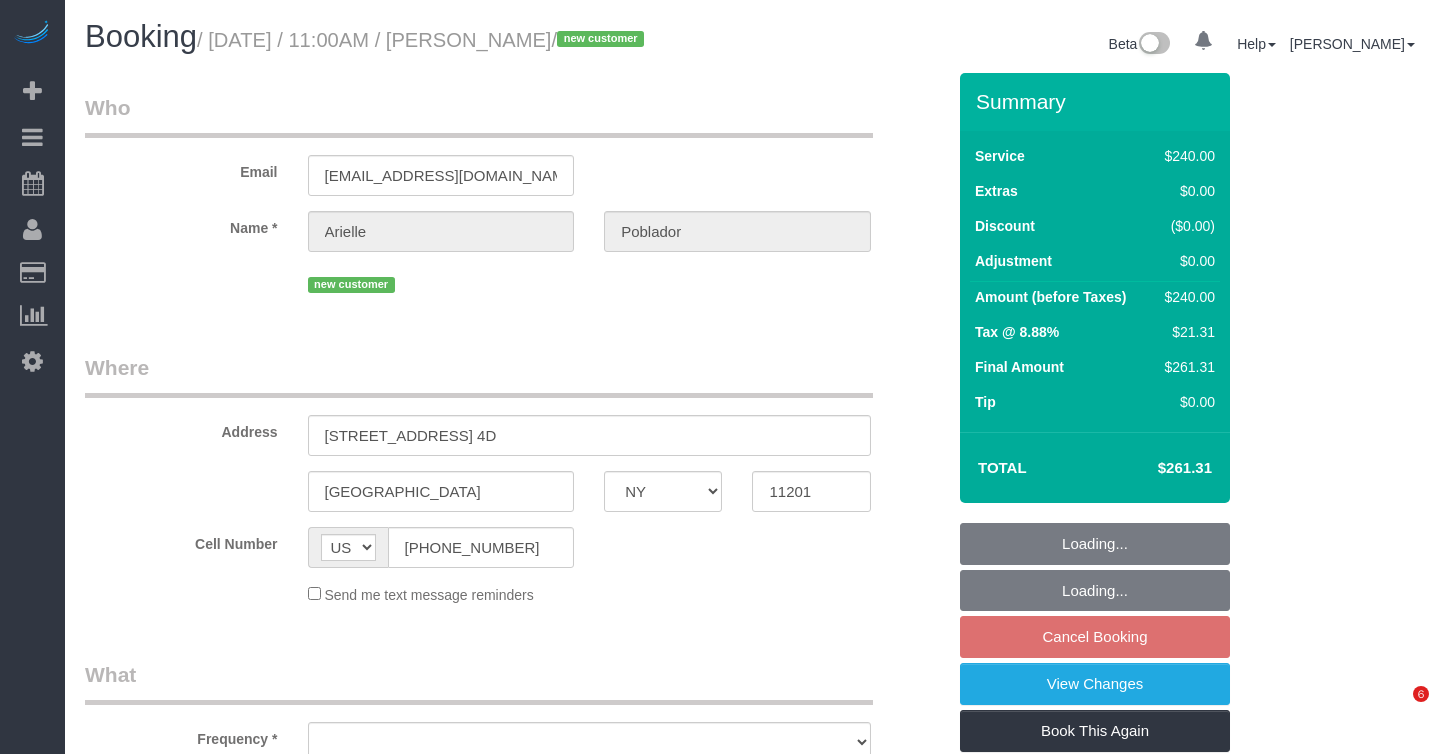 select on "NY" 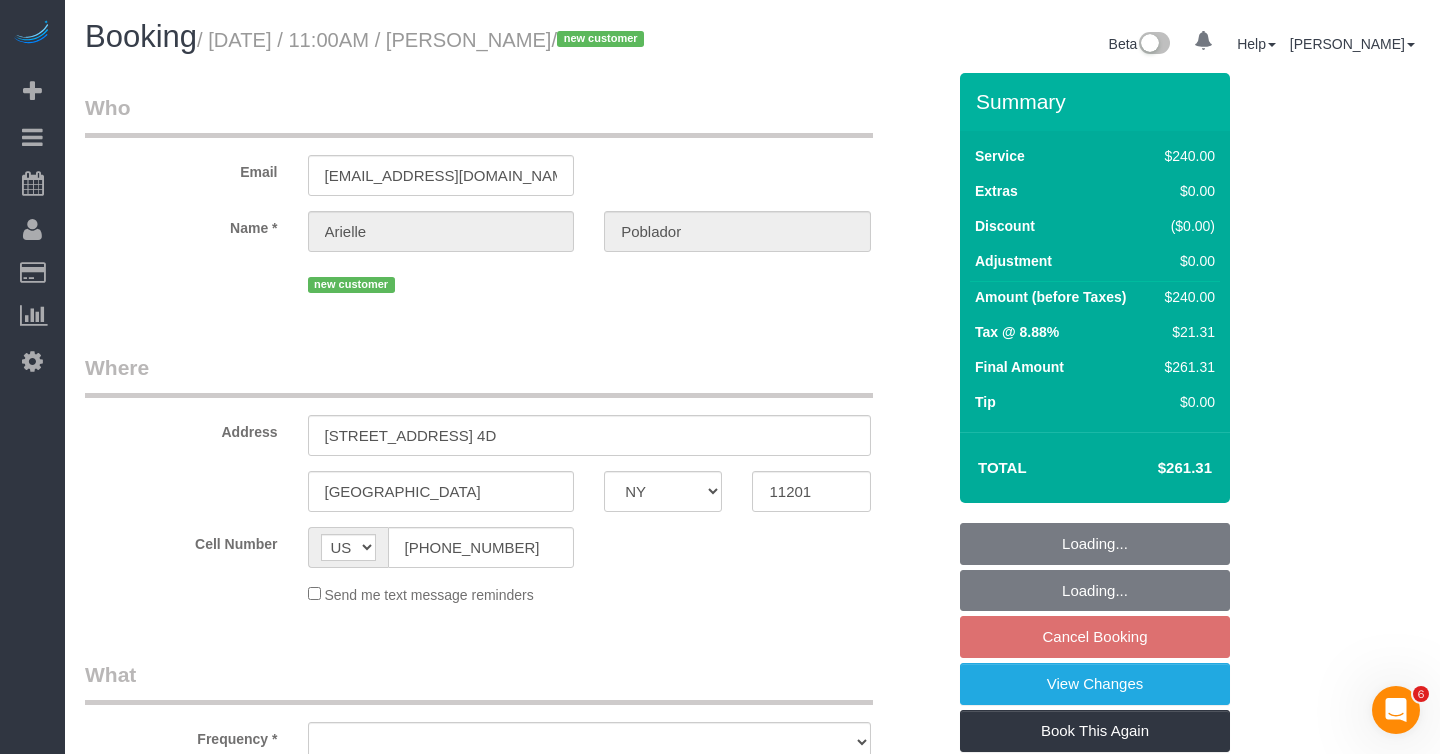 scroll, scrollTop: 0, scrollLeft: 0, axis: both 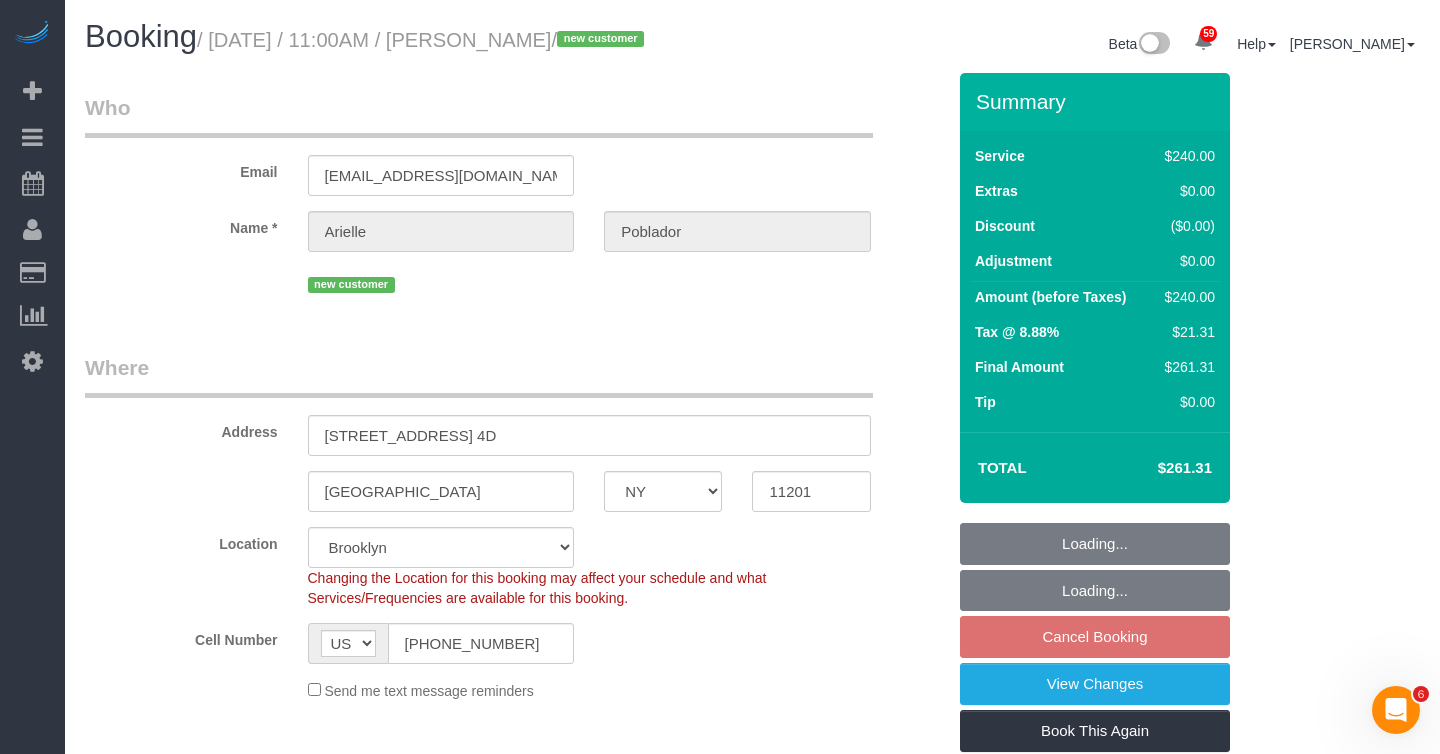 select on "object:956" 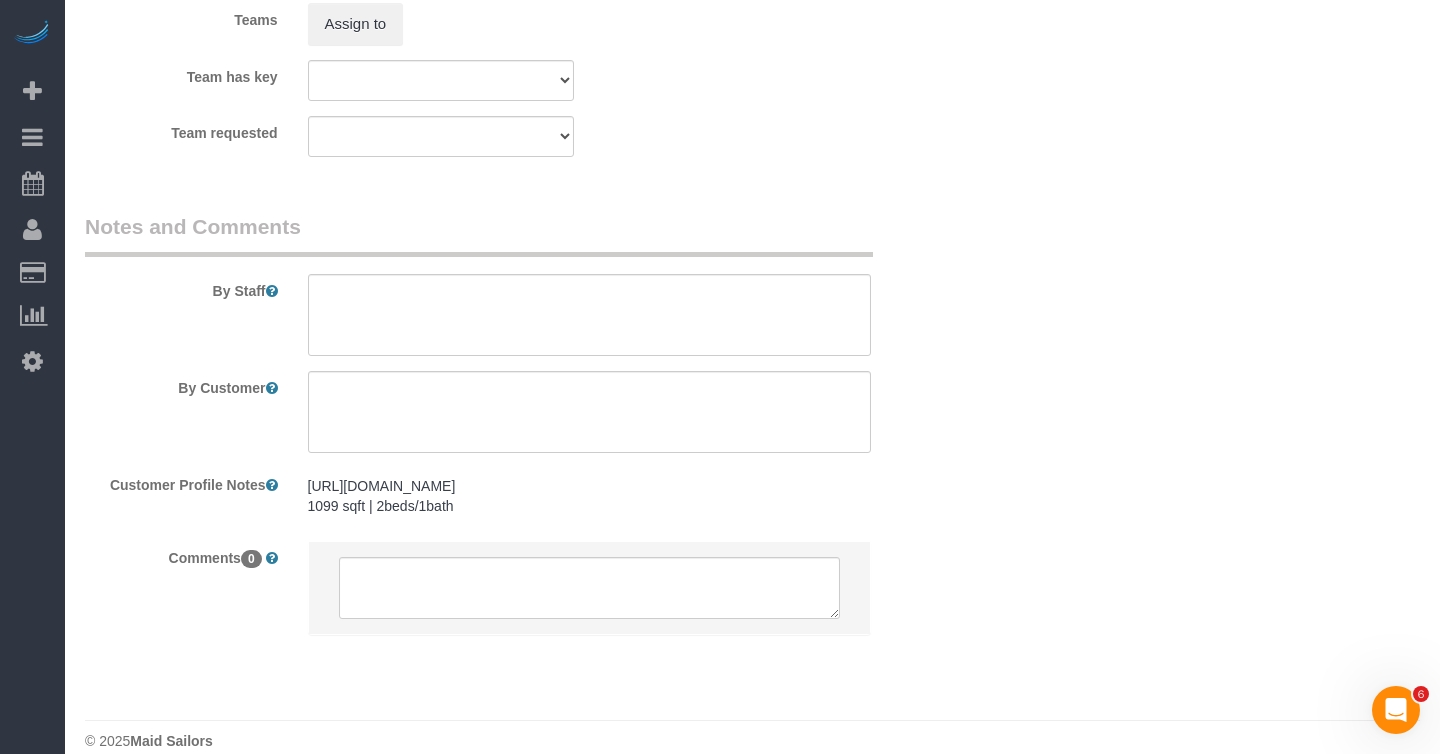 scroll, scrollTop: 2356, scrollLeft: 0, axis: vertical 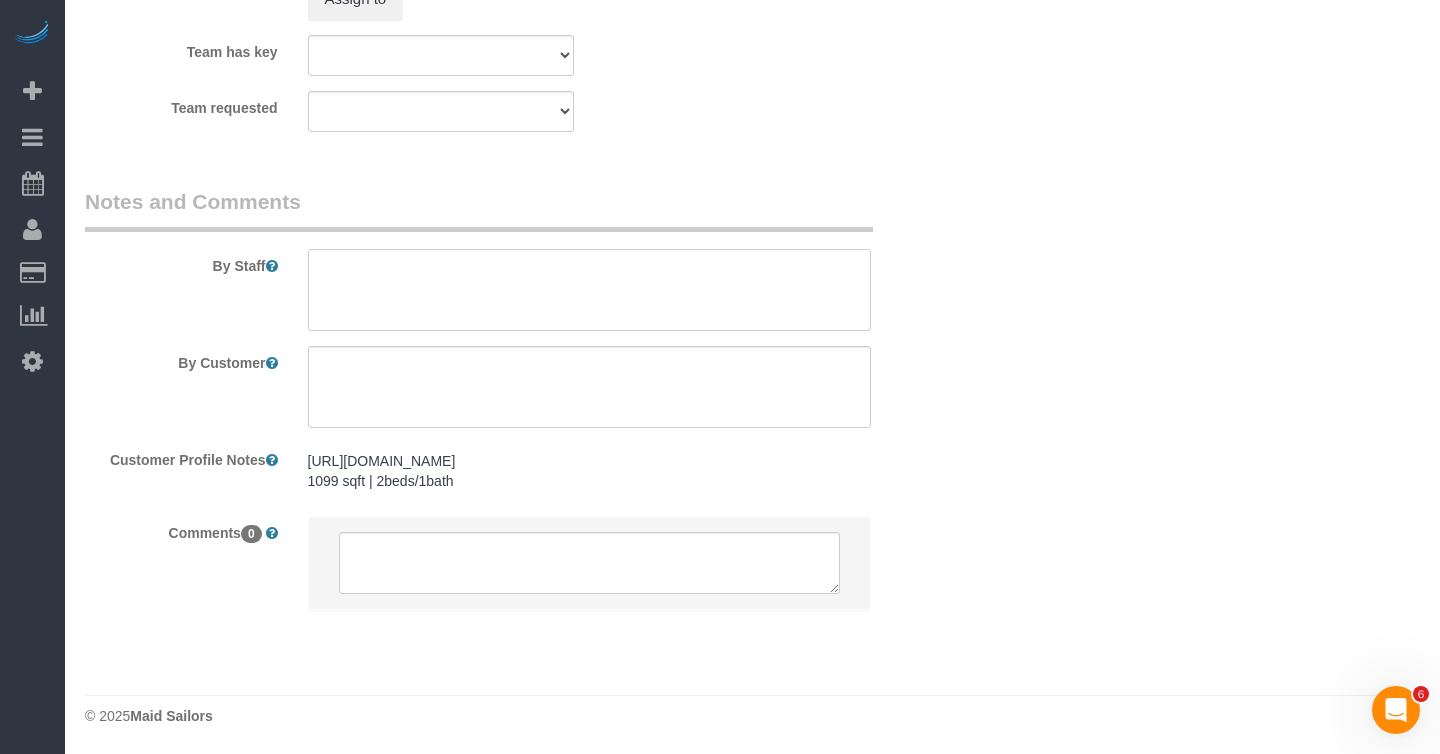 click at bounding box center [589, 290] 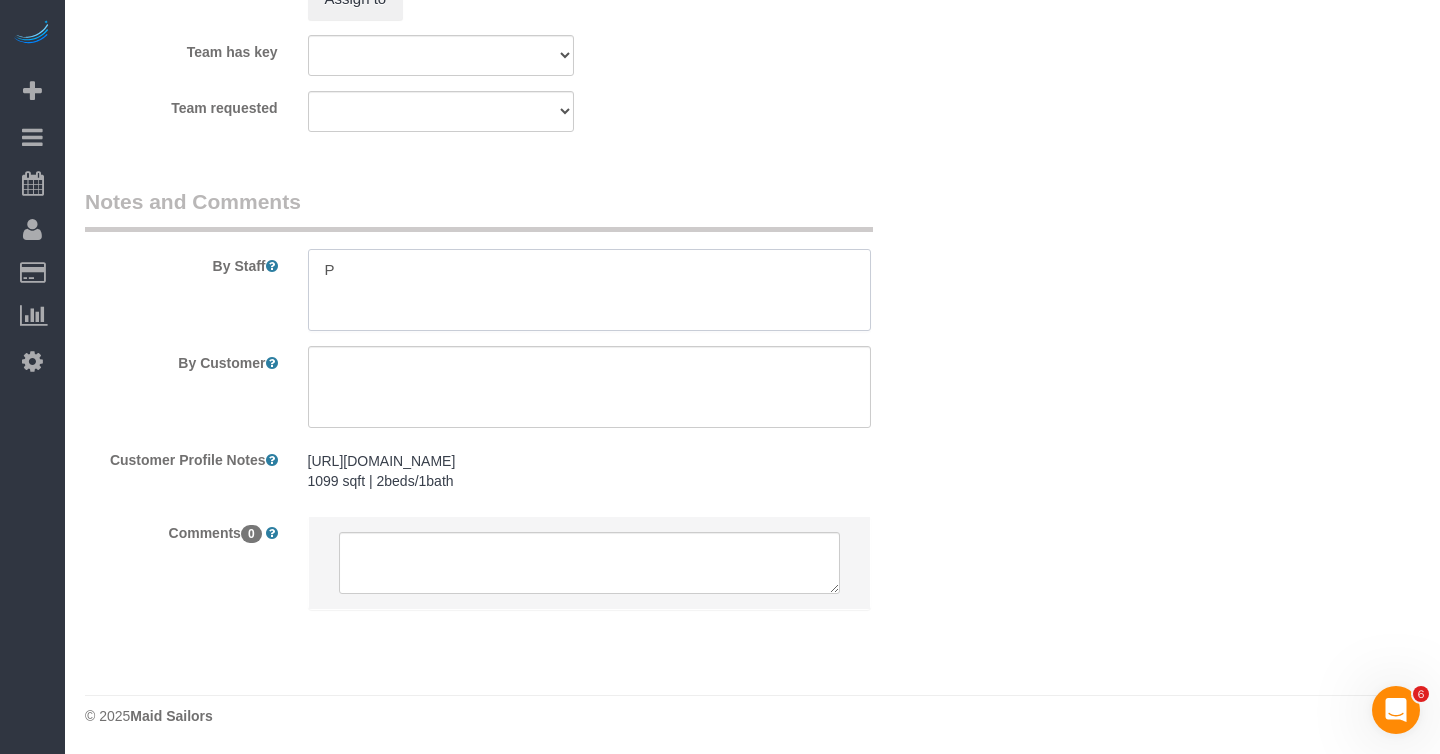 type 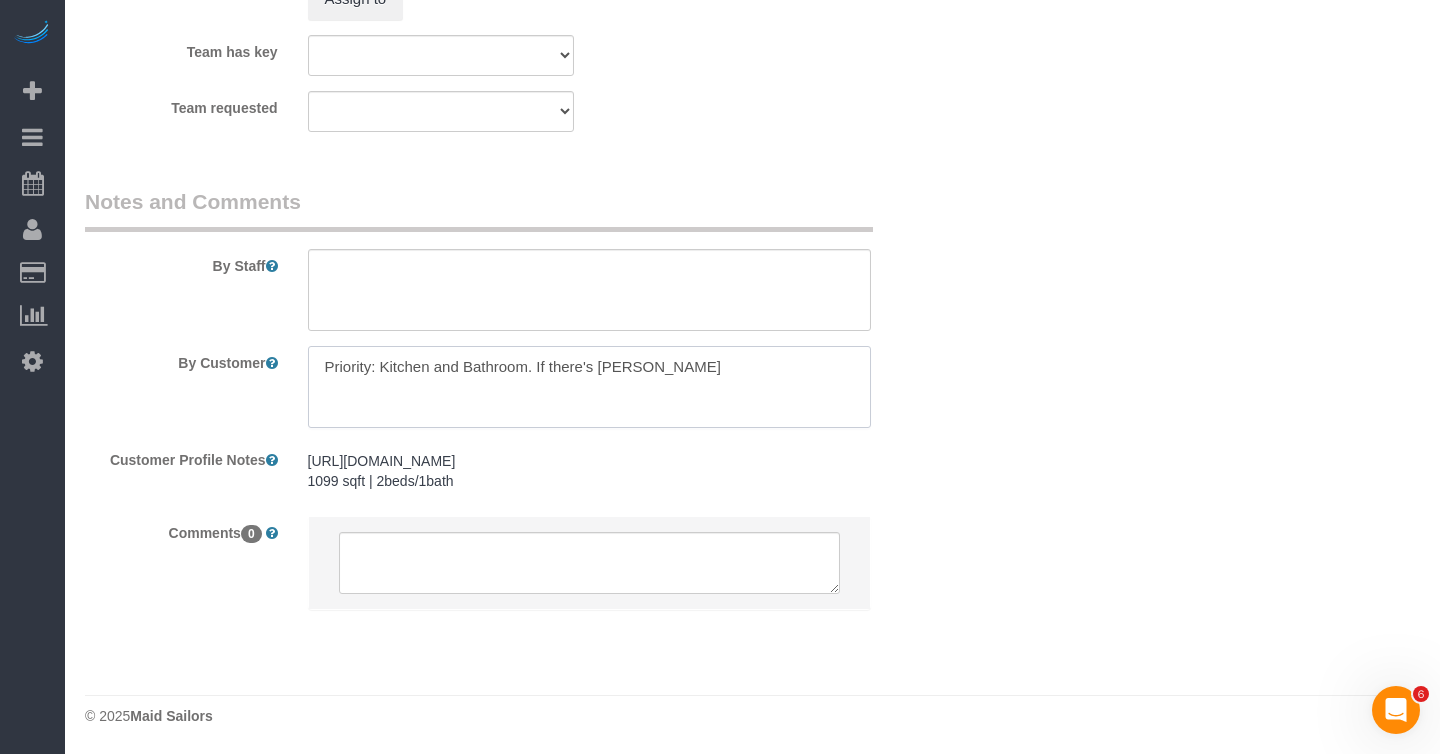 type on "Priority: Kitchen and Bathroom. If there's time" 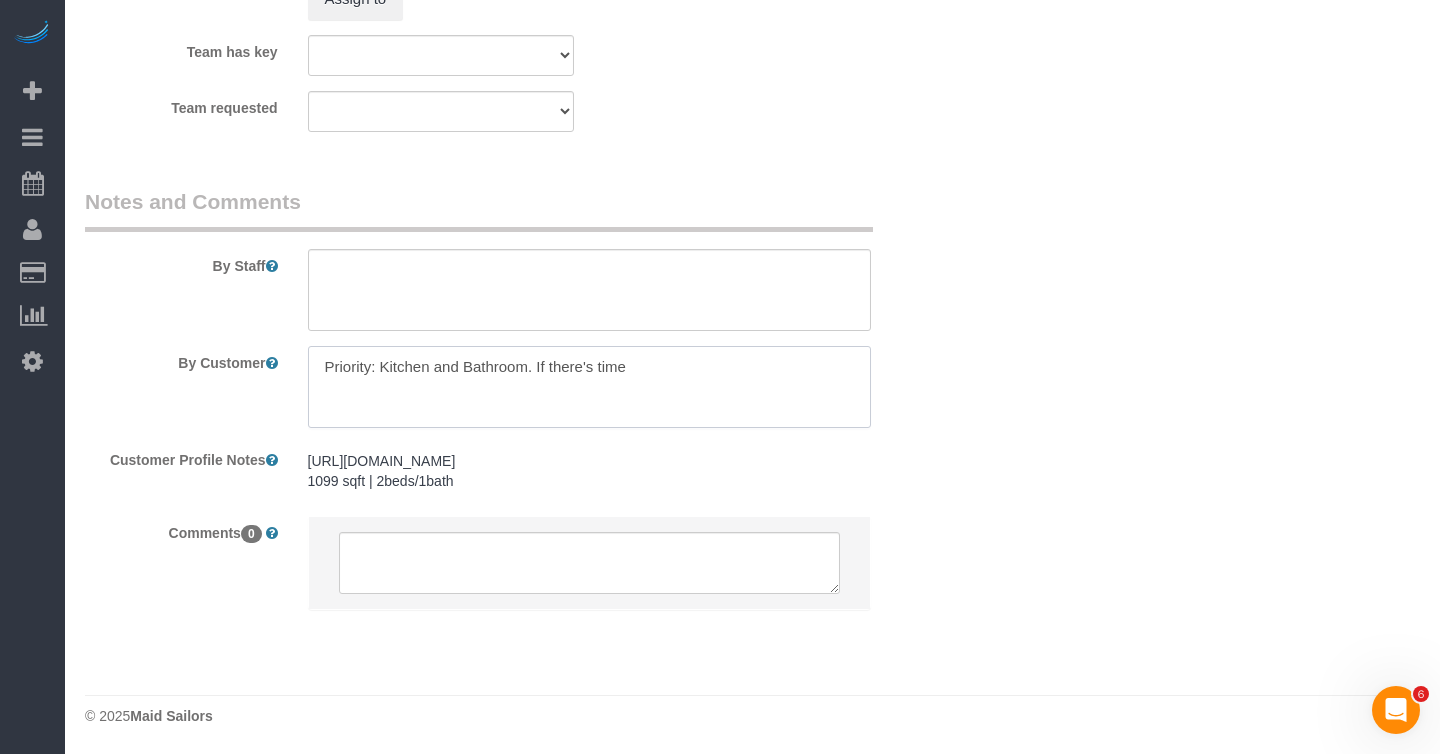 type 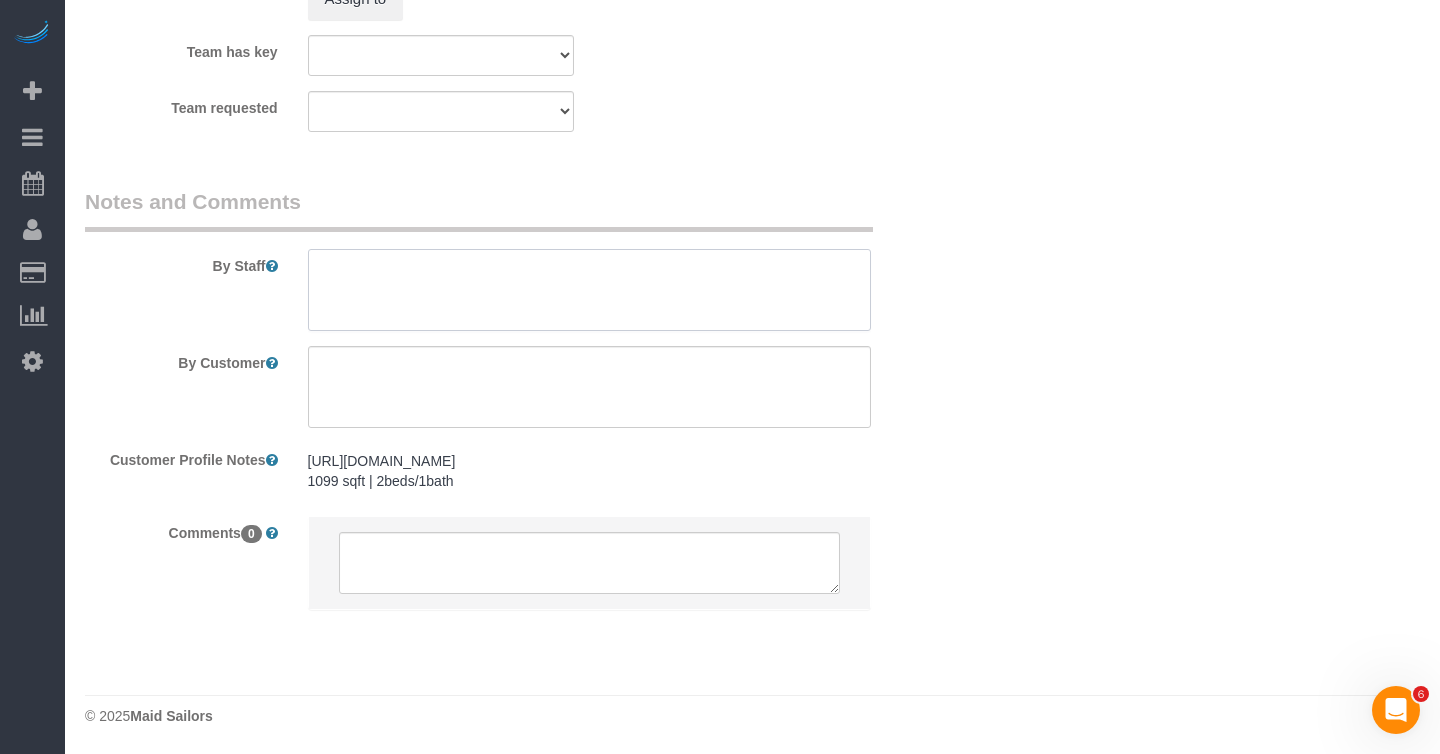 click at bounding box center (589, 290) 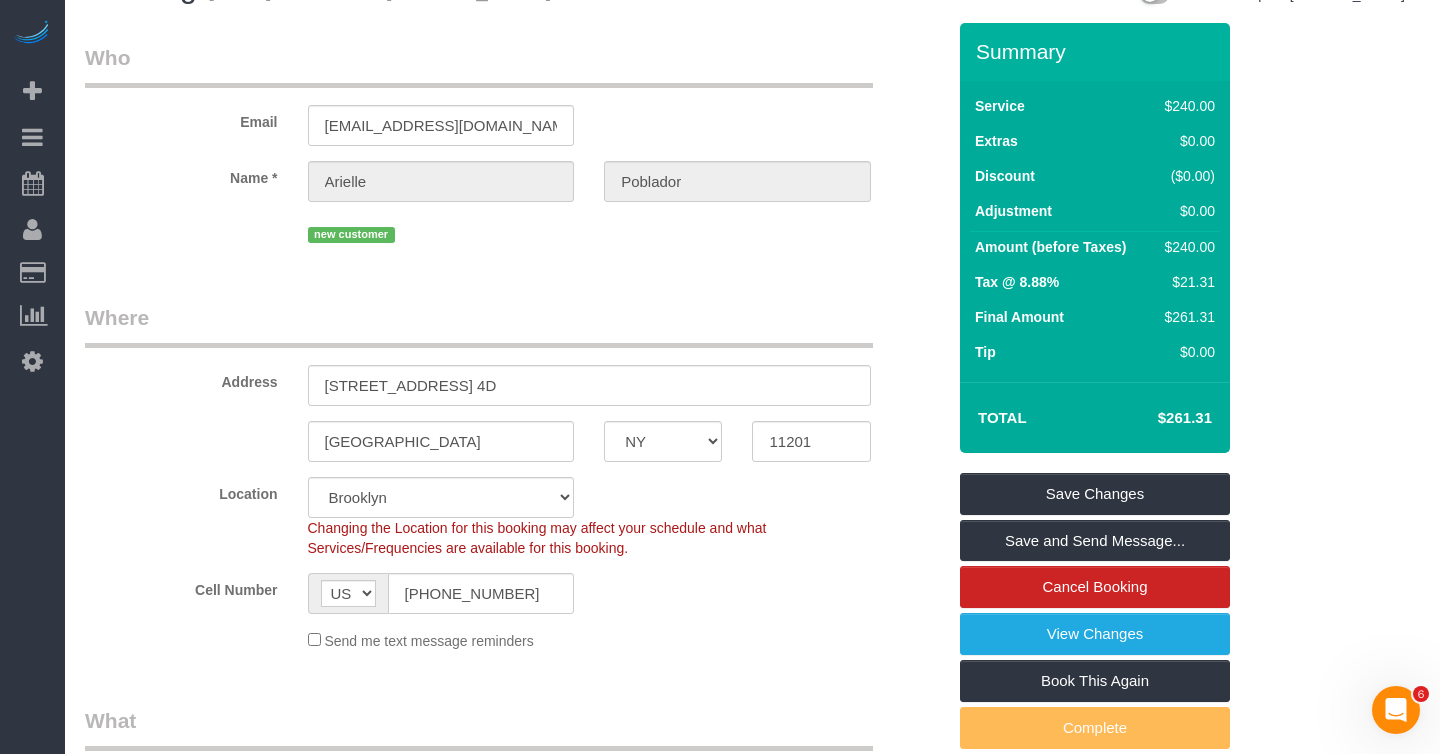 scroll, scrollTop: 0, scrollLeft: 0, axis: both 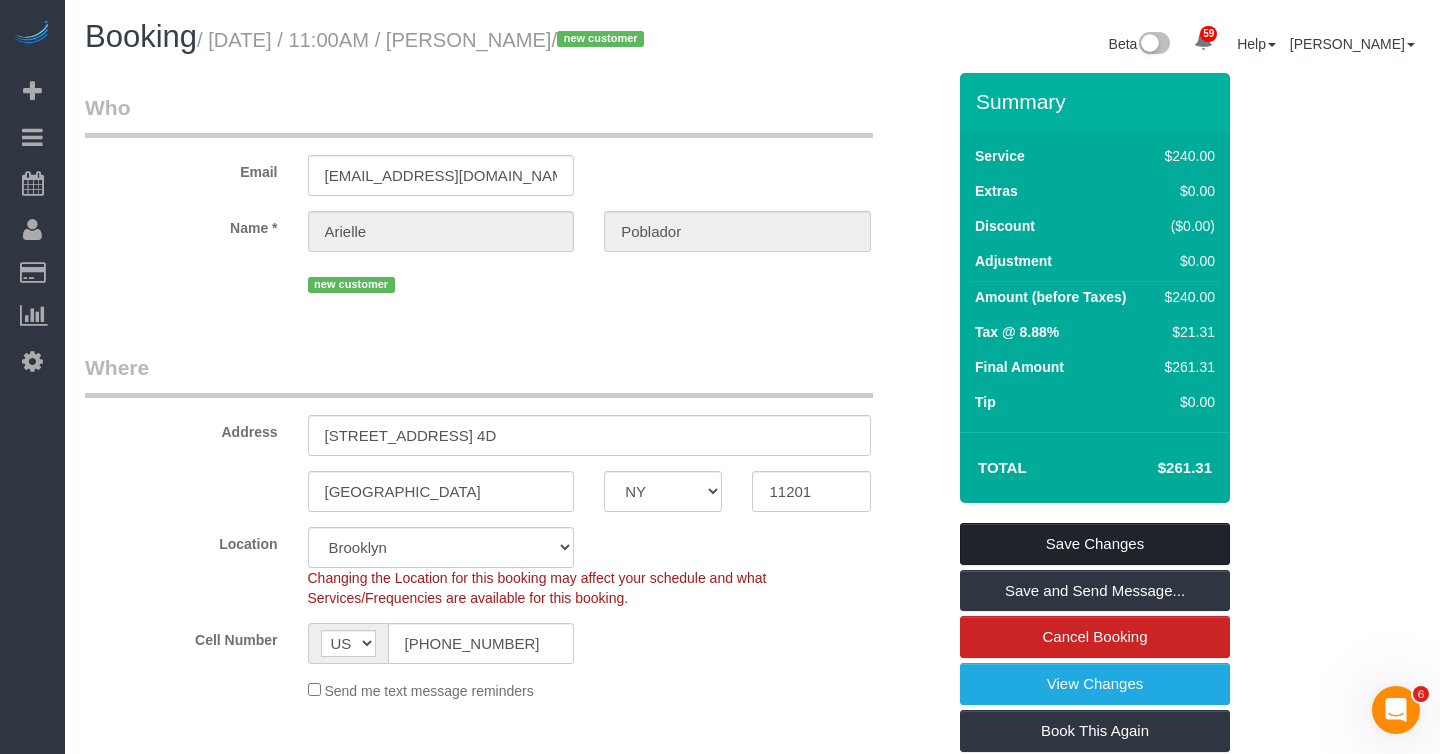 type on "Priority: Kitchen and Bathroom" 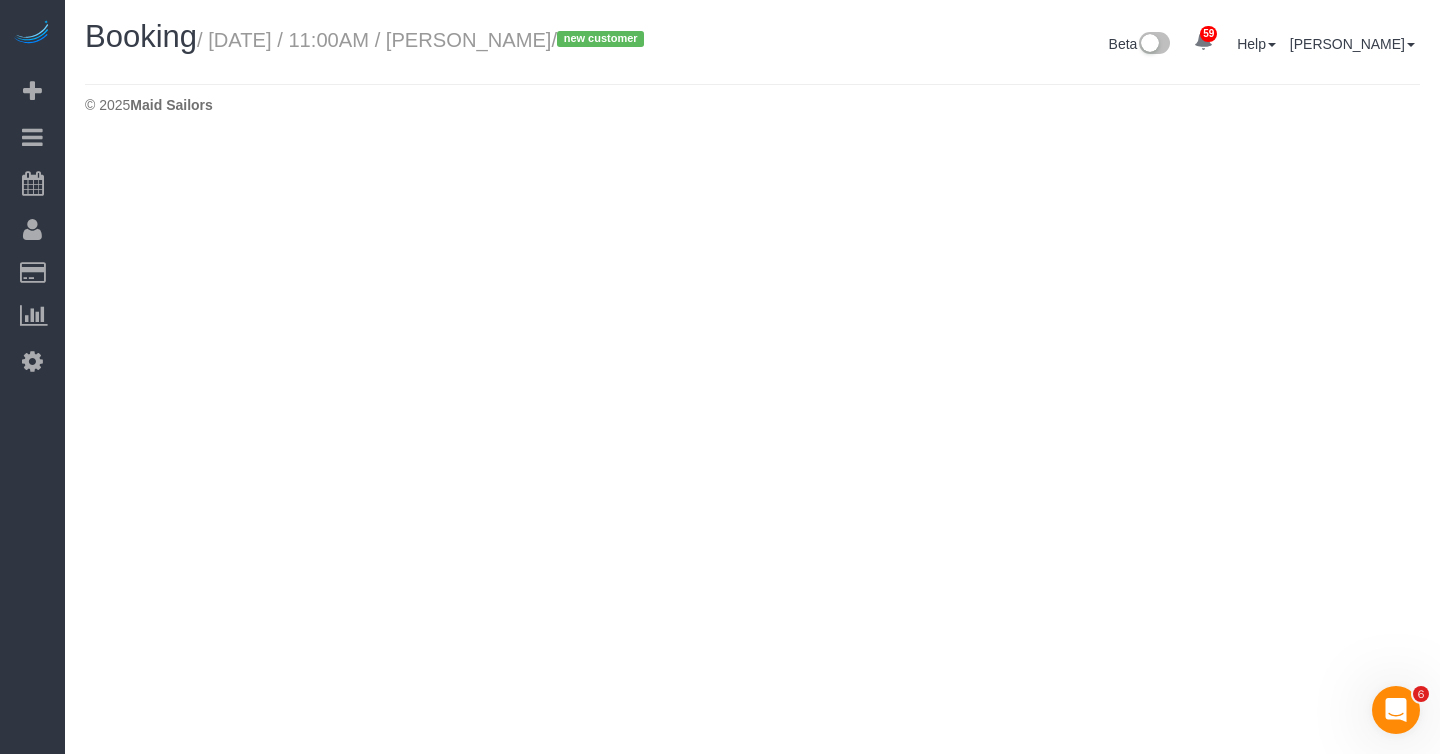 select on "NY" 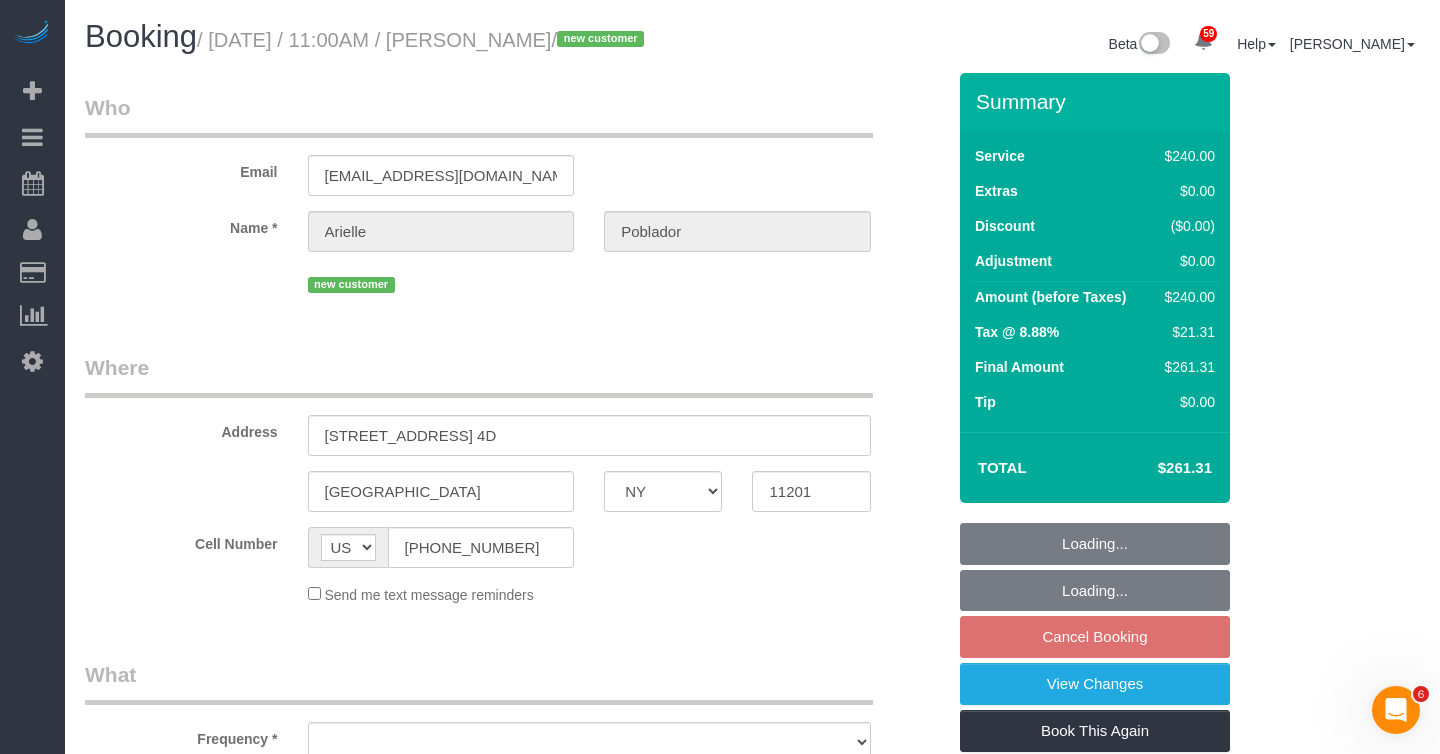 select on "180" 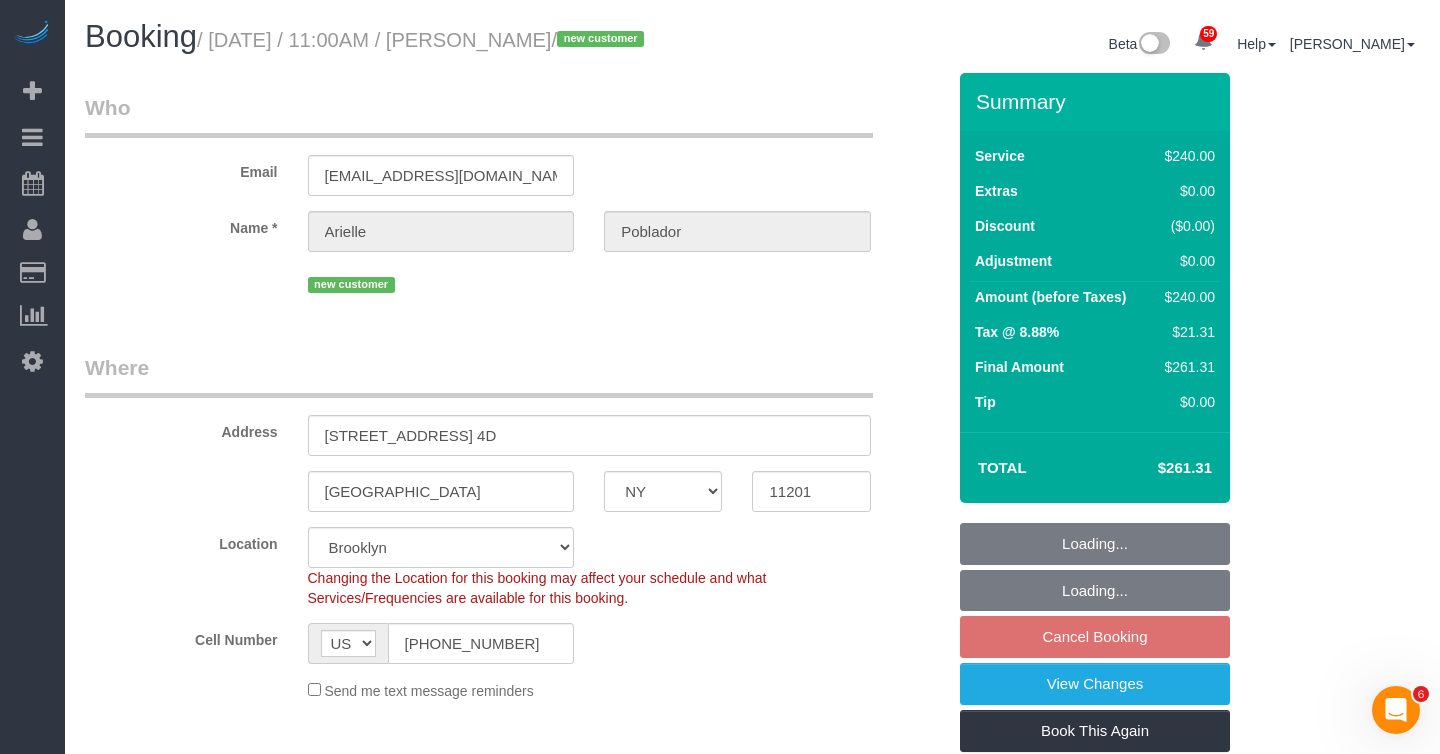select on "object:2497" 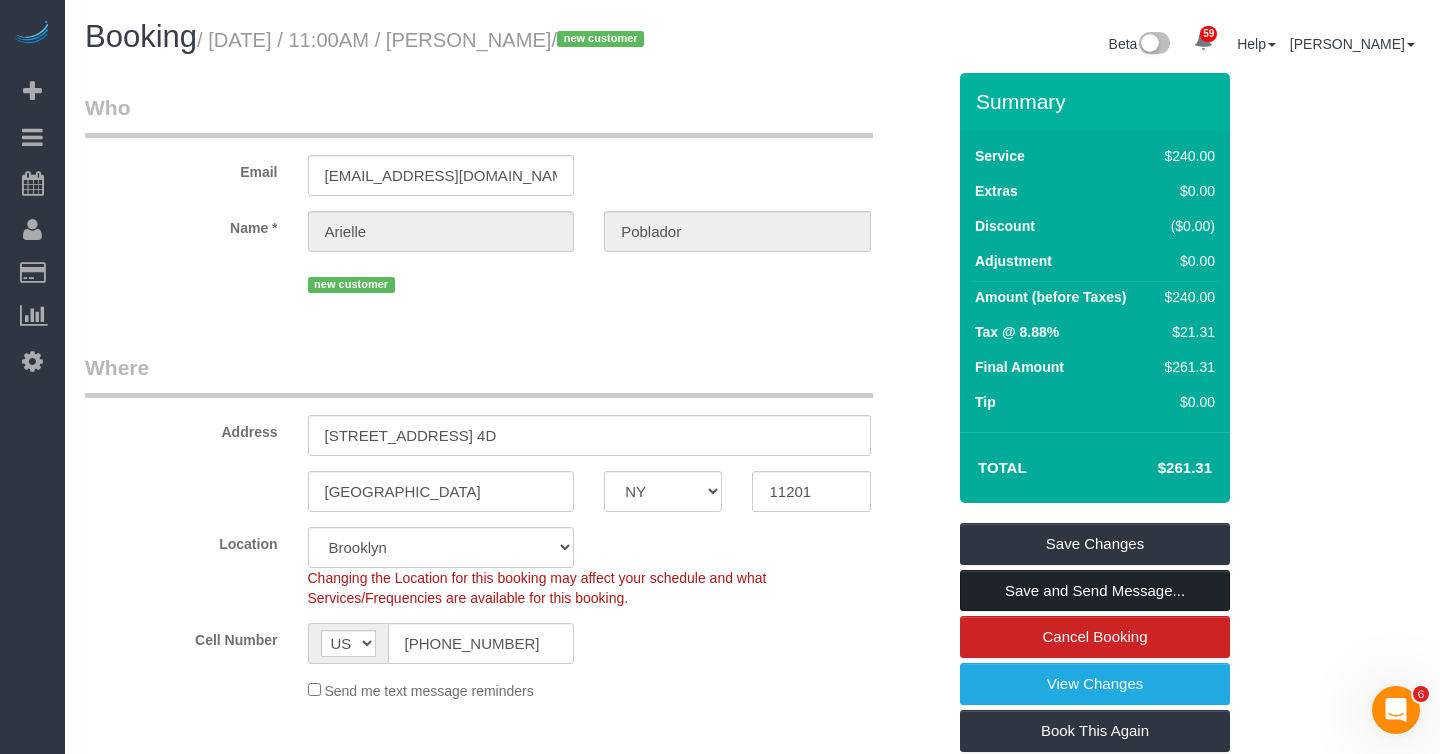 click on "Save and Send Message..." at bounding box center [1095, 591] 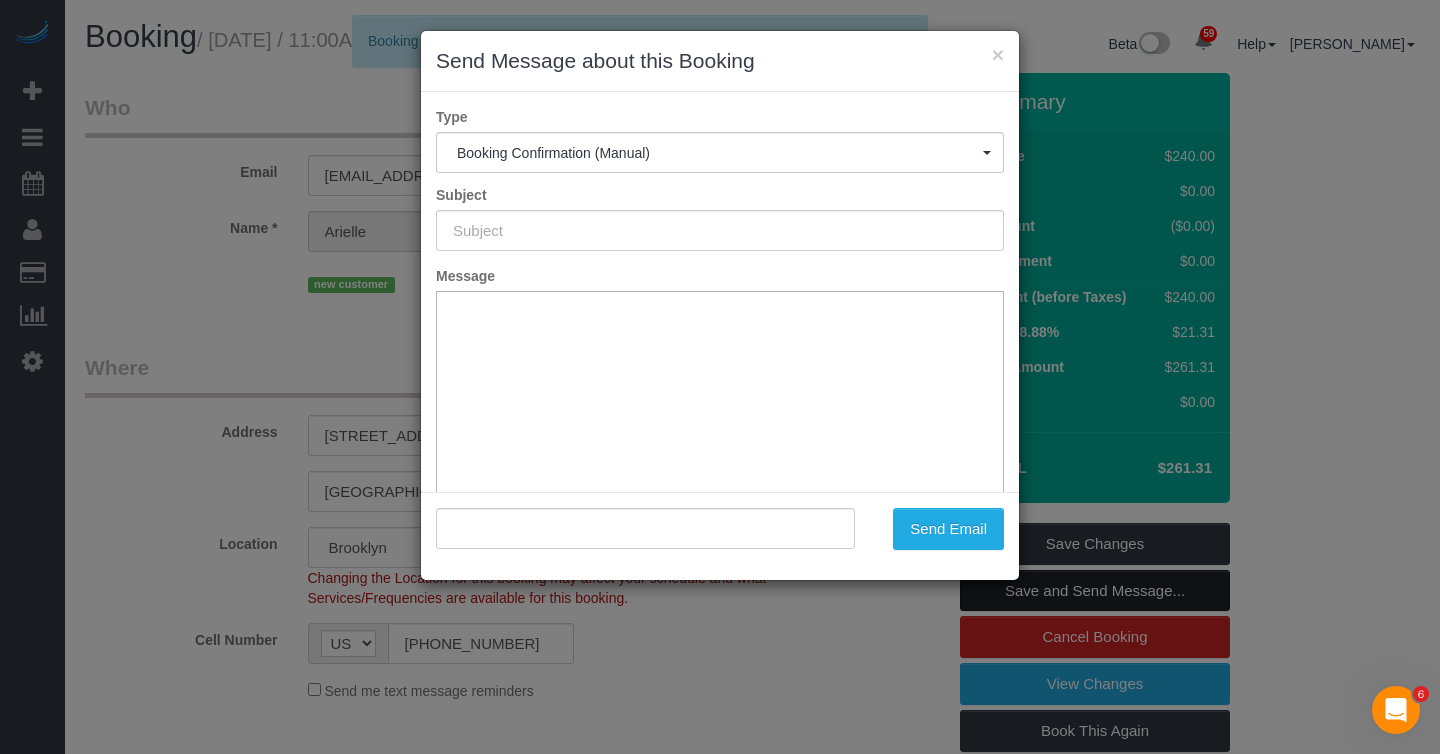 type on "Cleaning Confirmed for 07/08/2025 at 11:00am" 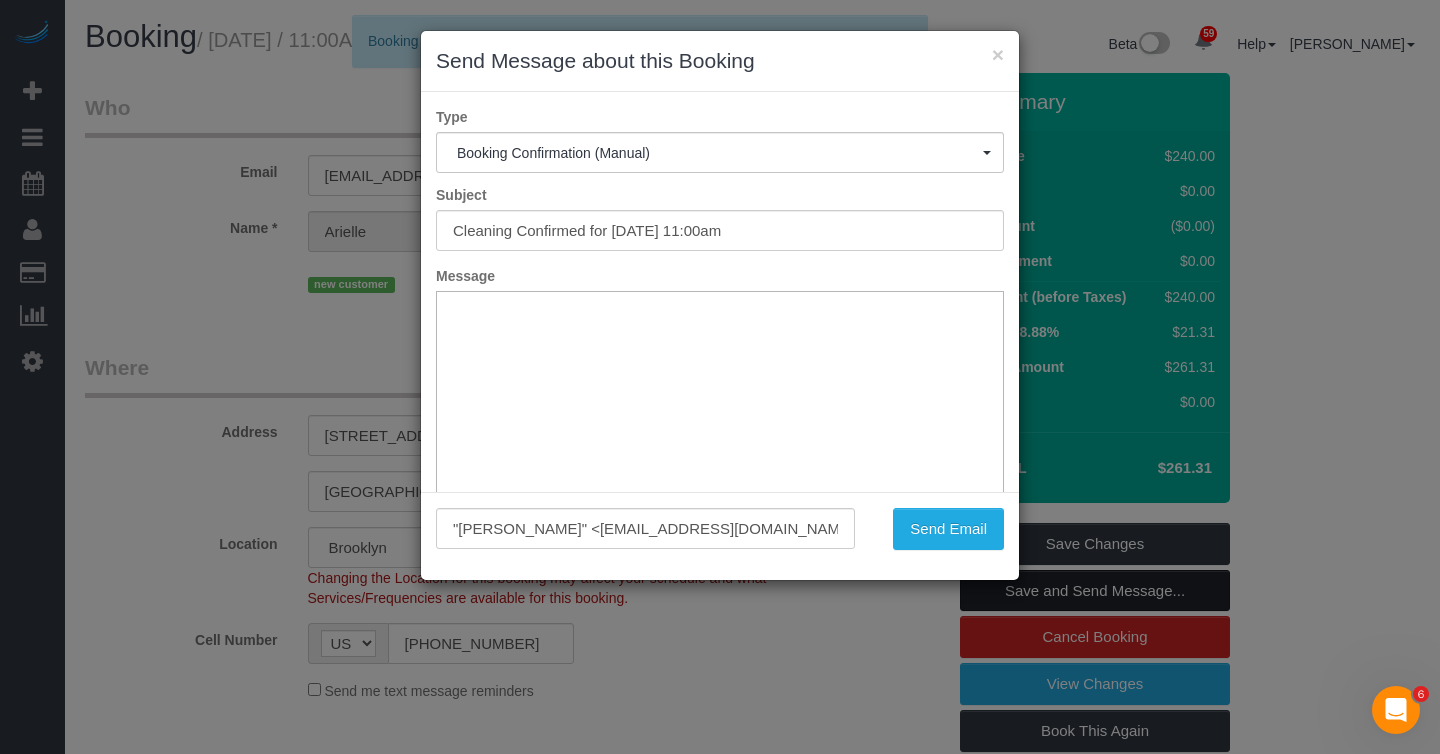 scroll, scrollTop: 0, scrollLeft: 0, axis: both 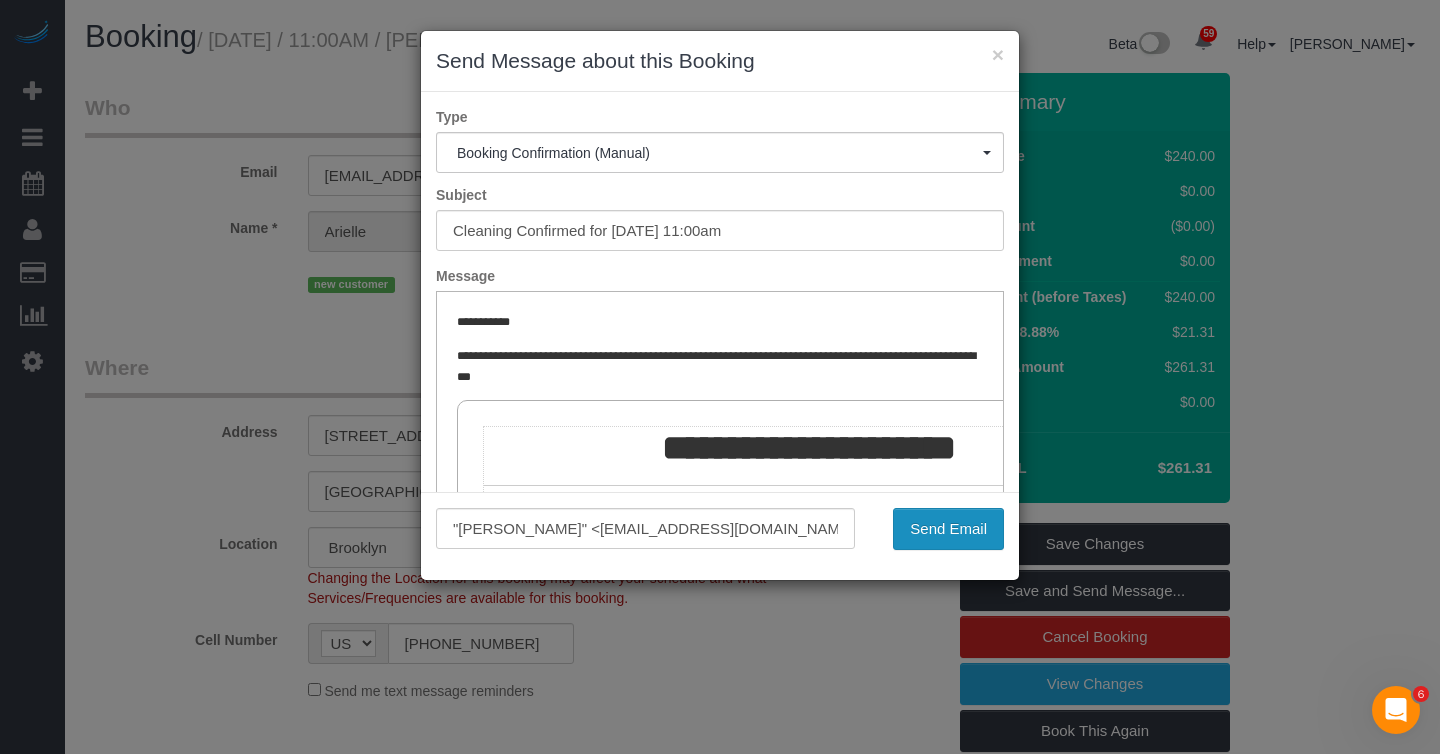 click on "Send Email" at bounding box center [948, 529] 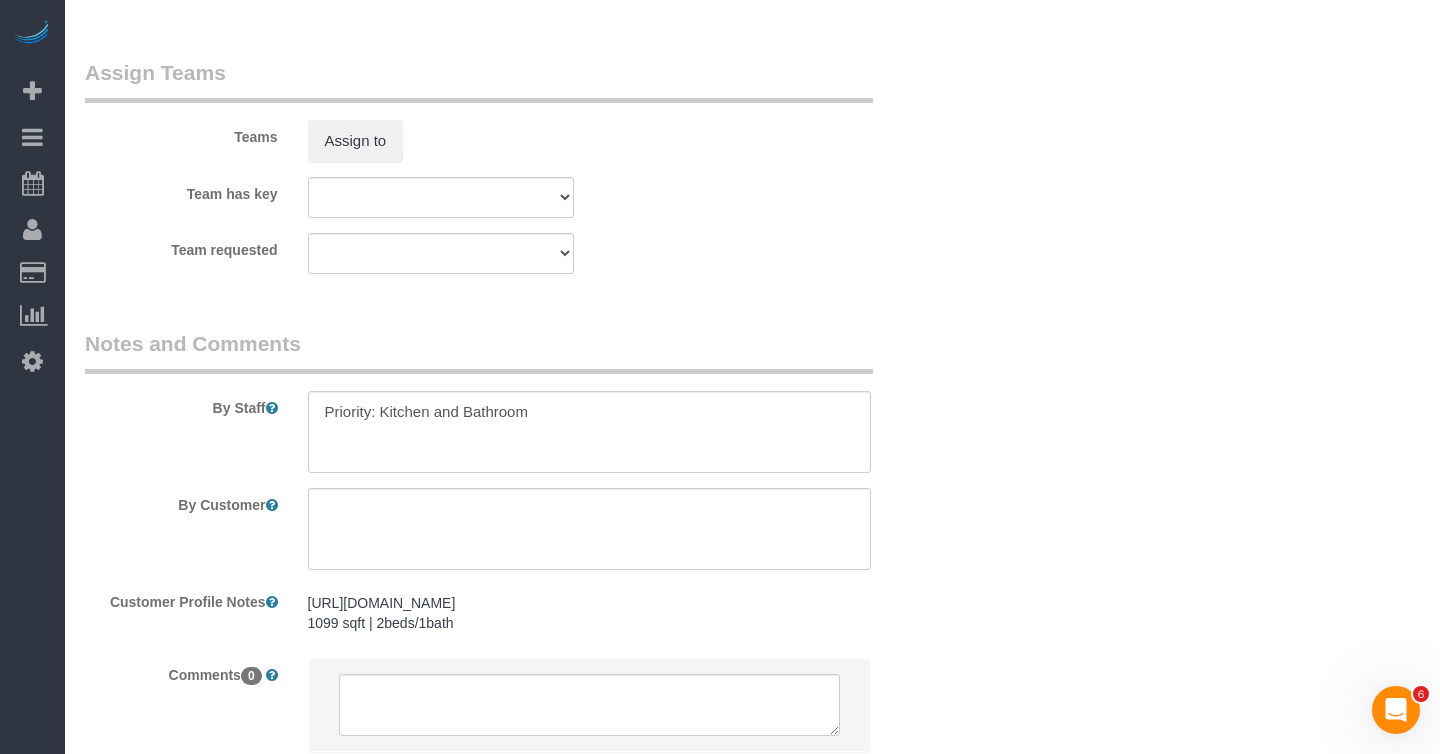 scroll, scrollTop: 2428, scrollLeft: 0, axis: vertical 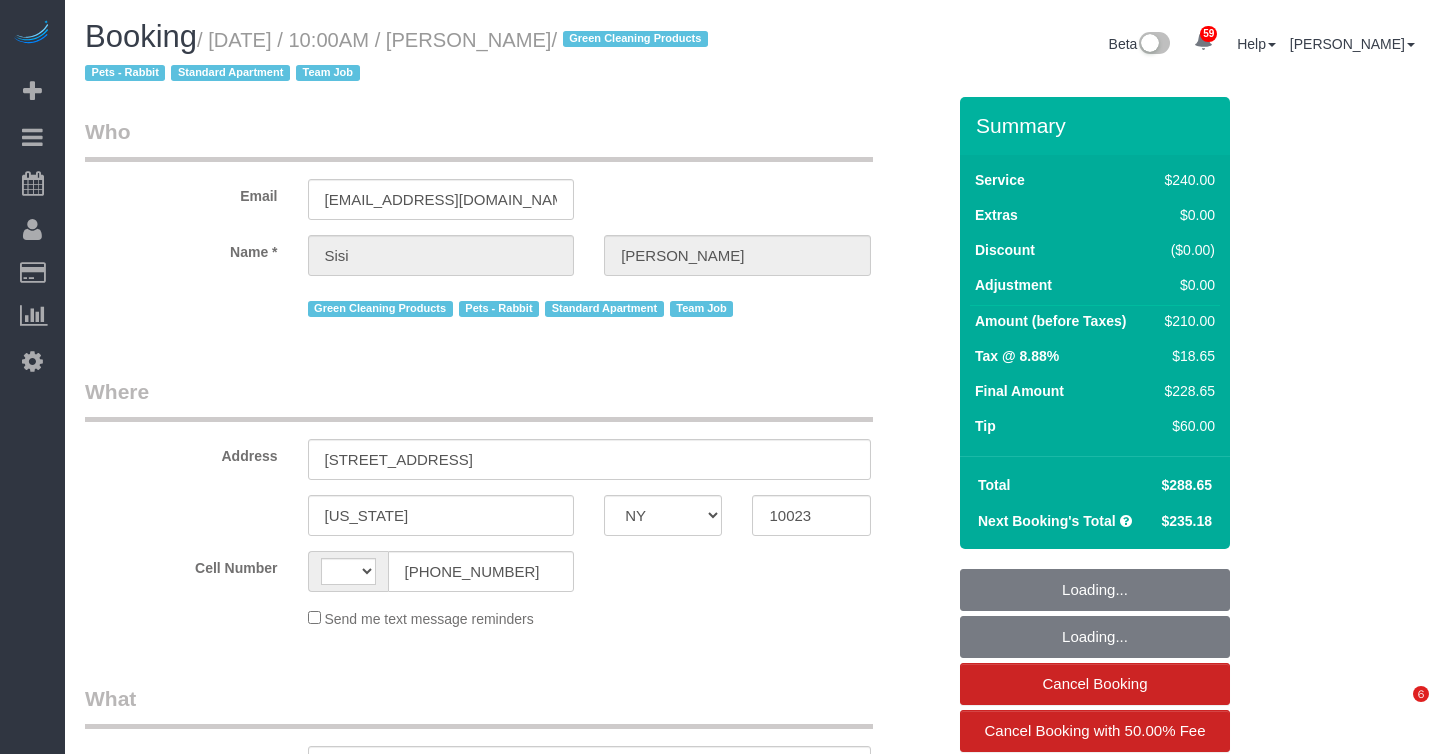 select on "NY" 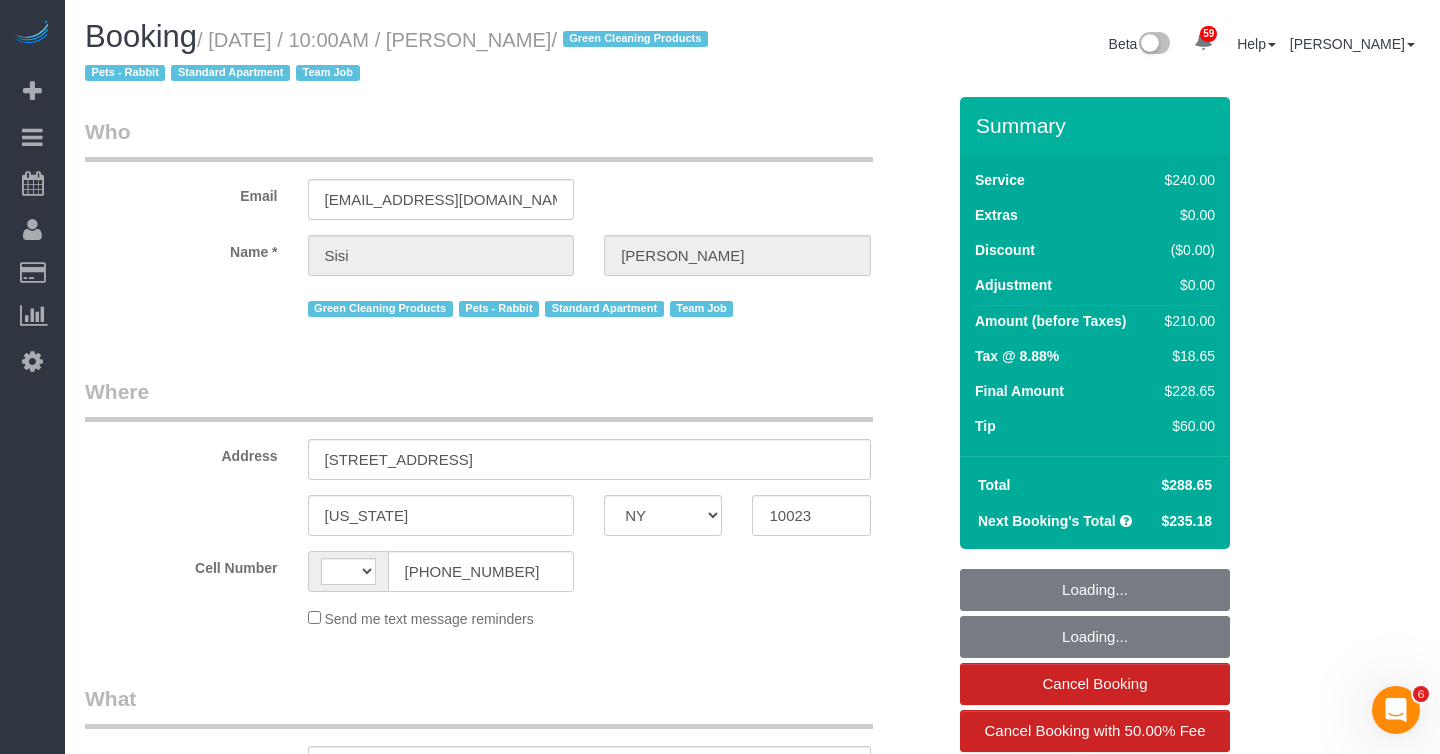 scroll, scrollTop: 0, scrollLeft: 0, axis: both 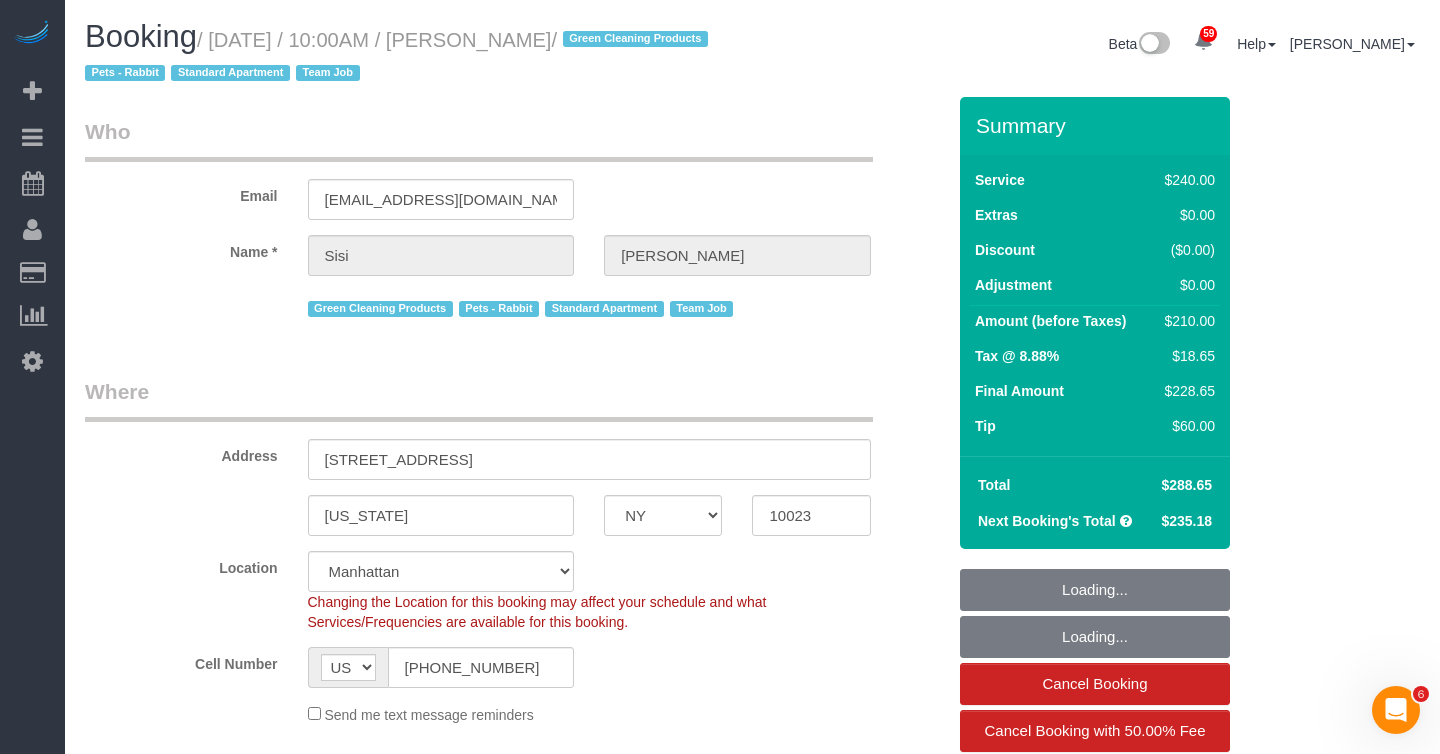select on "object:983" 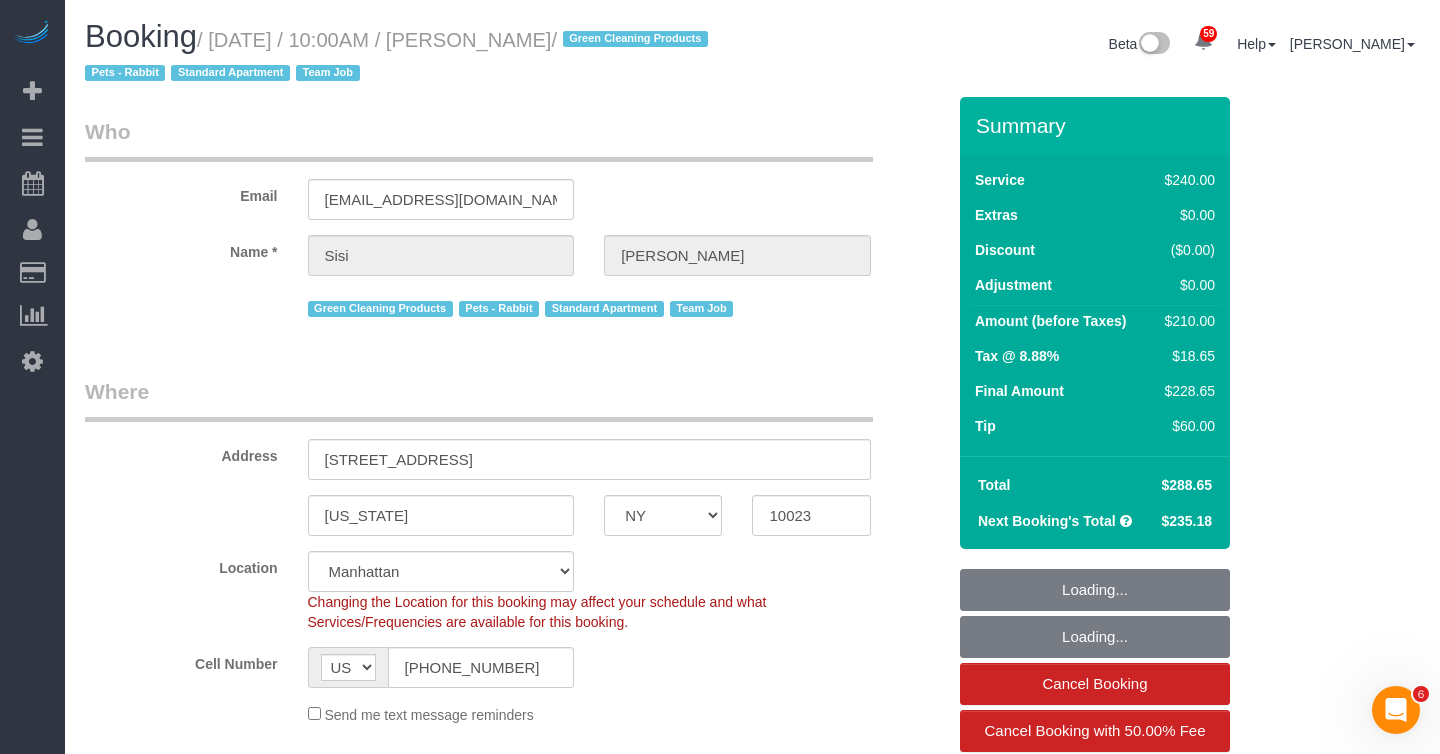 select on "spot1" 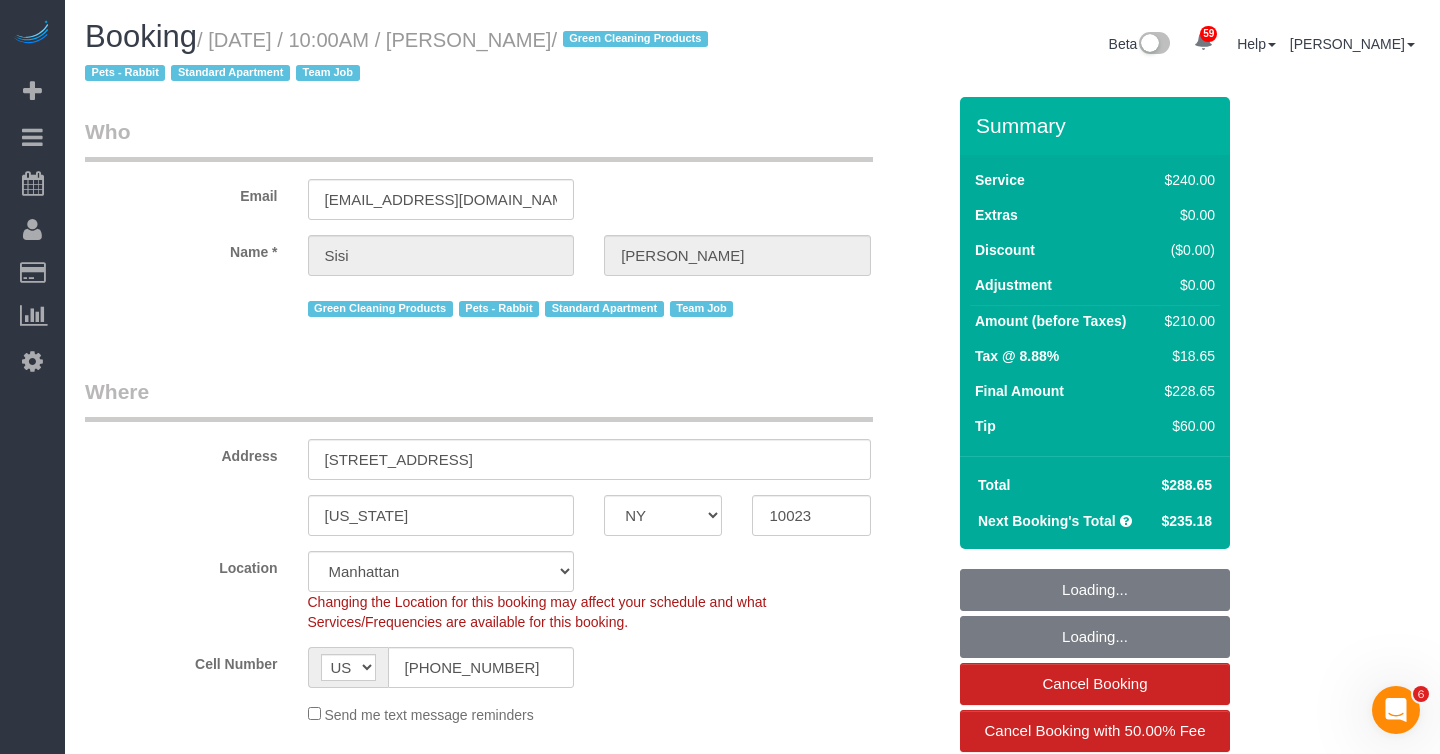 select on "object:1121" 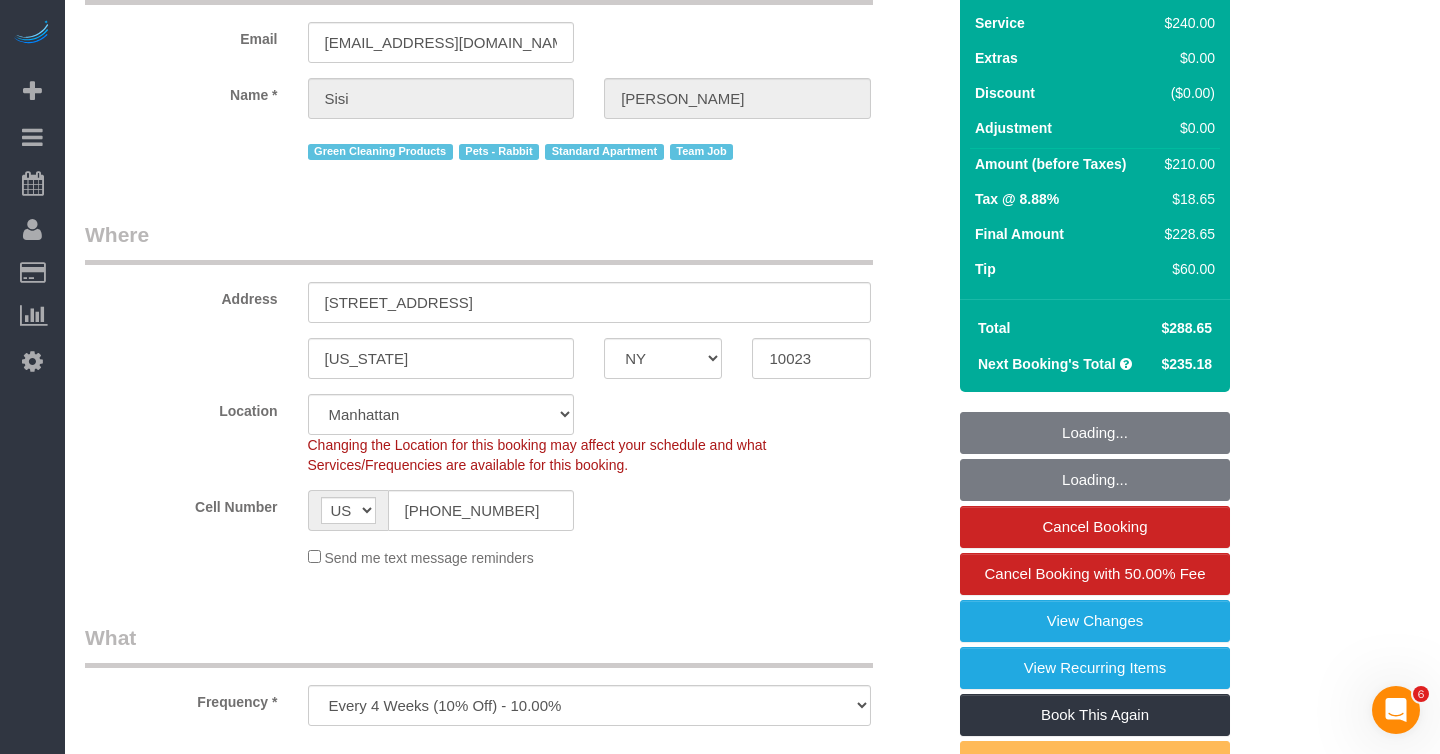 select on "string:stripe-pm_1PrWea4VGloSiKo7q1D3GhFH" 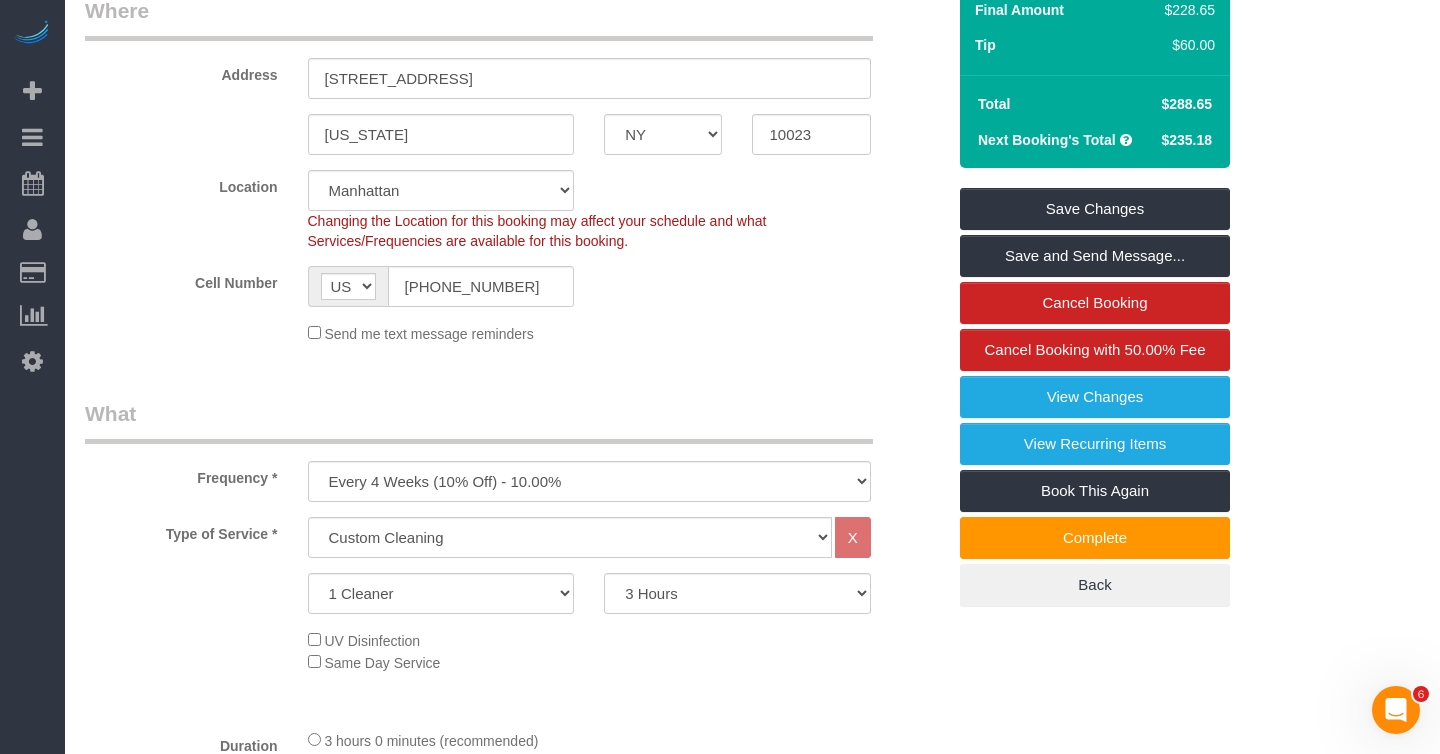 scroll, scrollTop: 0, scrollLeft: 0, axis: both 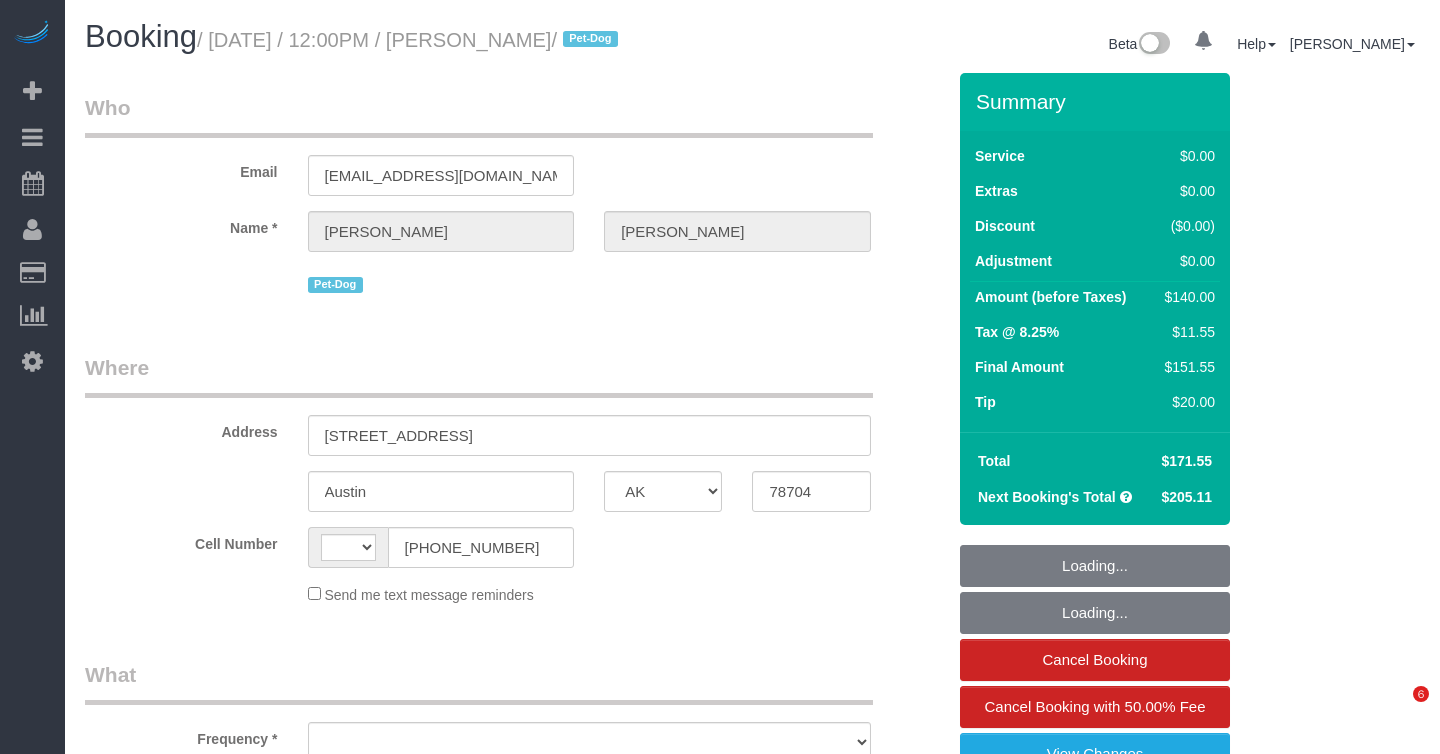 select on "[GEOGRAPHIC_DATA]" 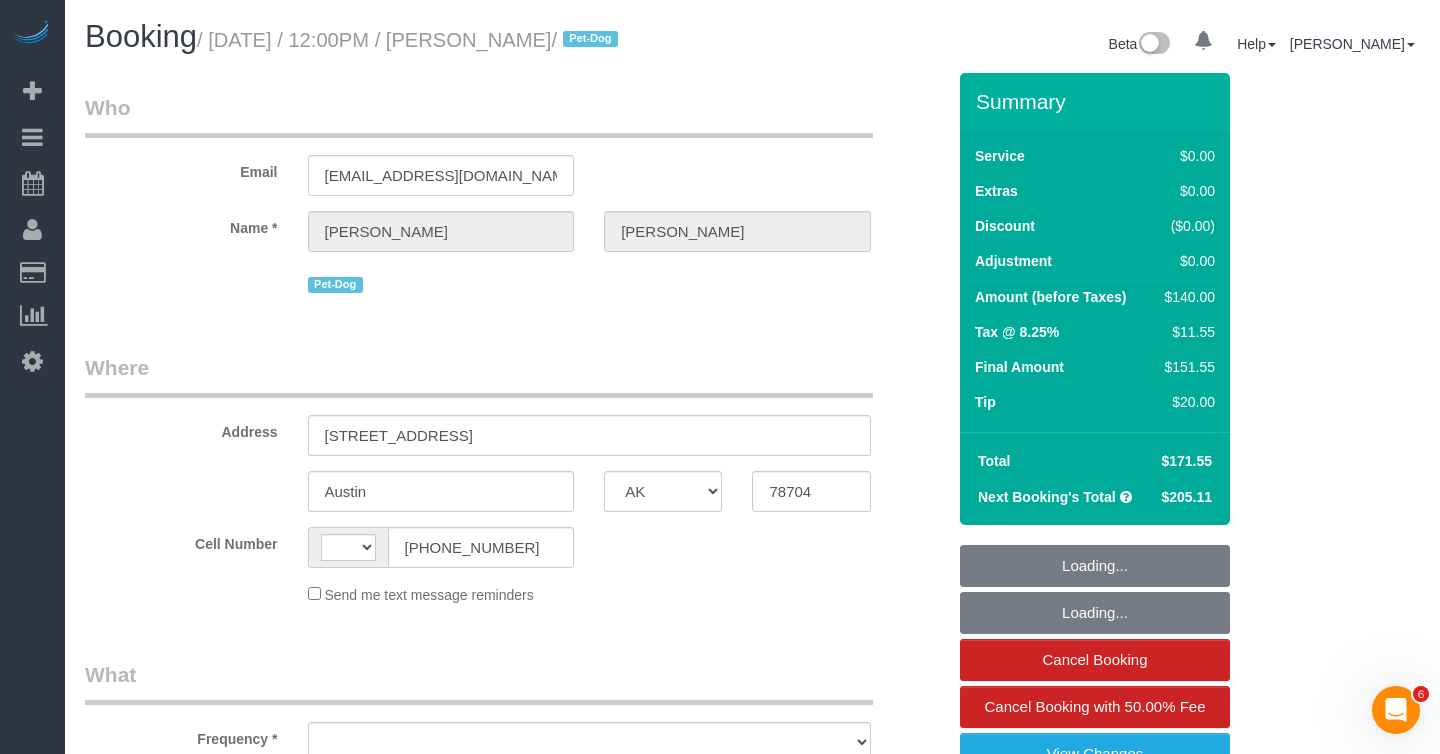 scroll, scrollTop: 0, scrollLeft: 0, axis: both 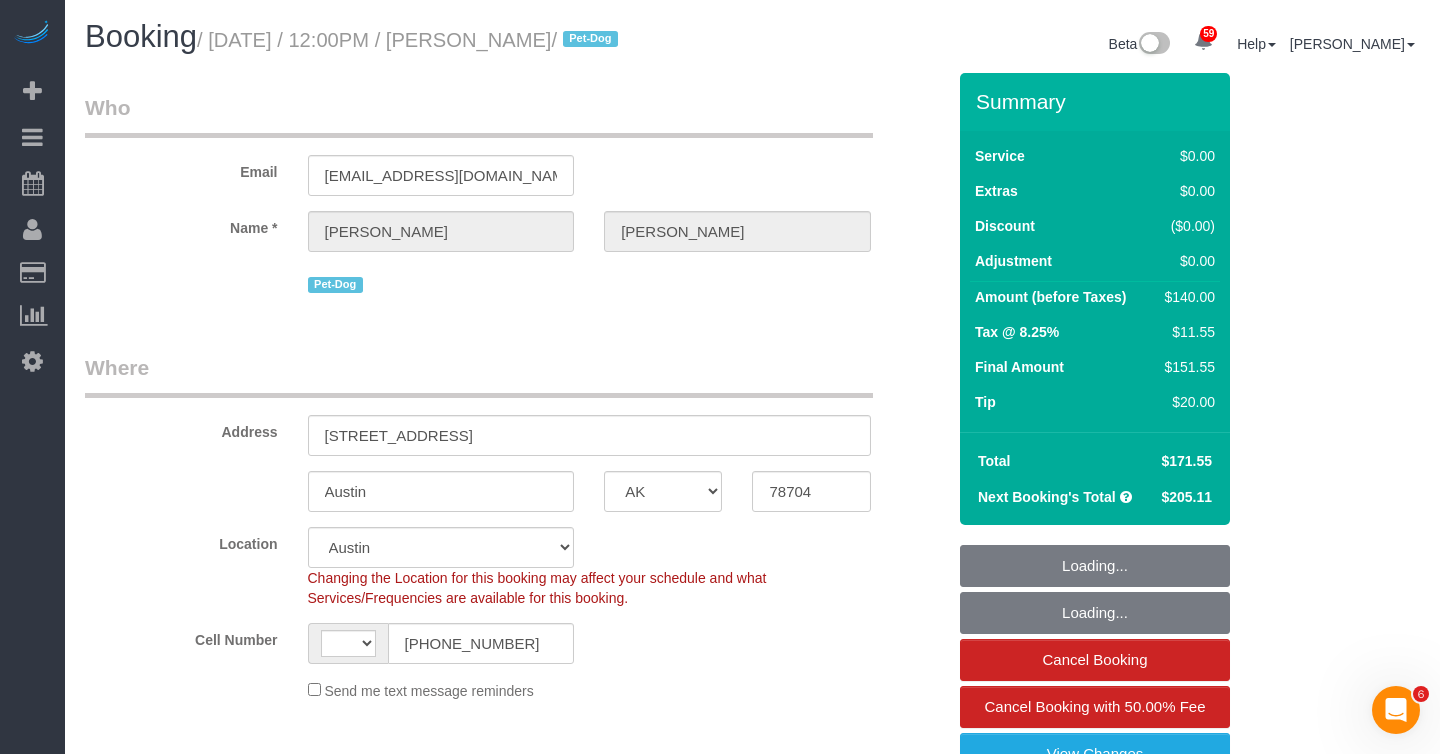 select on "string:US" 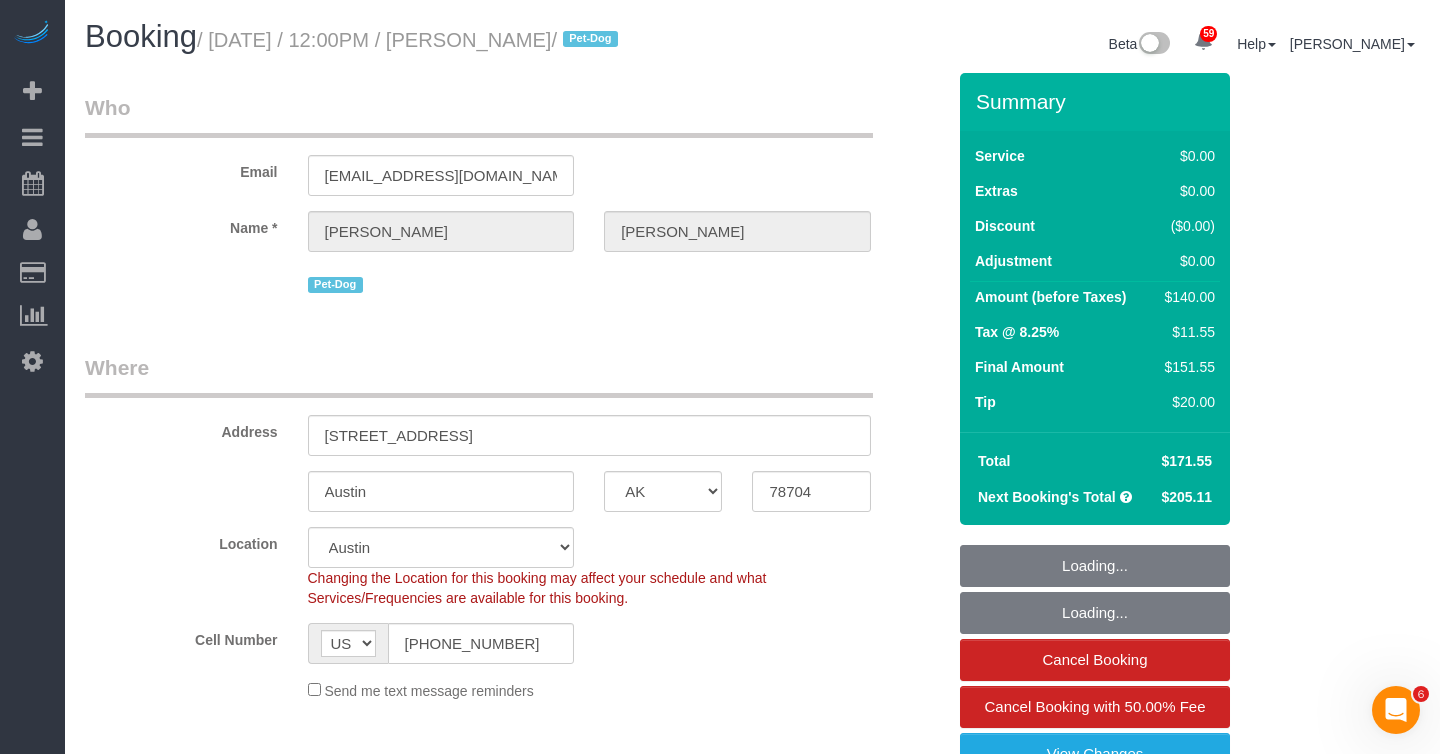 select on "object:1119" 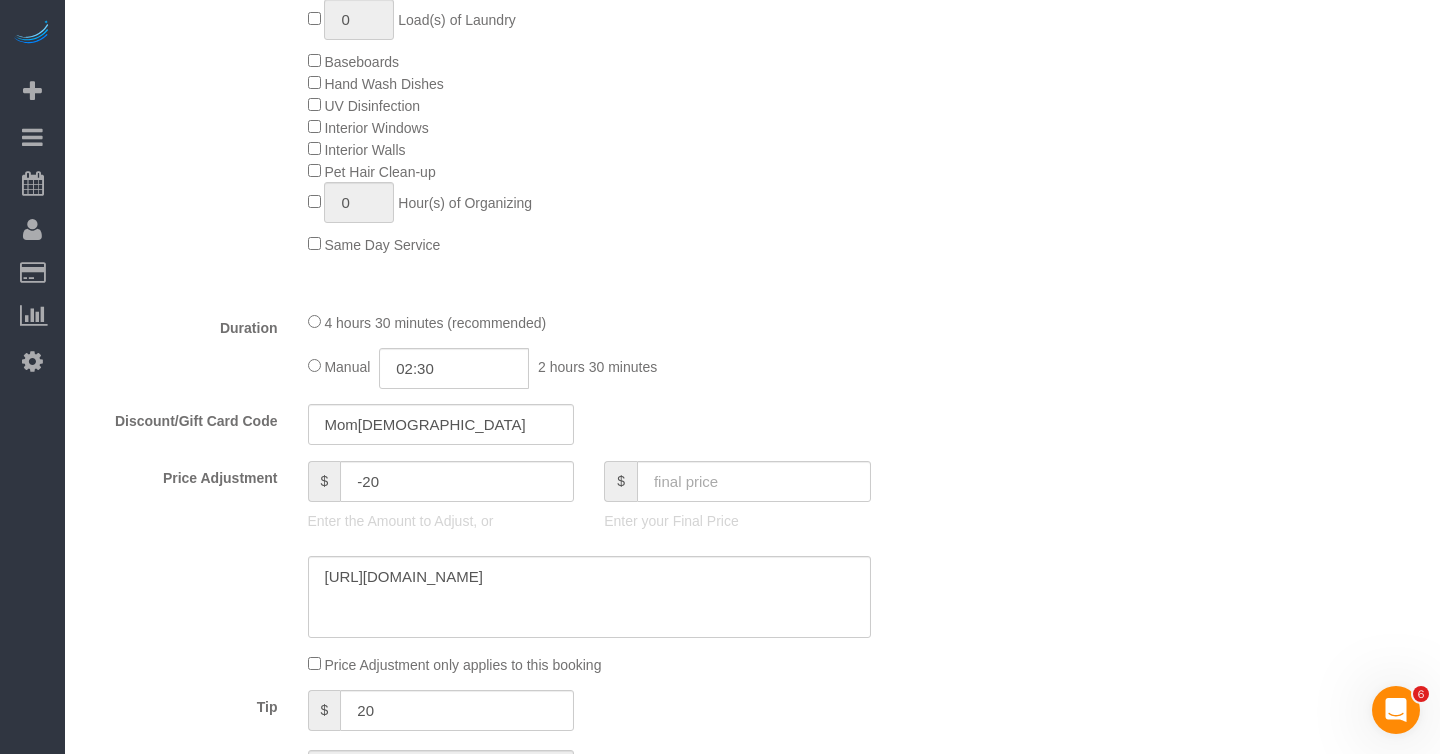 select on "2" 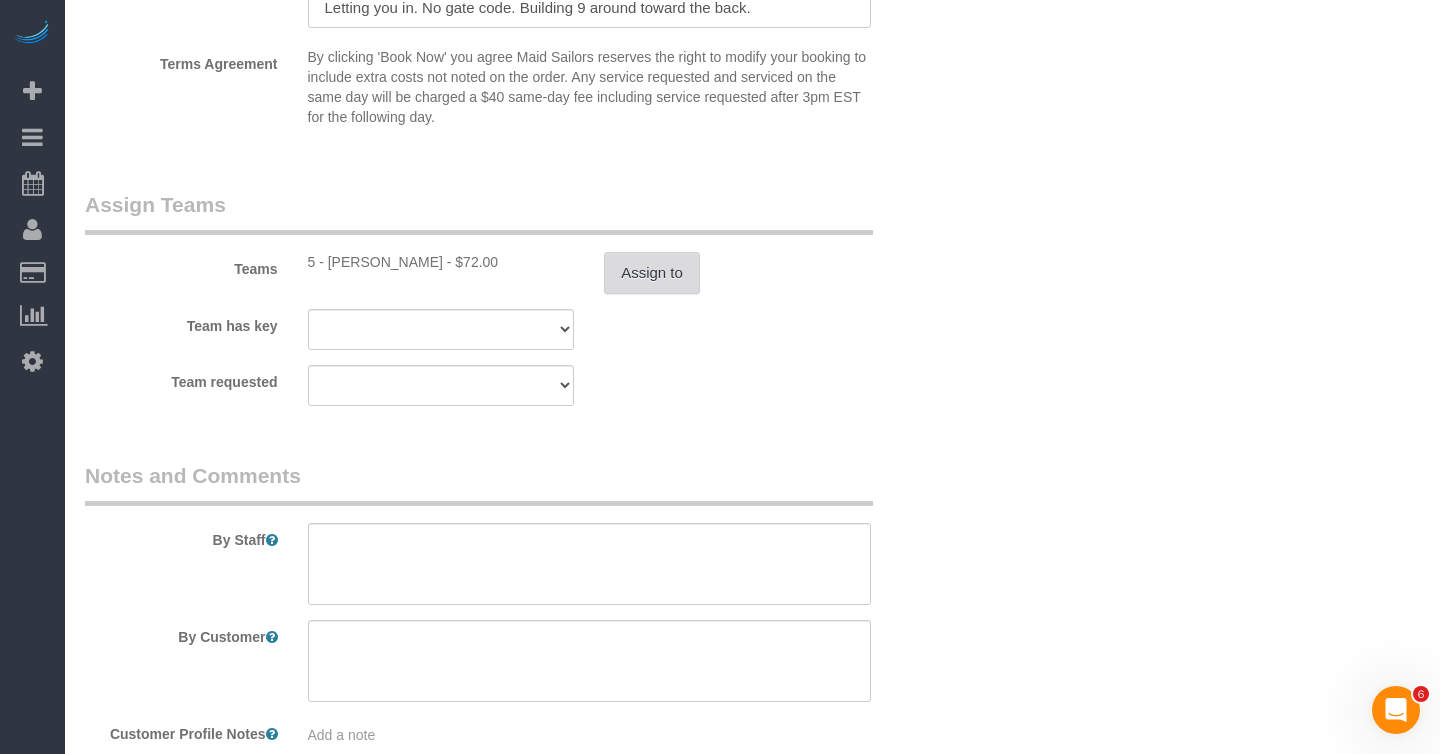 scroll, scrollTop: 2609, scrollLeft: 0, axis: vertical 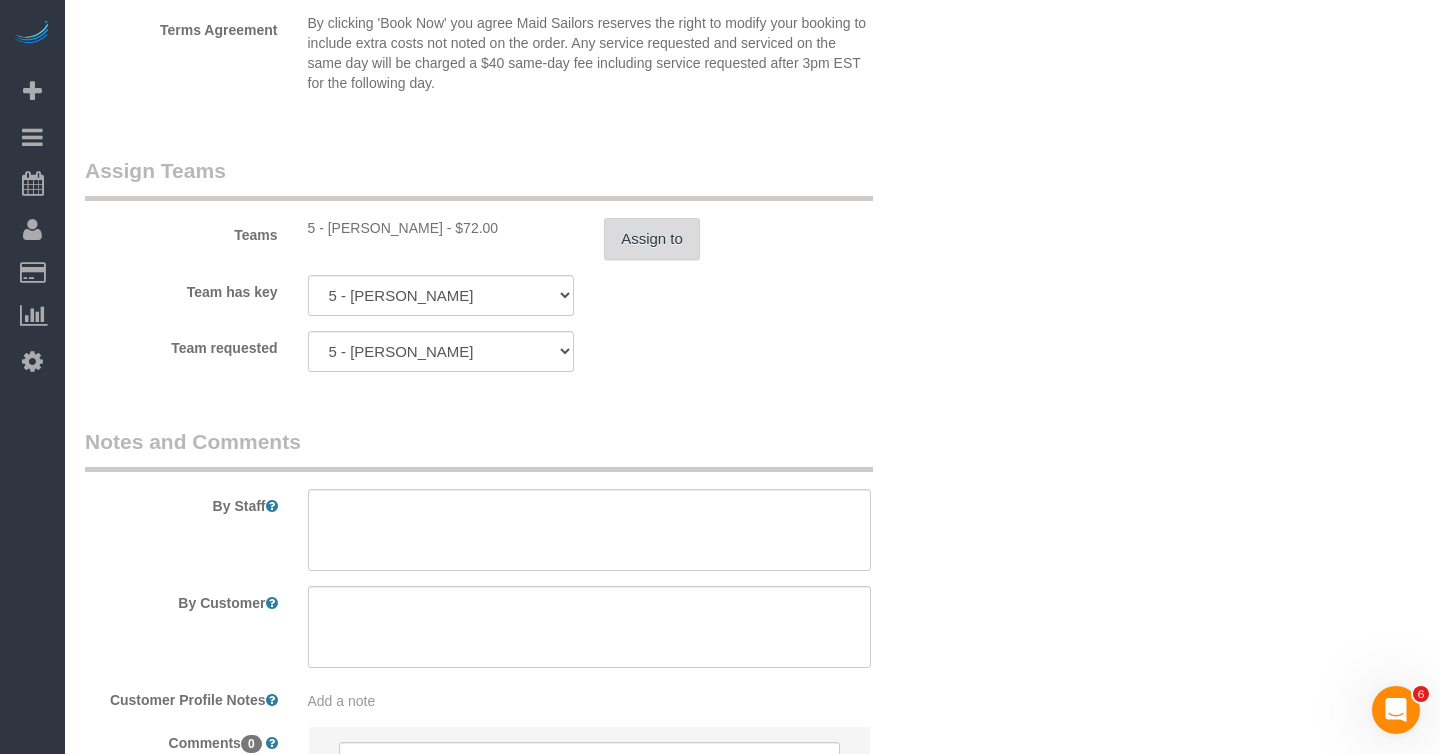 click on "Assign to" at bounding box center (652, 239) 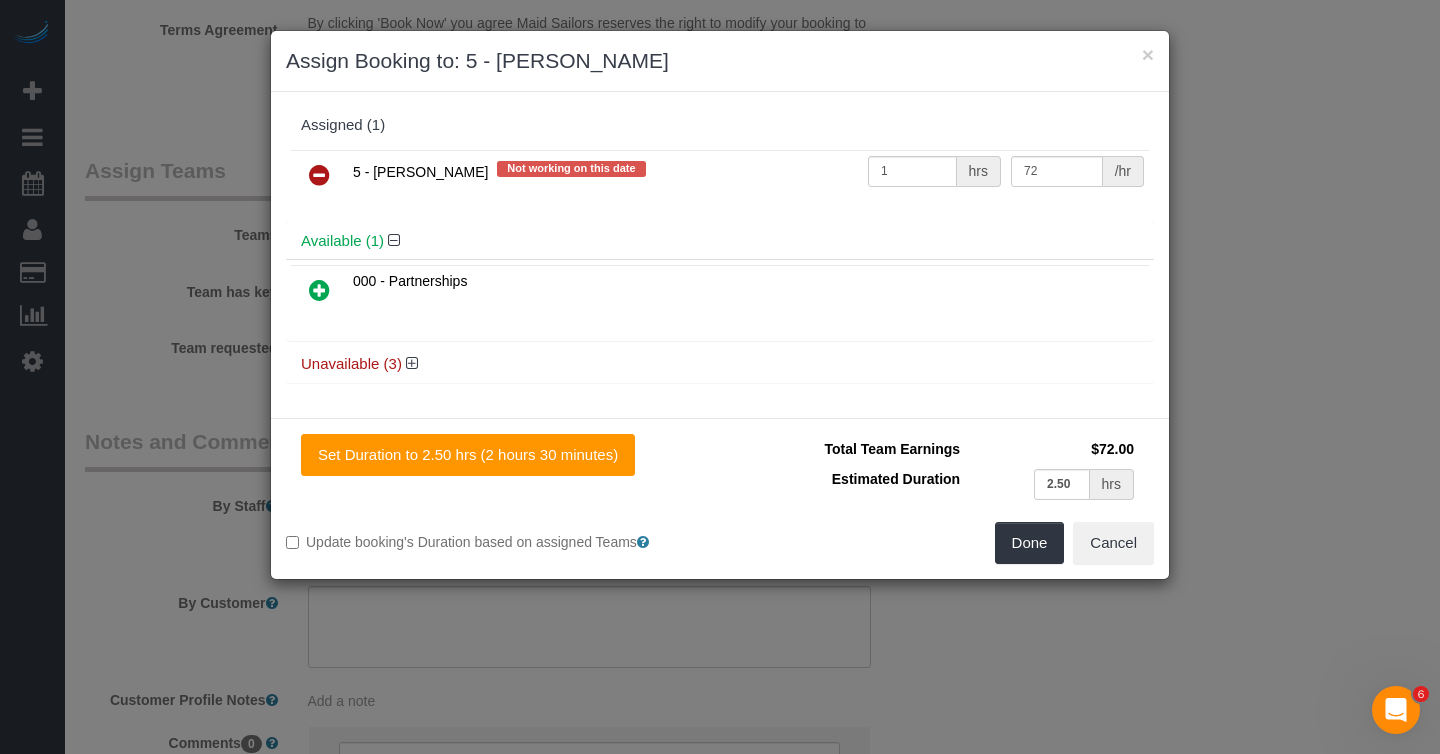 click at bounding box center (319, 175) 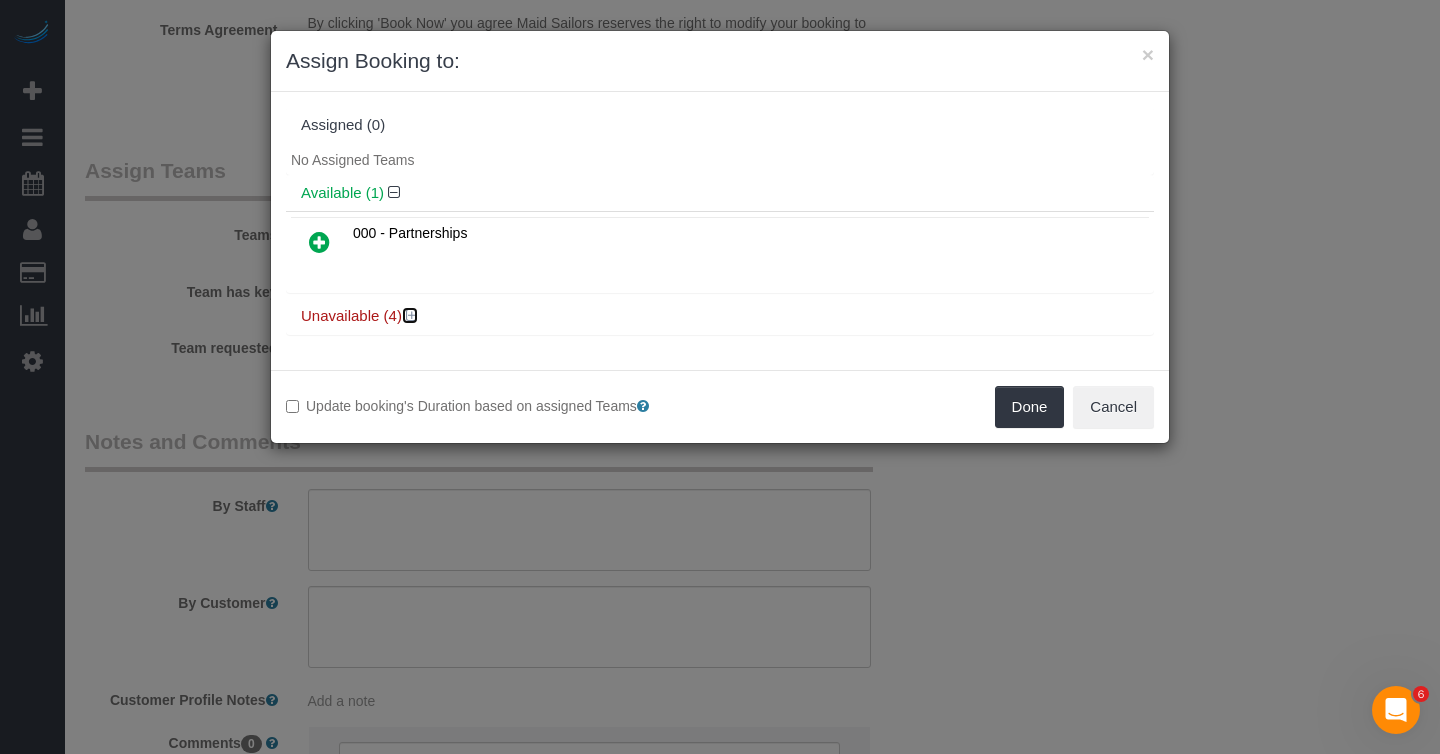 click at bounding box center [412, 315] 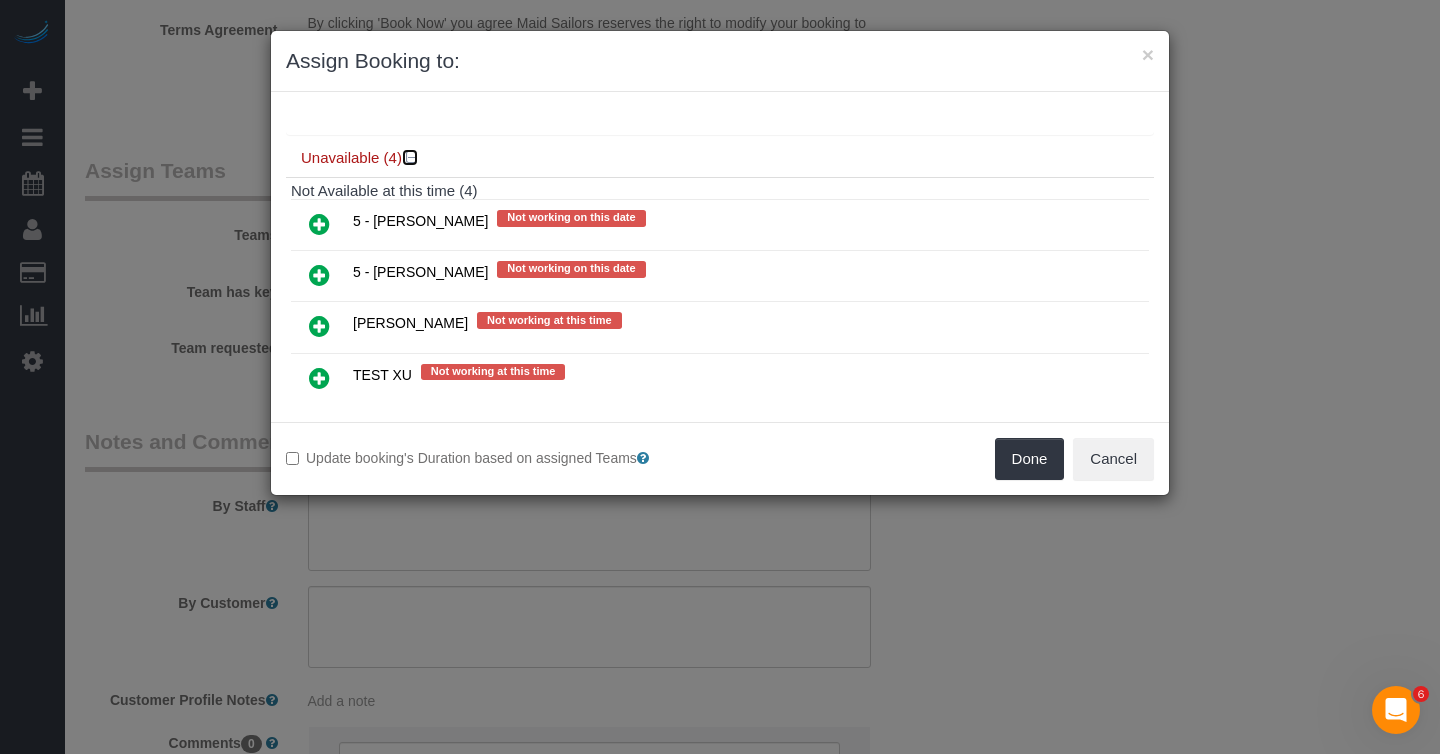 scroll, scrollTop: 189, scrollLeft: 0, axis: vertical 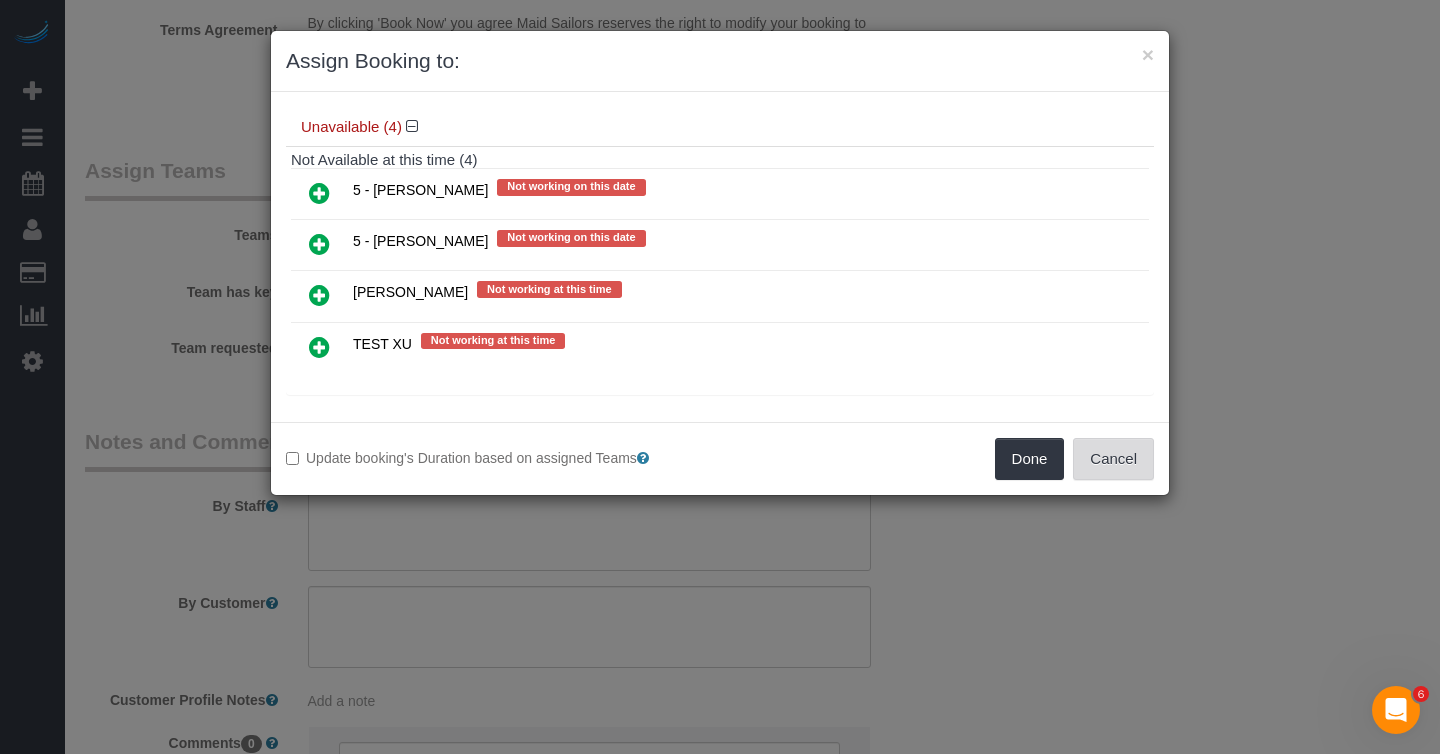 click on "Cancel" at bounding box center [1113, 459] 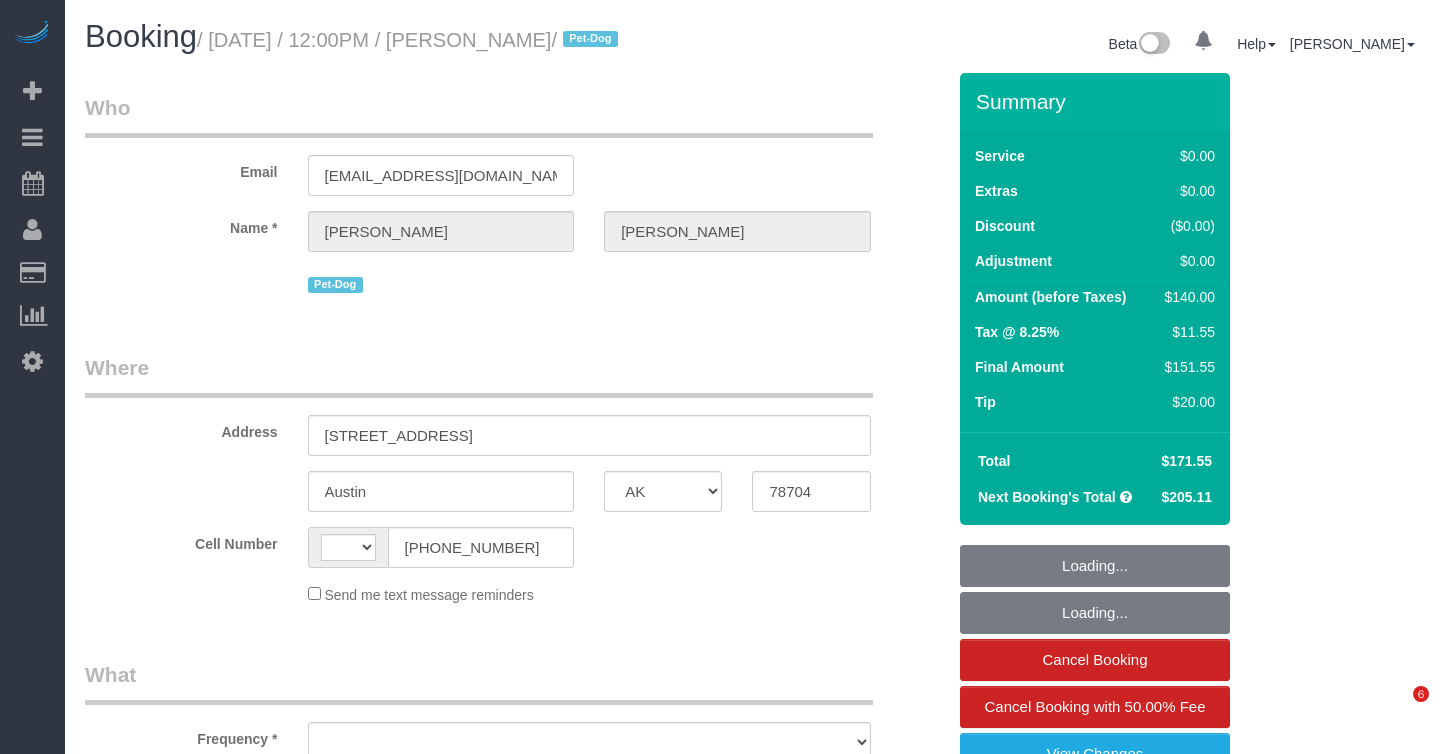 select on "[GEOGRAPHIC_DATA]" 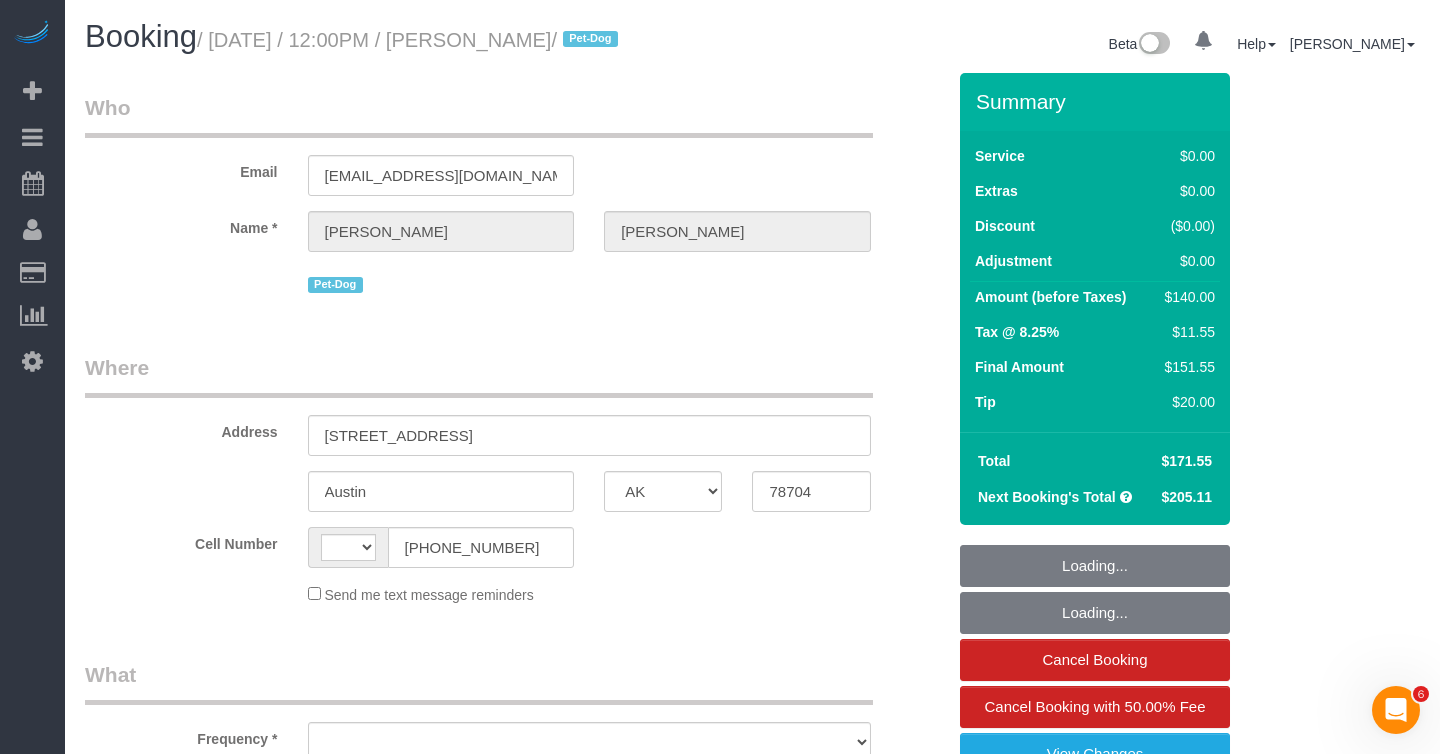 scroll, scrollTop: 0, scrollLeft: 0, axis: both 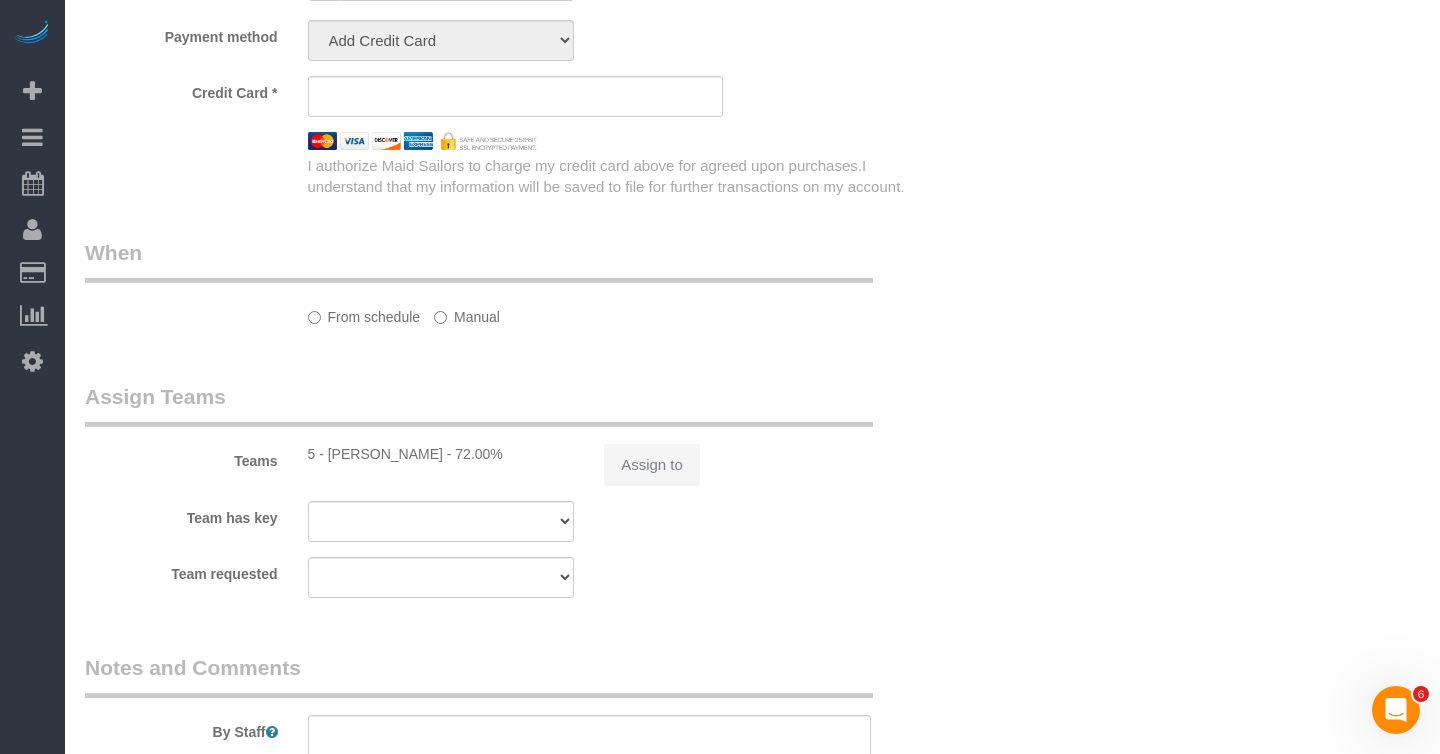 select on "string:stripe-pm_1QnndV4VGloSiKo7v2zxitHE" 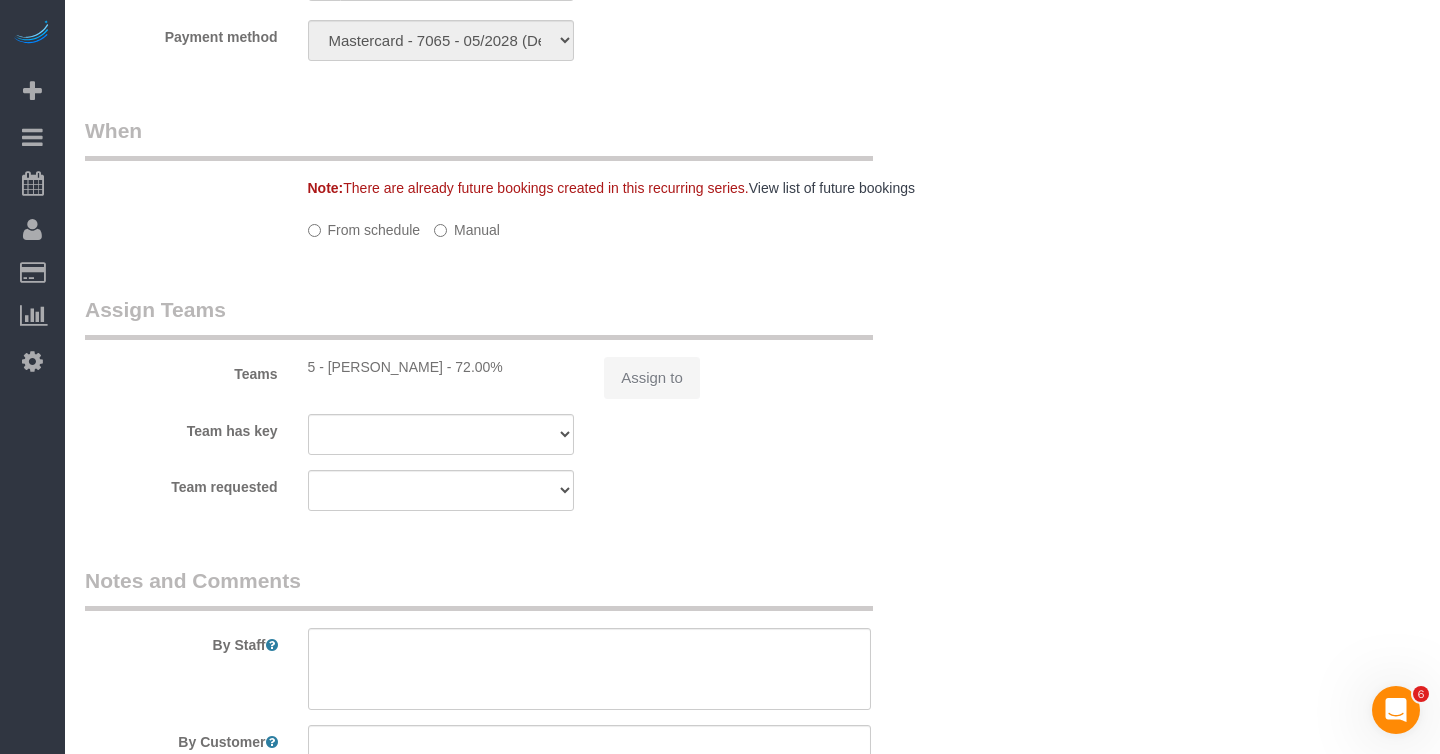 select on "object:834" 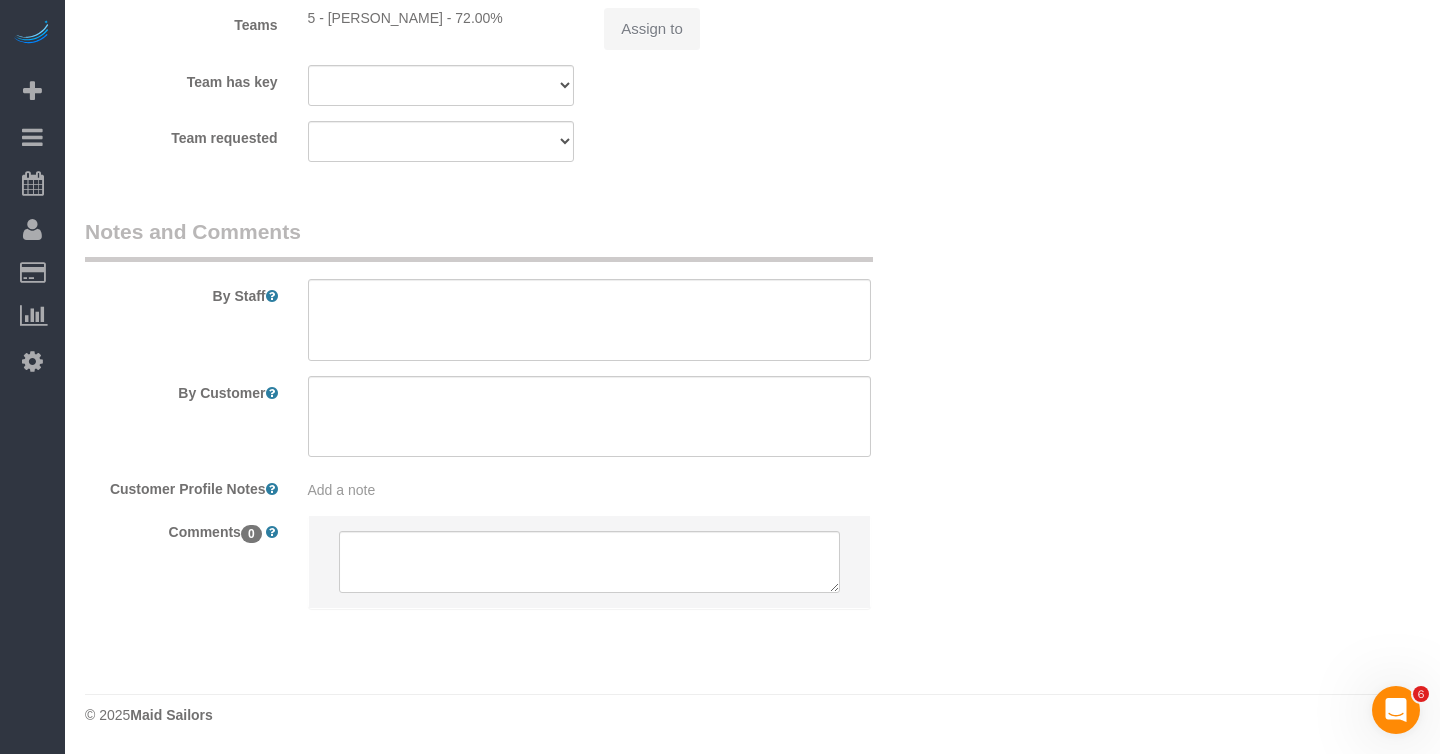 select on "spot1" 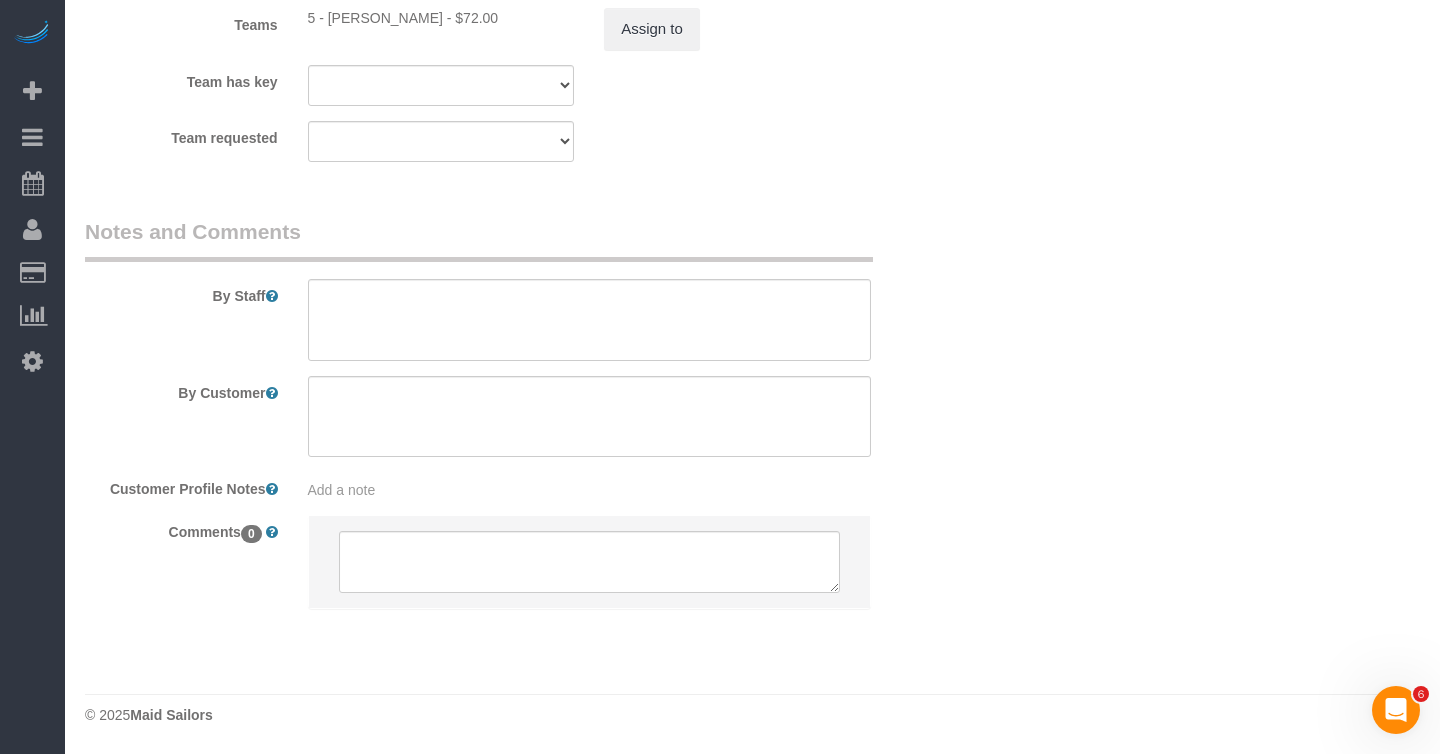 select on "2" 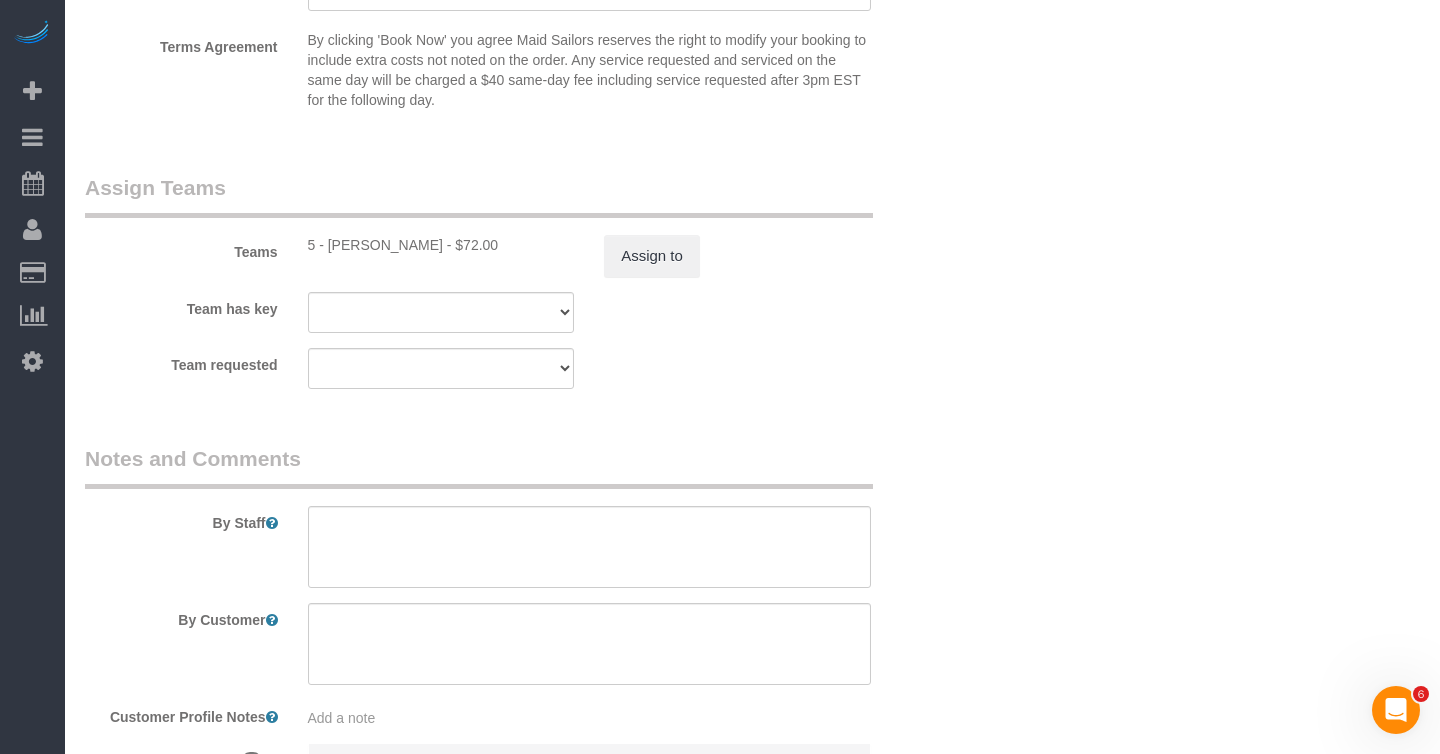 select on "2" 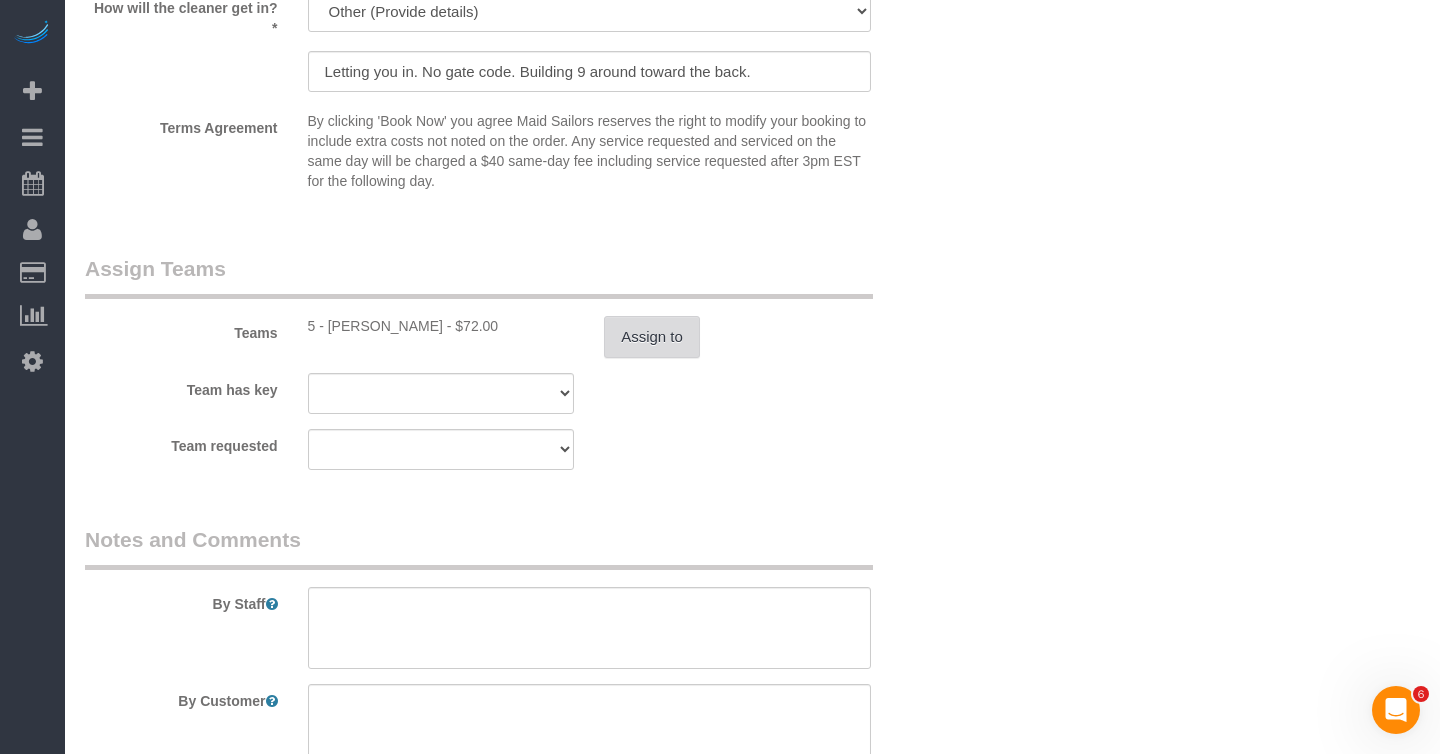 click on "Assign to" at bounding box center [652, 337] 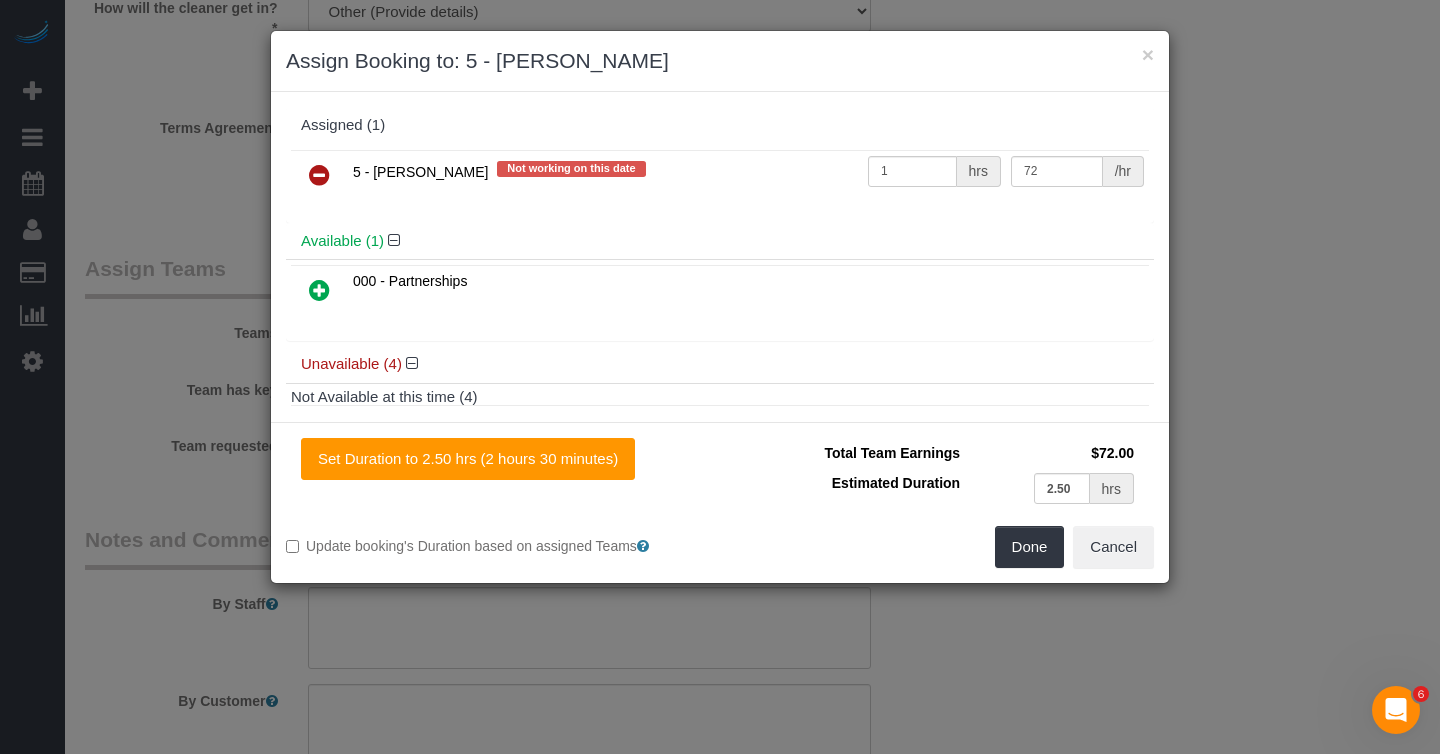 click at bounding box center [319, 175] 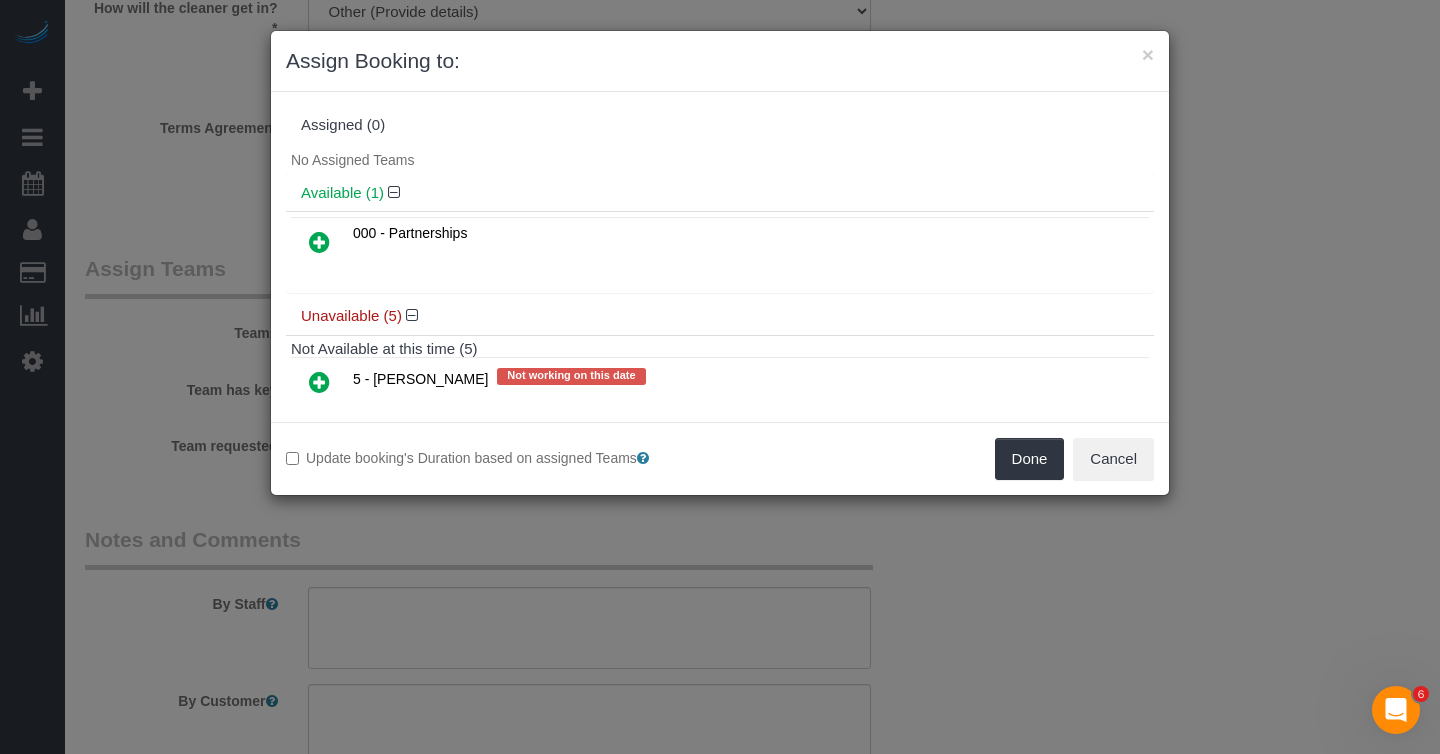 click on "Unavailable (5)" at bounding box center [720, 316] 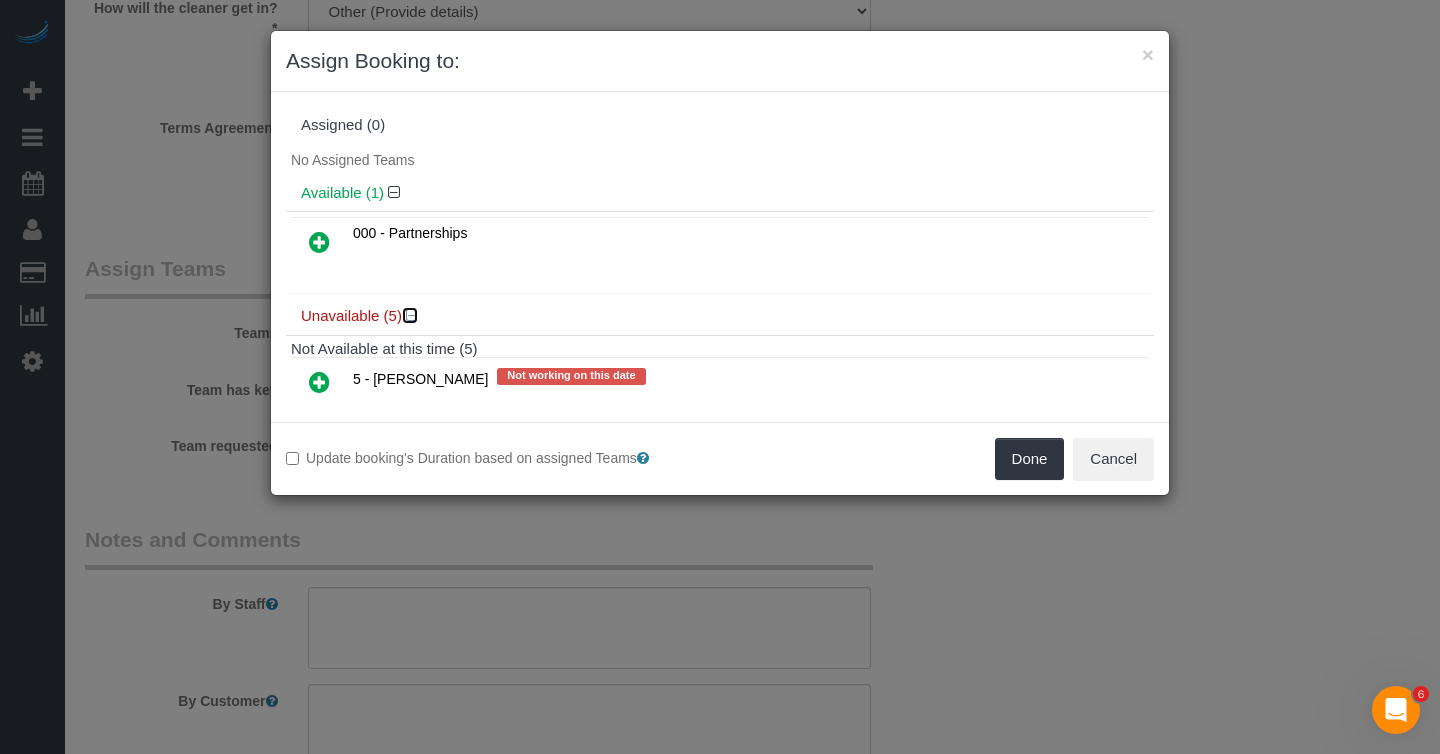 click at bounding box center [412, 315] 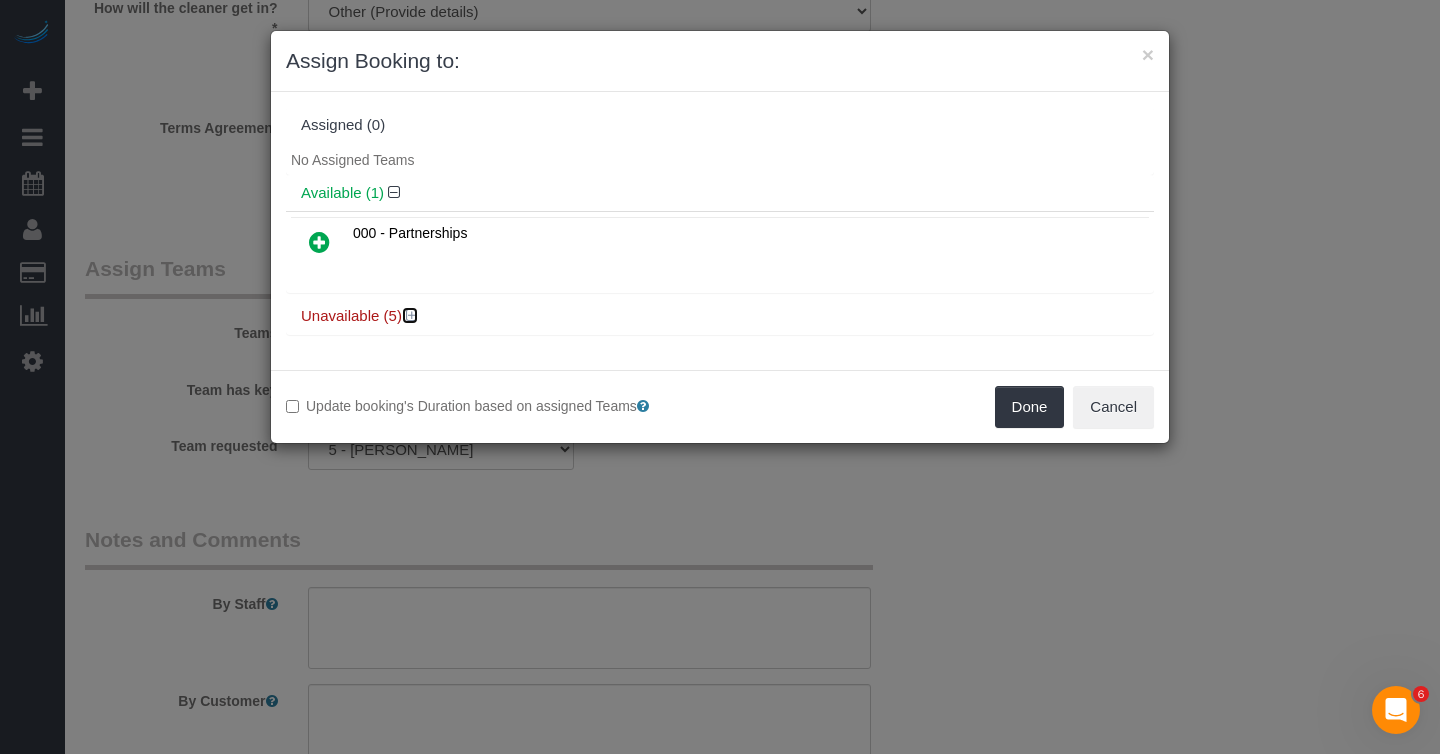 click at bounding box center [412, 315] 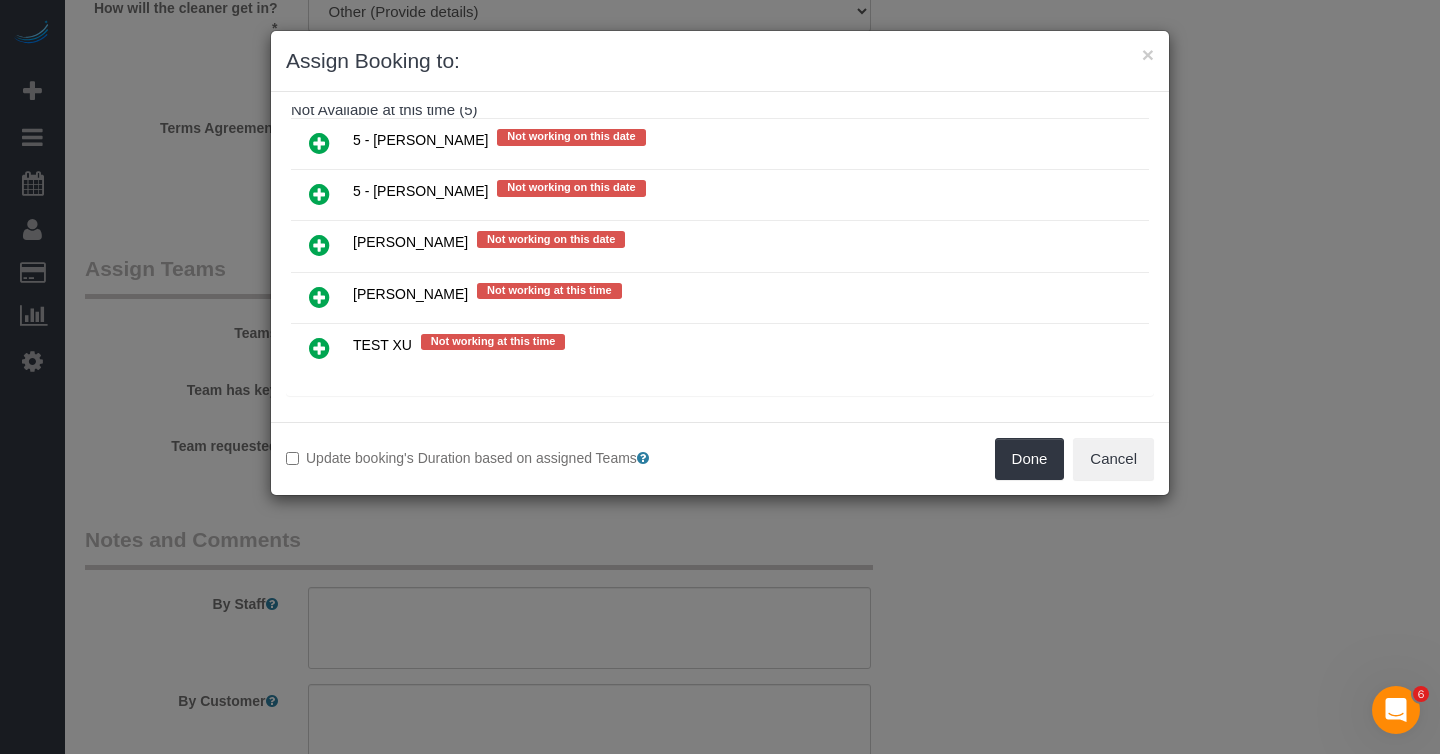 click at bounding box center (319, 245) 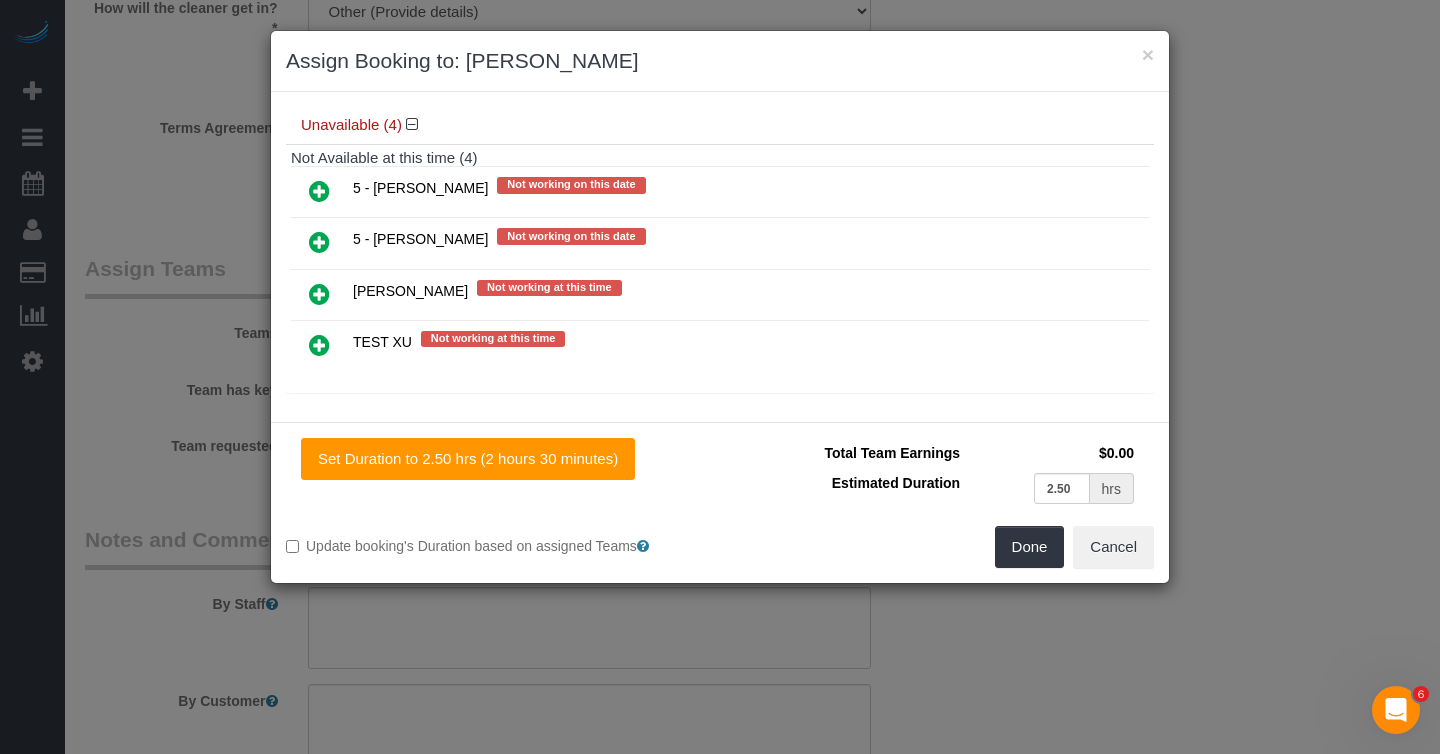 scroll, scrollTop: 236, scrollLeft: 0, axis: vertical 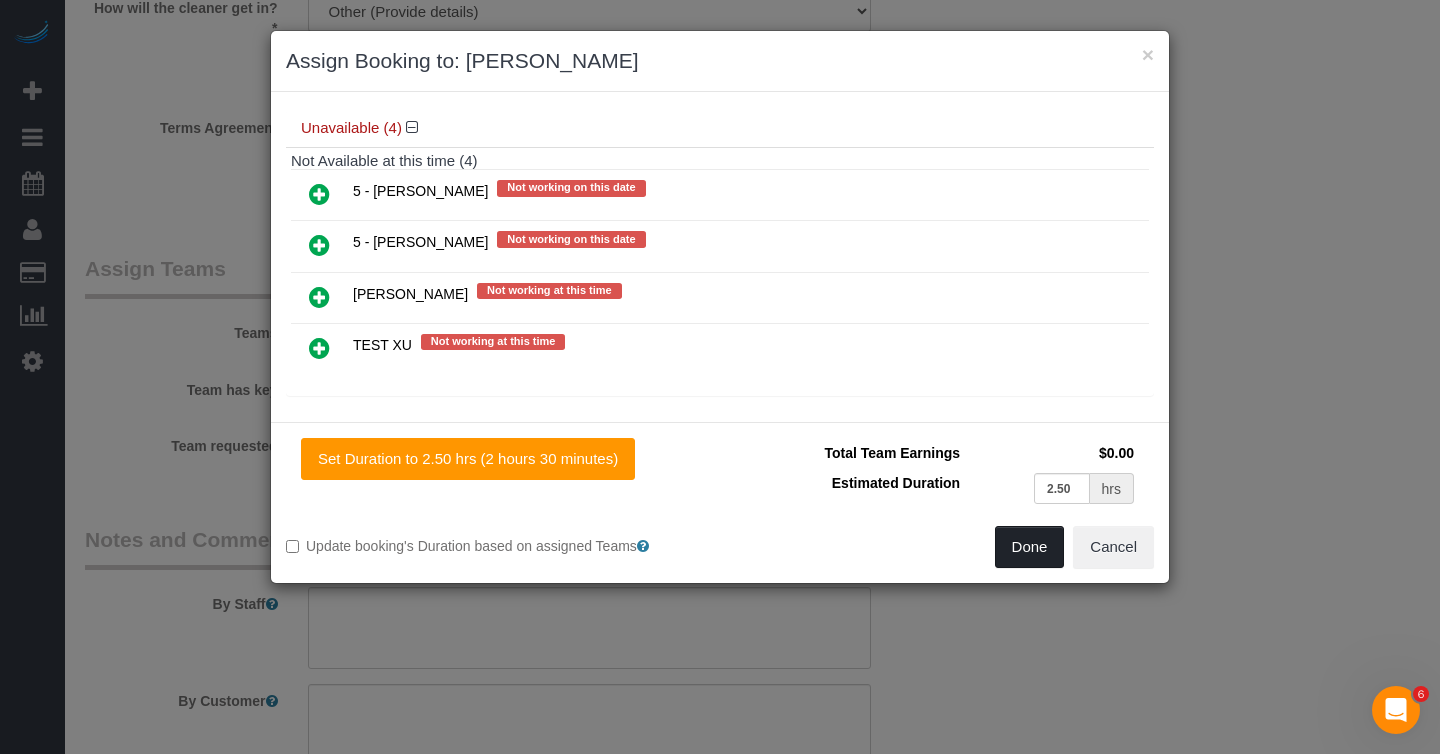 click on "Done" at bounding box center [1030, 547] 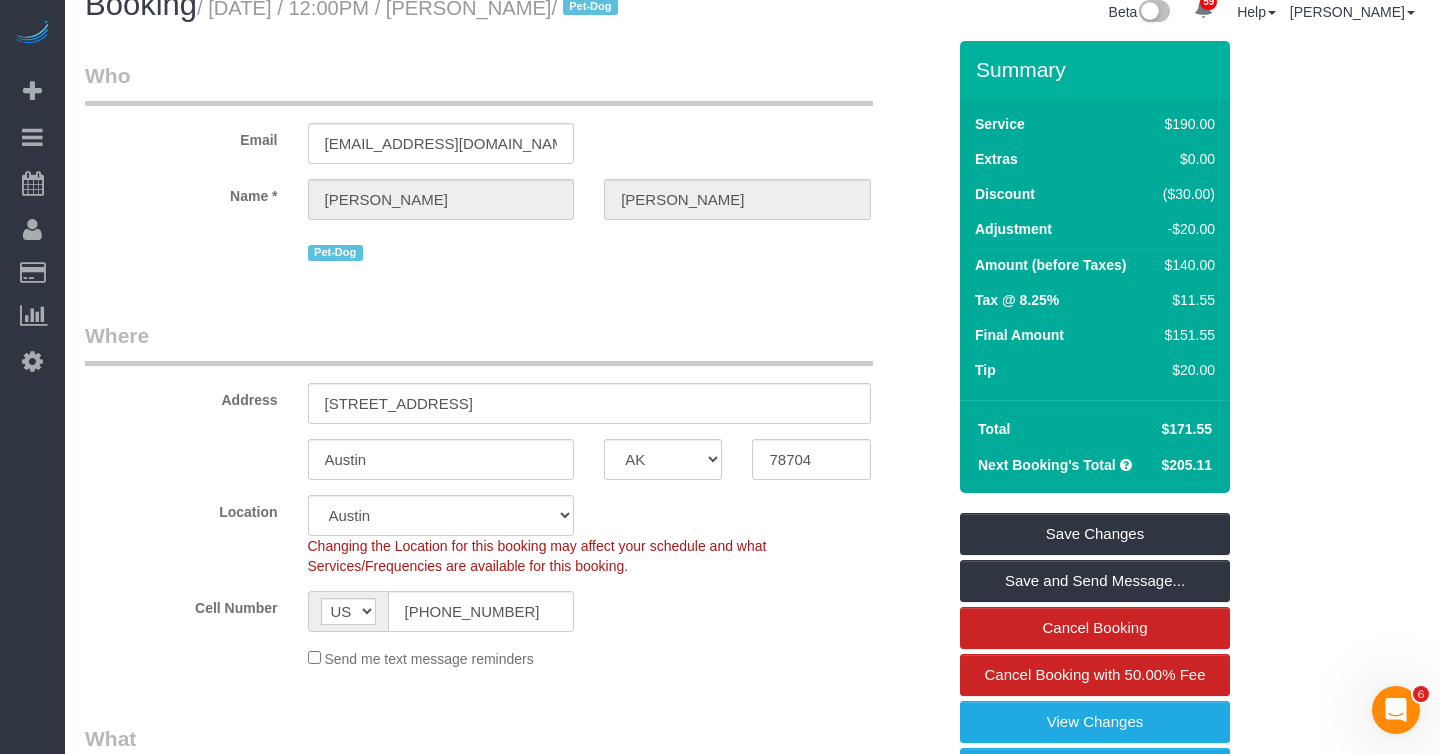 scroll, scrollTop: 0, scrollLeft: 0, axis: both 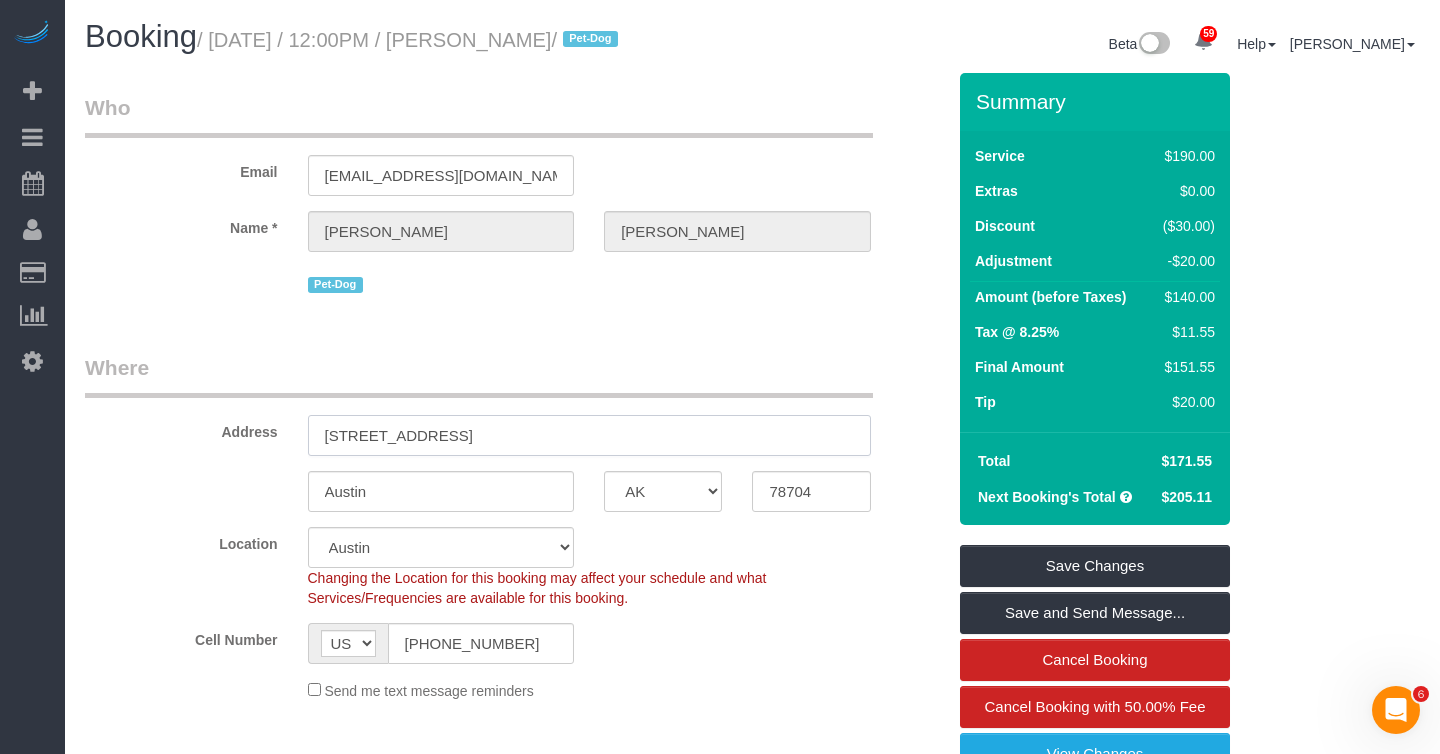 click on "[STREET_ADDRESS]" at bounding box center (589, 435) 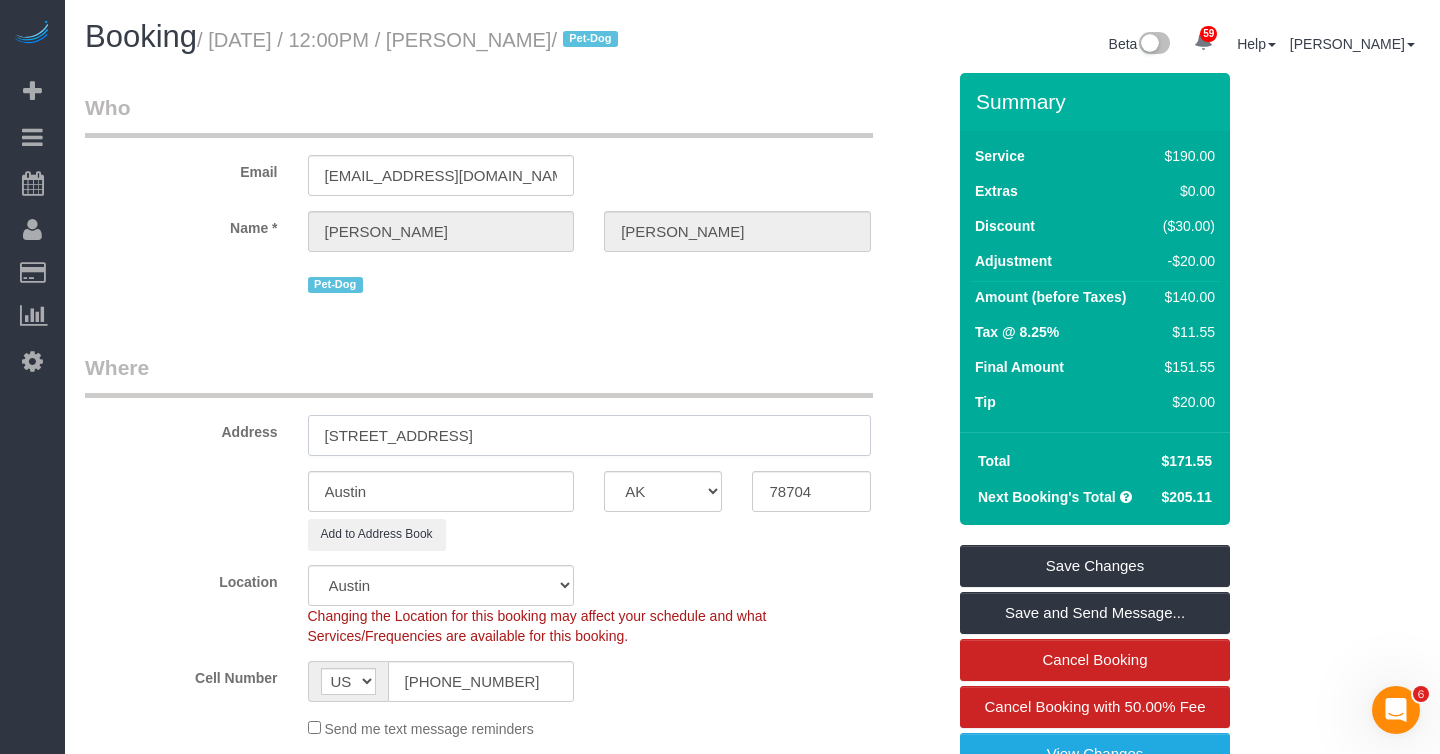 type on "[STREET_ADDRESS]" 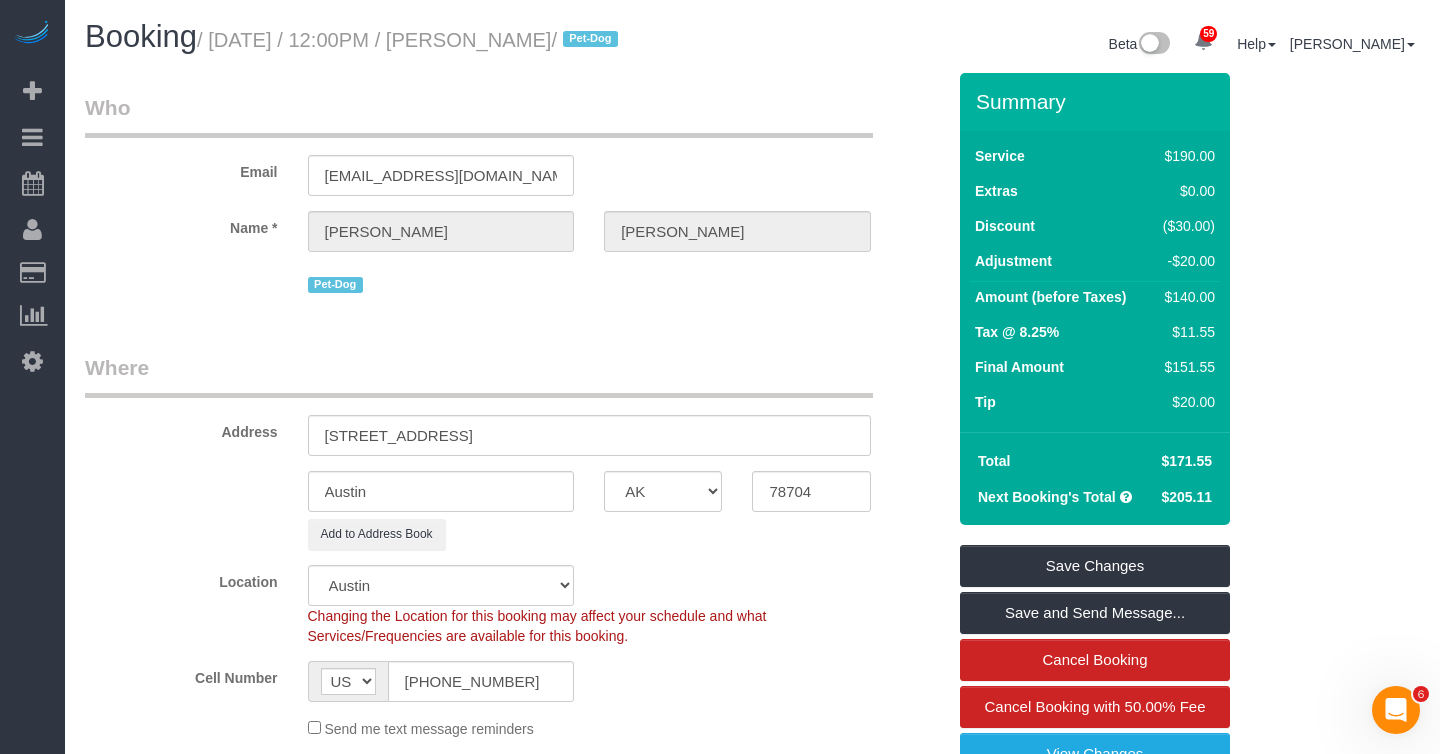 click on "Who
Email
[EMAIL_ADDRESS][DOMAIN_NAME]
Name *
[PERSON_NAME]
Pet-Dog" at bounding box center (515, 203) 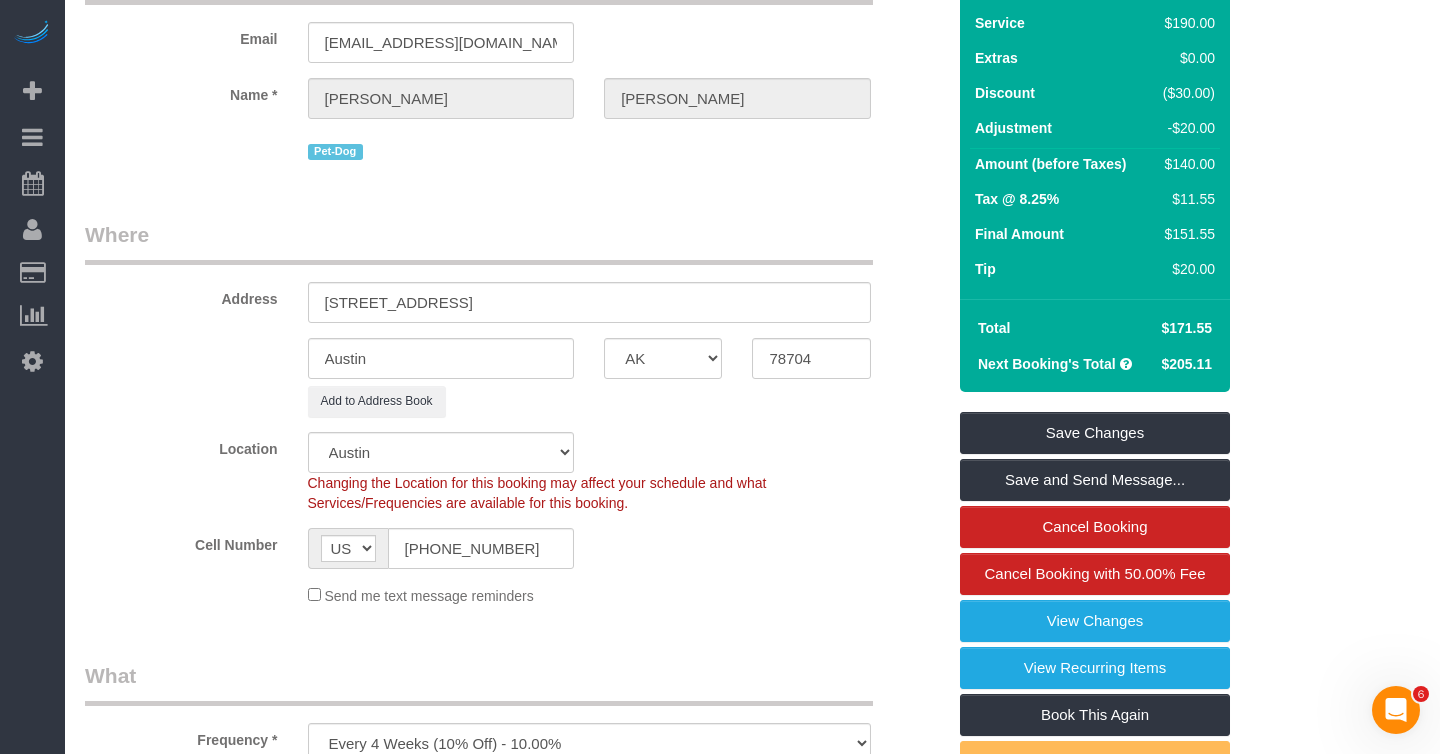 scroll, scrollTop: 196, scrollLeft: 0, axis: vertical 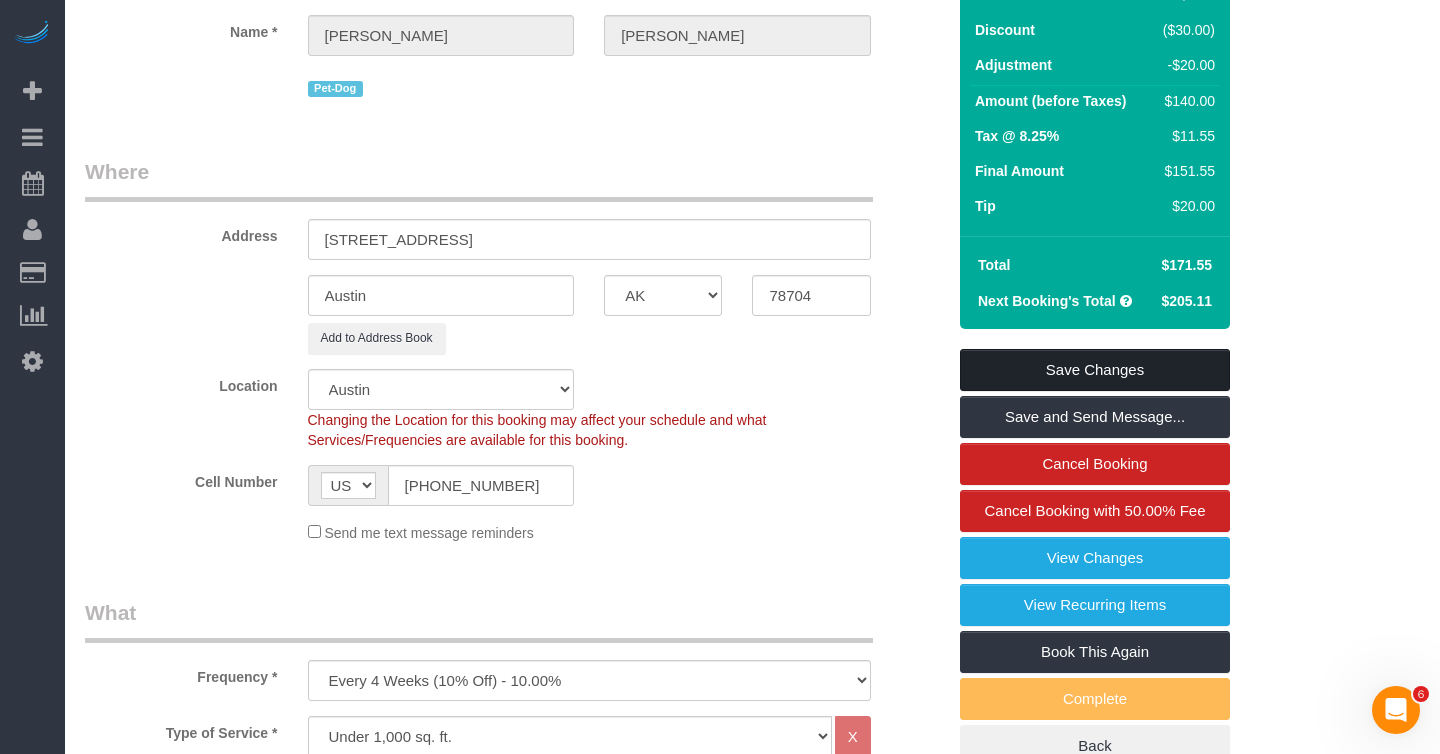 click on "Save Changes" at bounding box center [1095, 370] 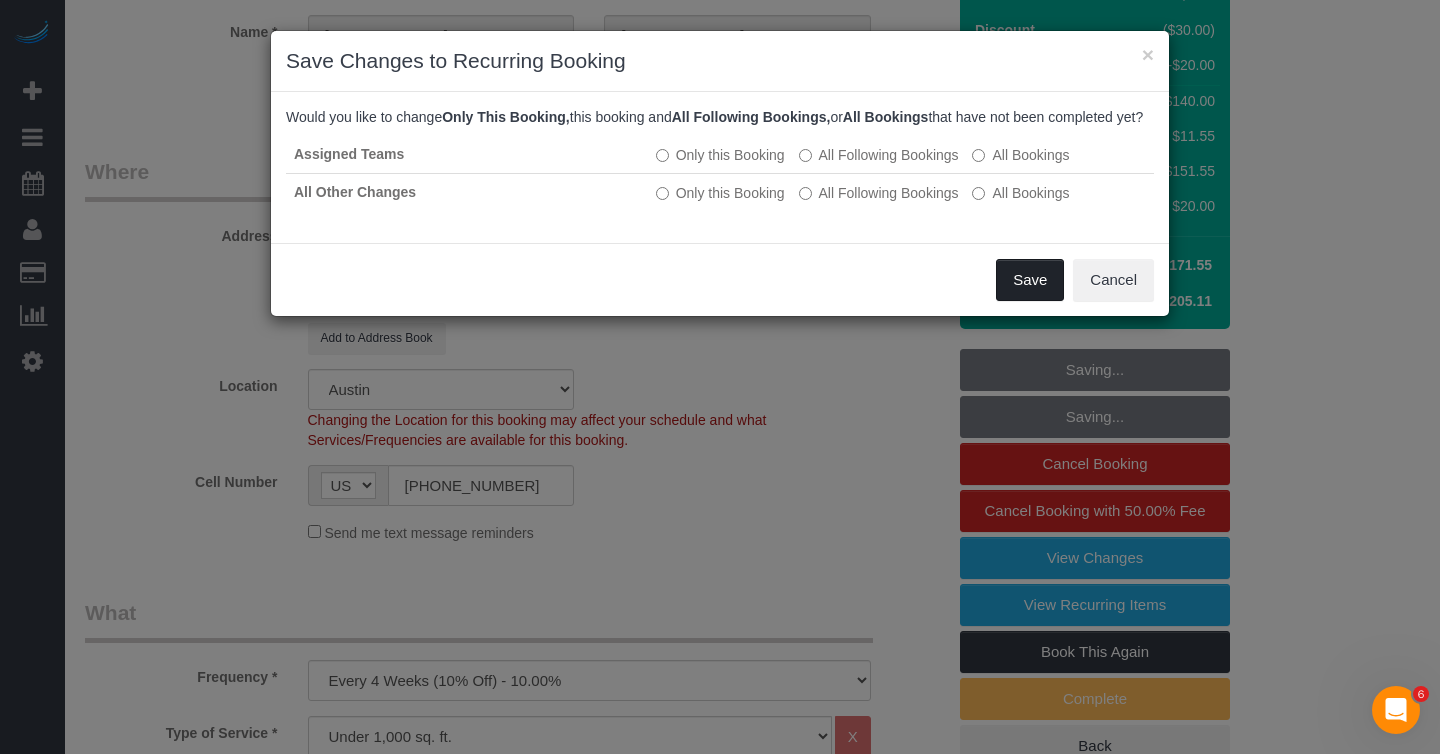 click on "Save" at bounding box center (1030, 280) 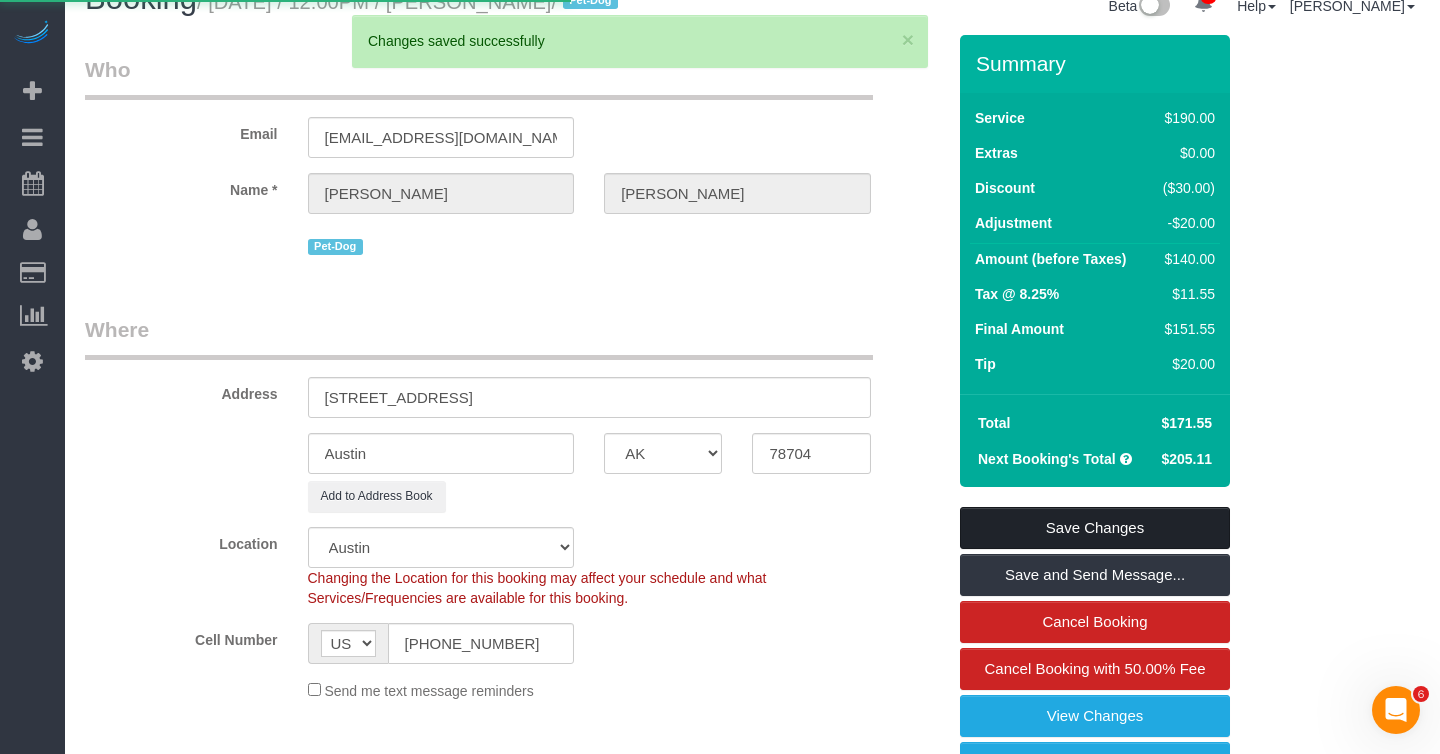 scroll, scrollTop: 0, scrollLeft: 0, axis: both 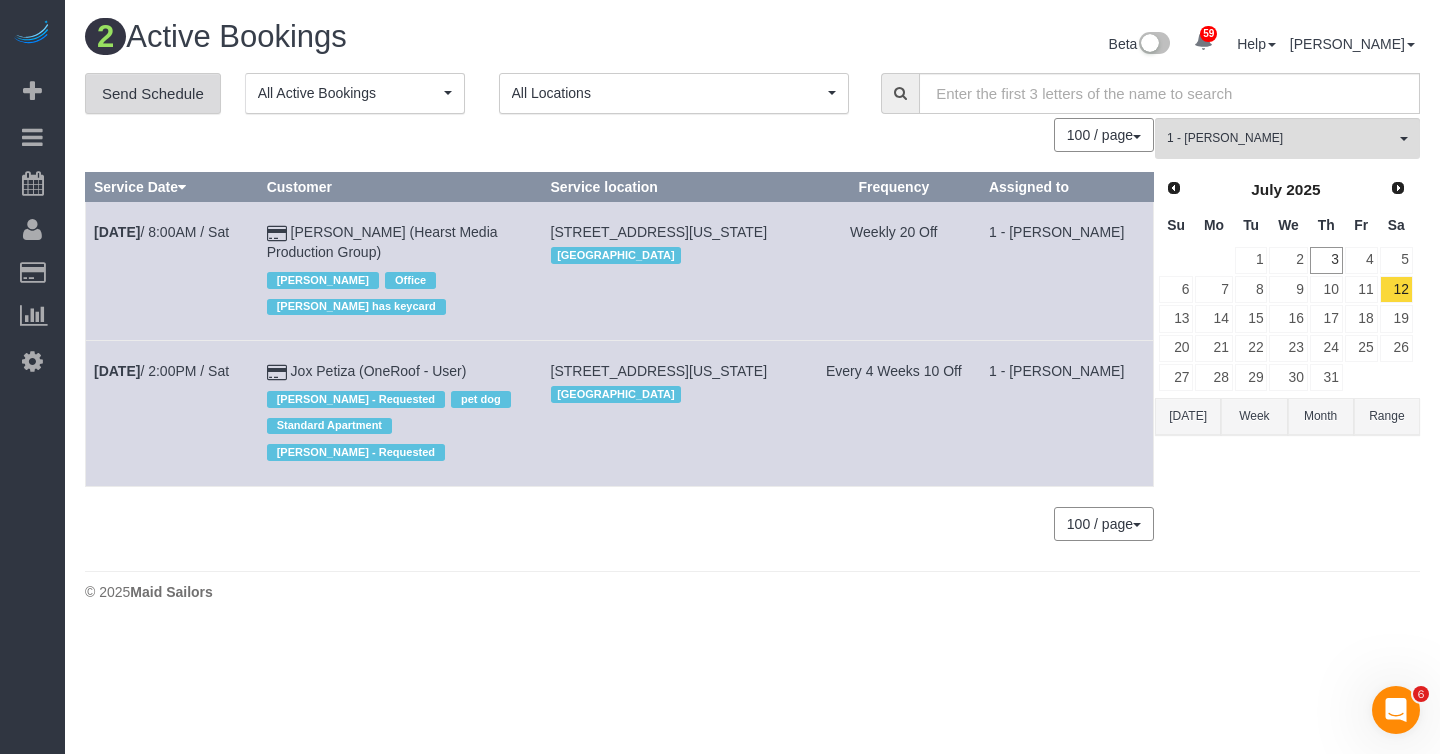 click on "Send Schedule" at bounding box center (153, 94) 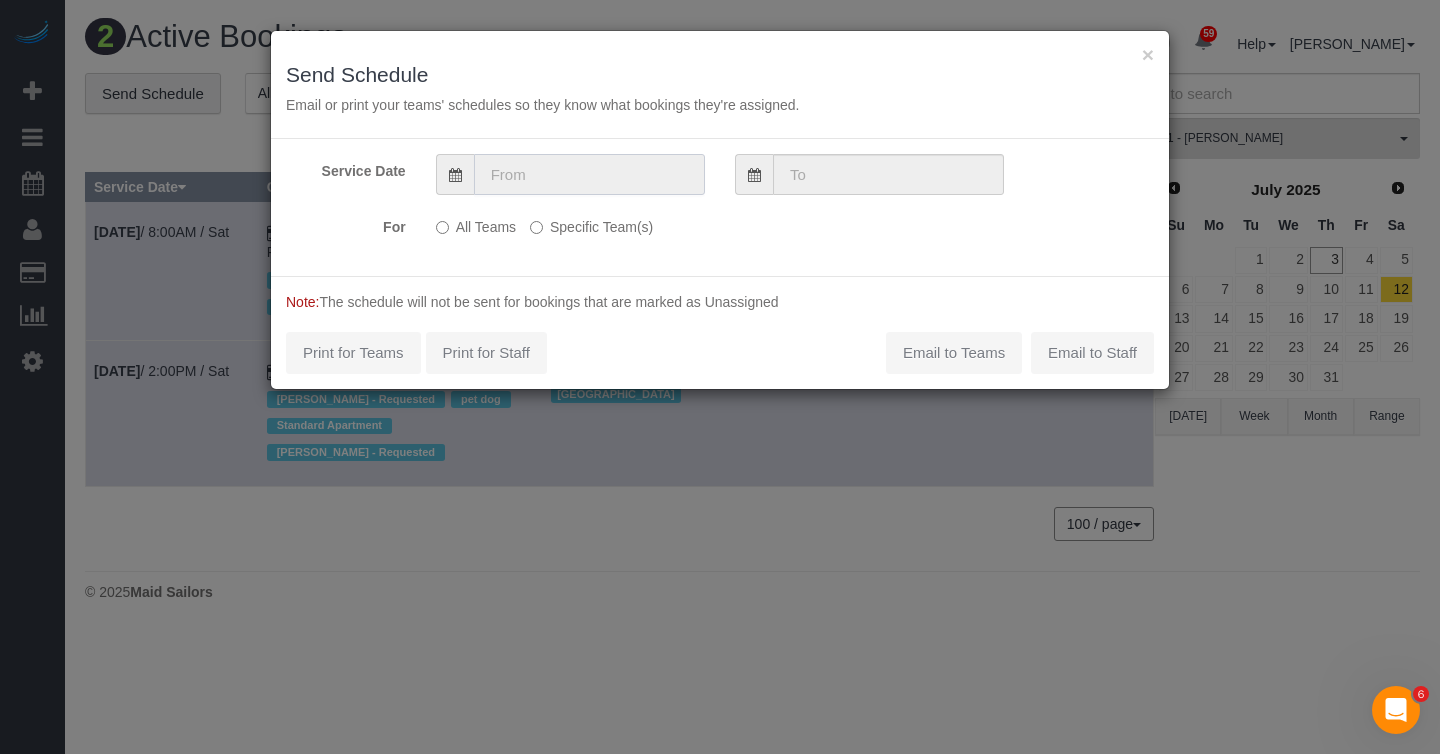 click at bounding box center (589, 174) 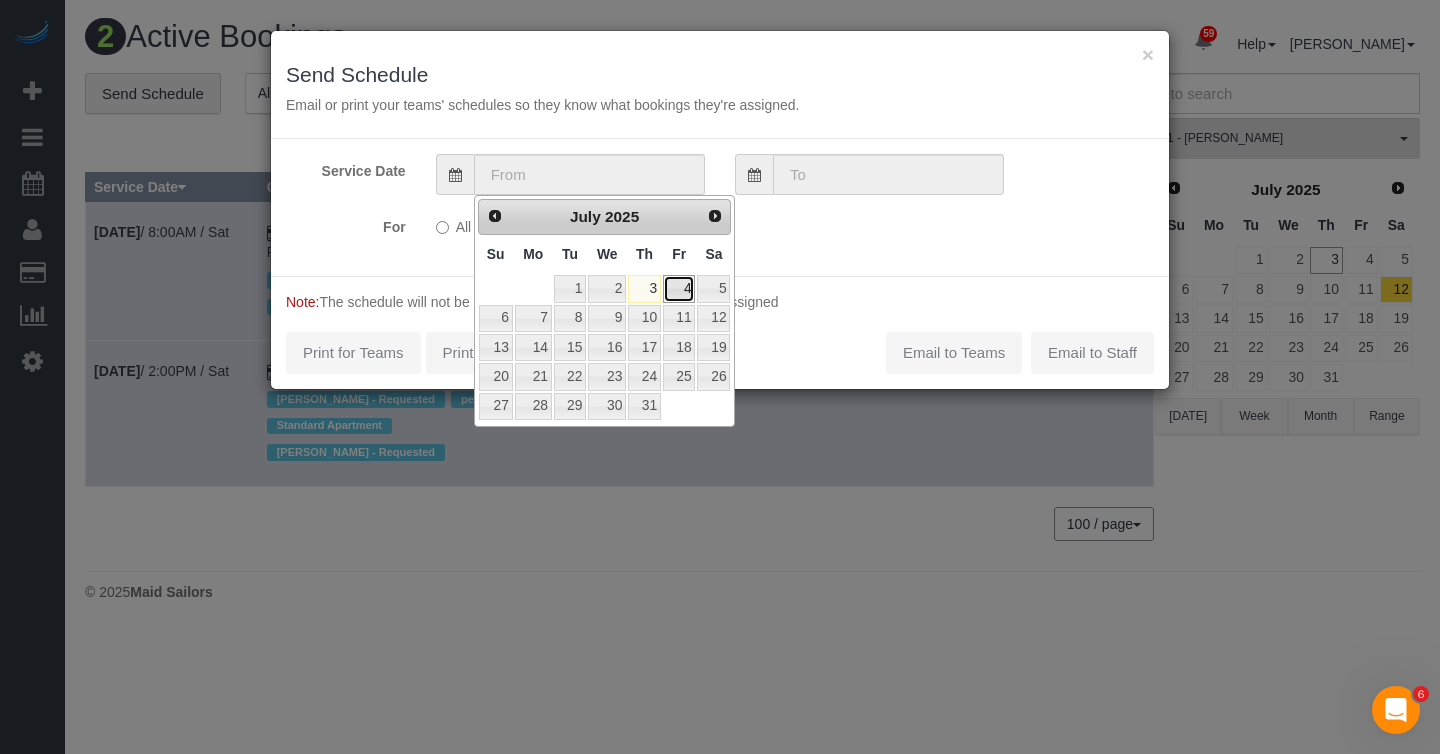 click on "4" at bounding box center [679, 288] 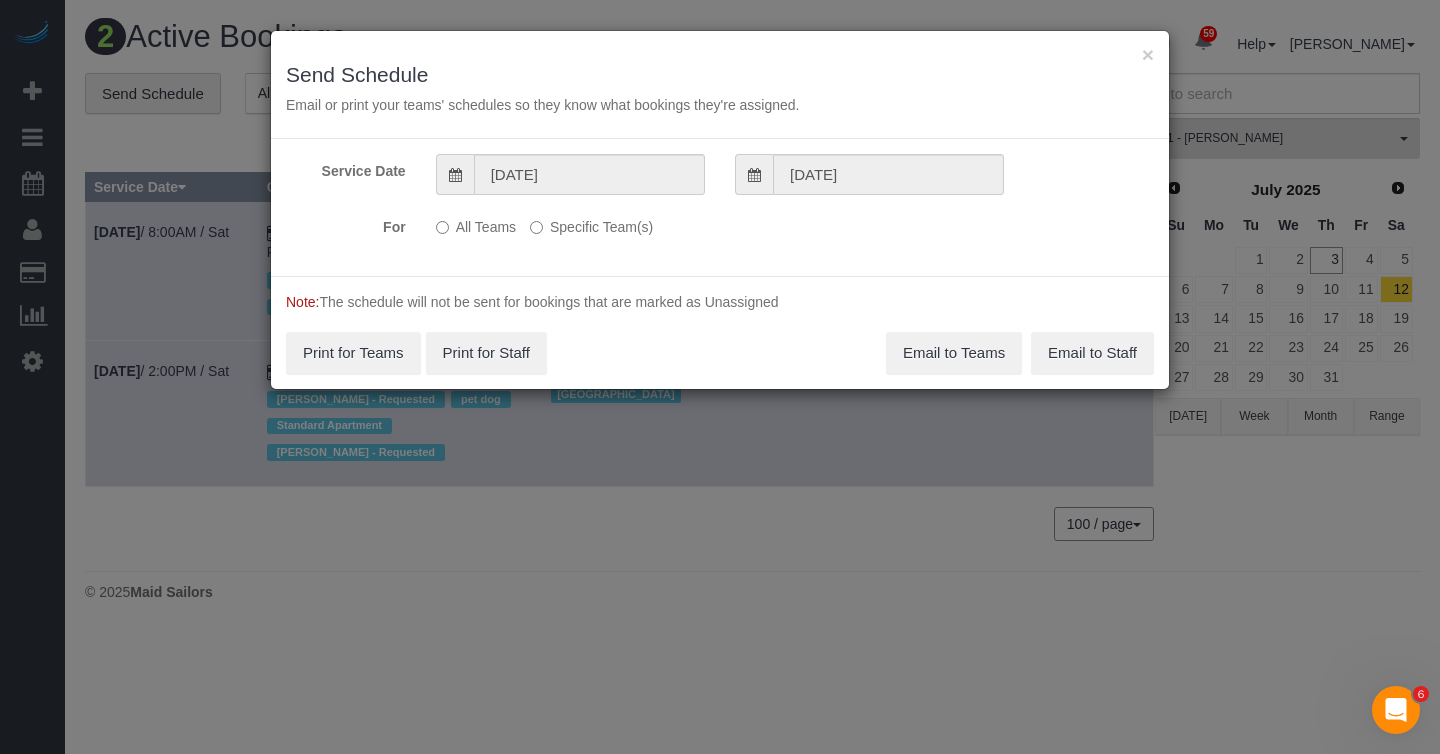 click on "Specific Team(s)" at bounding box center [591, 223] 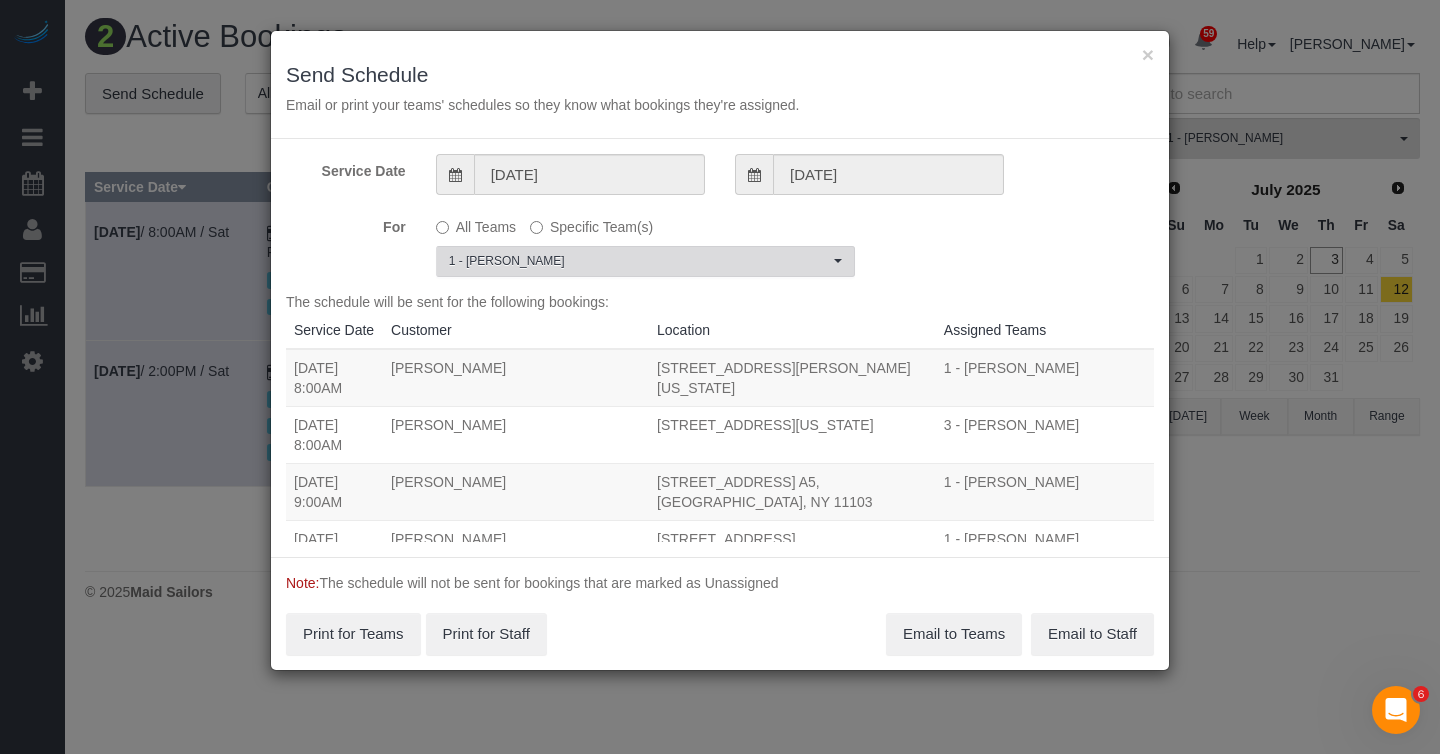 click on "1 - [PERSON_NAME]" at bounding box center [639, 261] 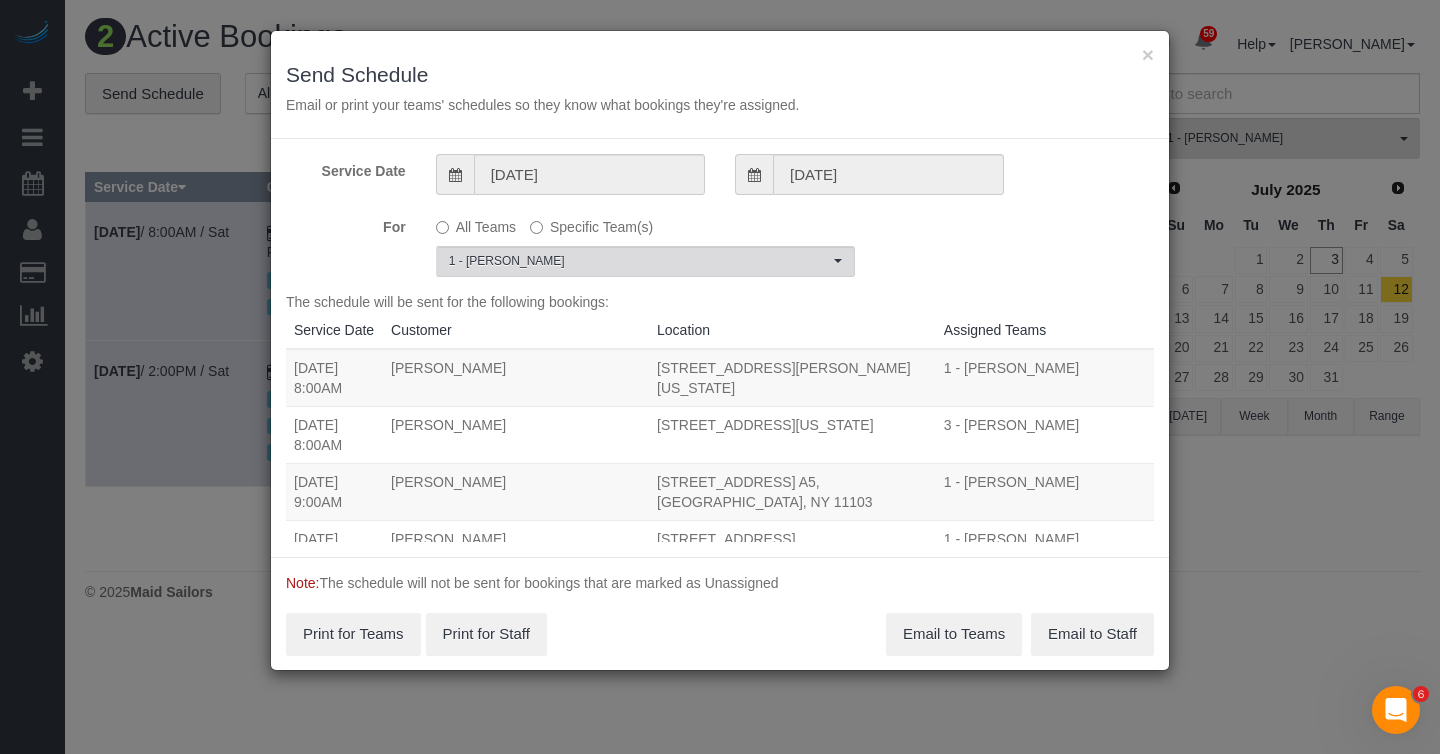 scroll, scrollTop: 782, scrollLeft: 0, axis: vertical 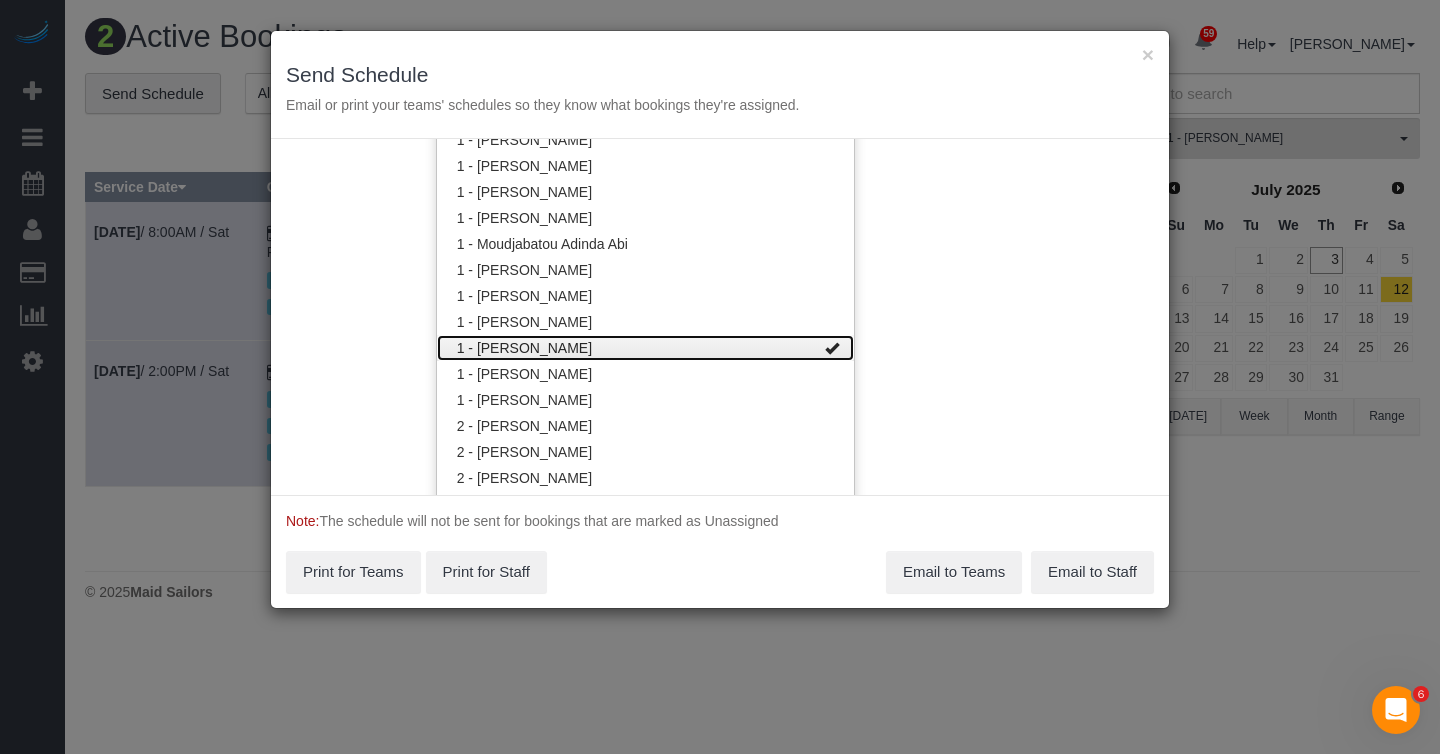 click on "1 - [PERSON_NAME]" at bounding box center (645, 348) 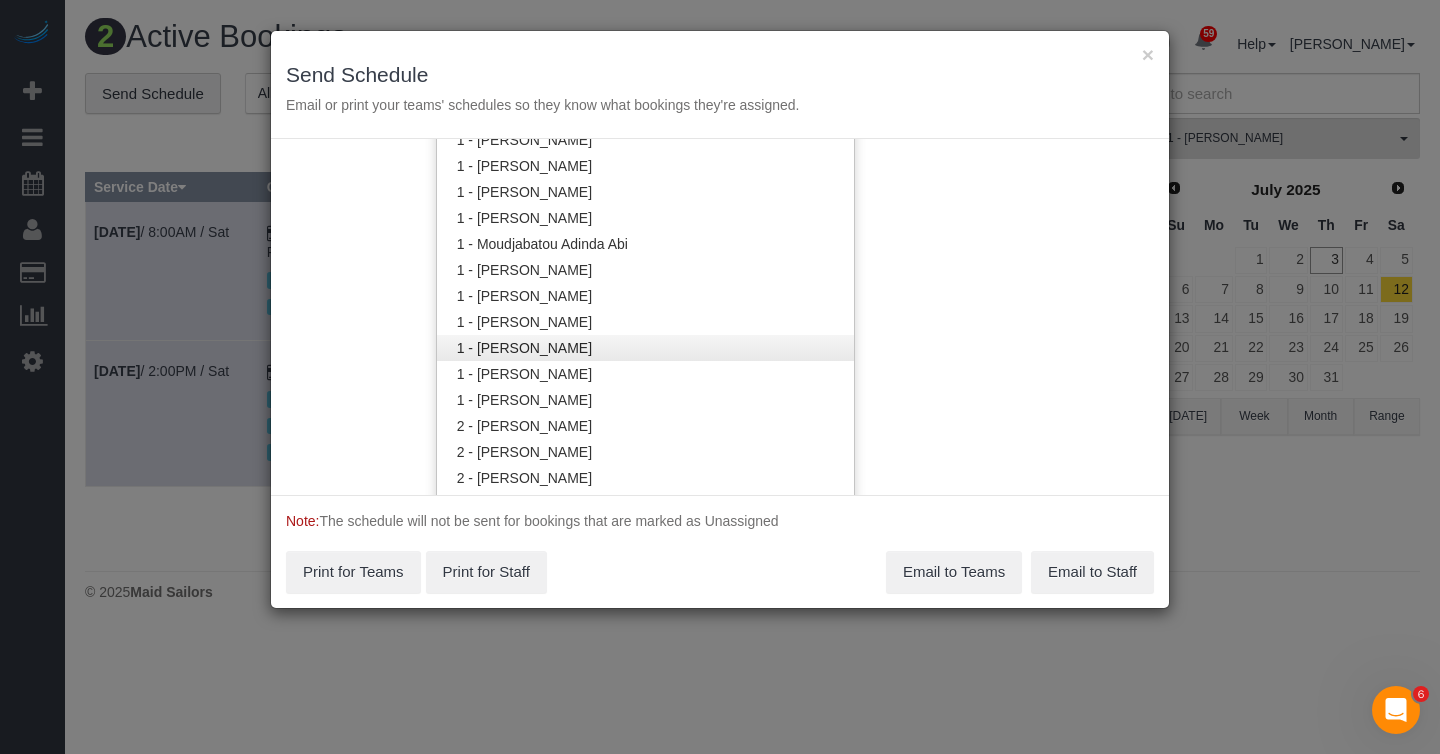 scroll, scrollTop: 1996, scrollLeft: 0, axis: vertical 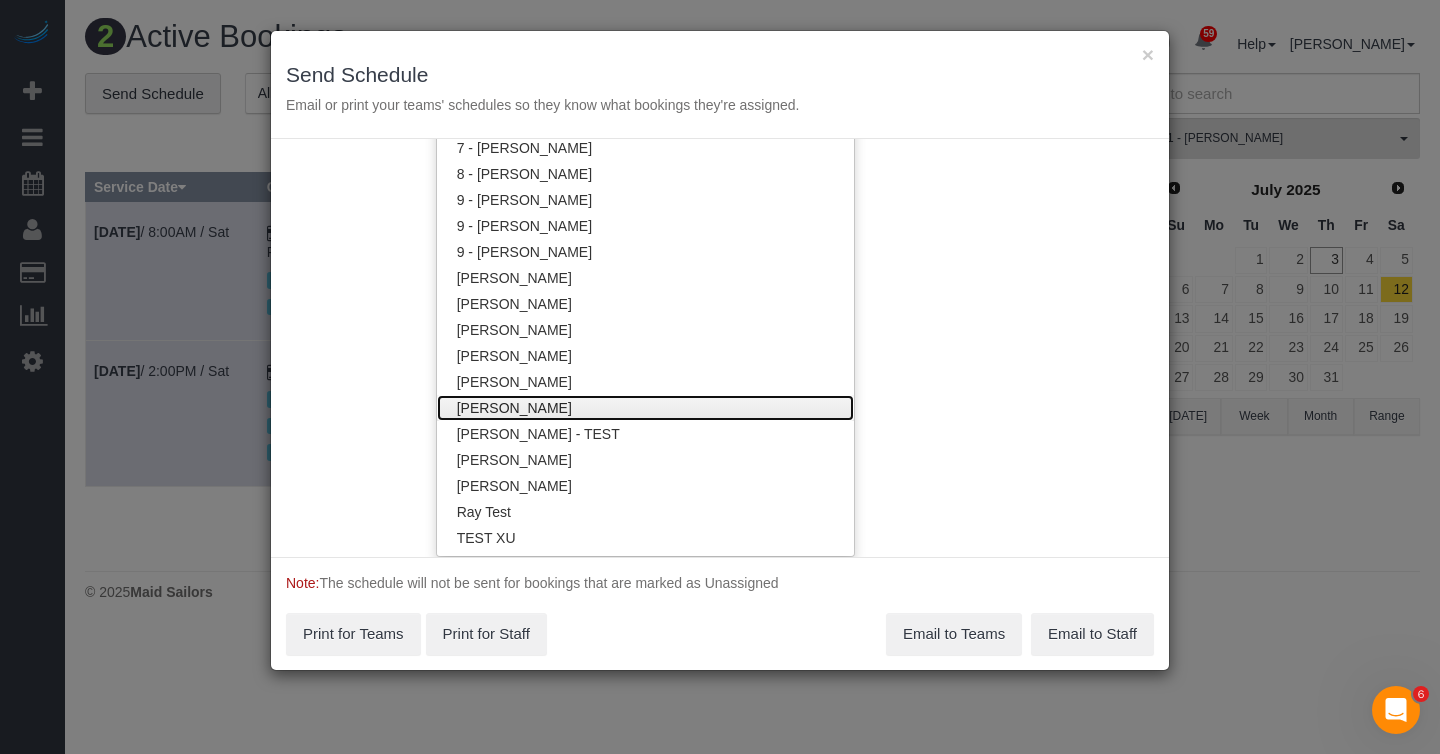 click on "[PERSON_NAME]" at bounding box center (645, 408) 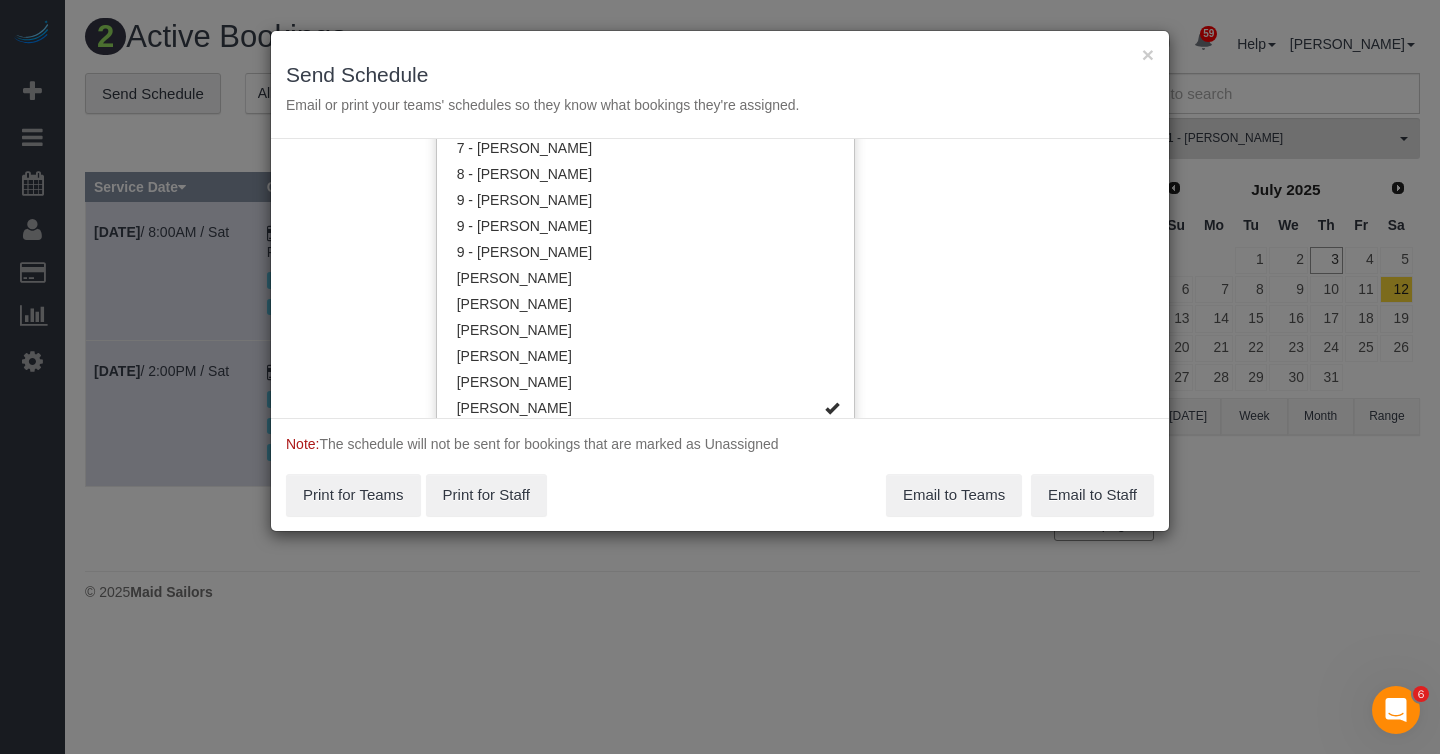 click on "Email or print your teams' schedules so they know what bookings they're assigned." at bounding box center (720, 105) 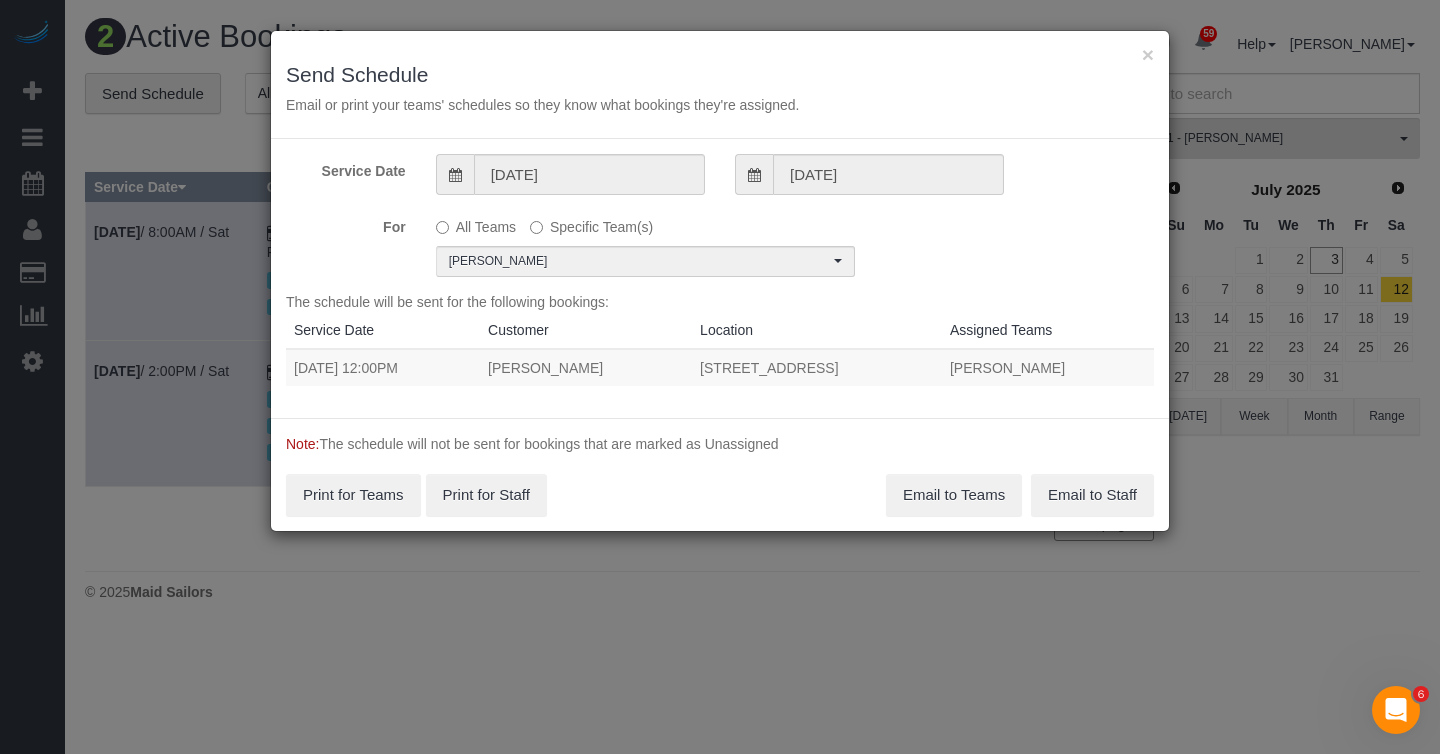 scroll, scrollTop: 0, scrollLeft: 0, axis: both 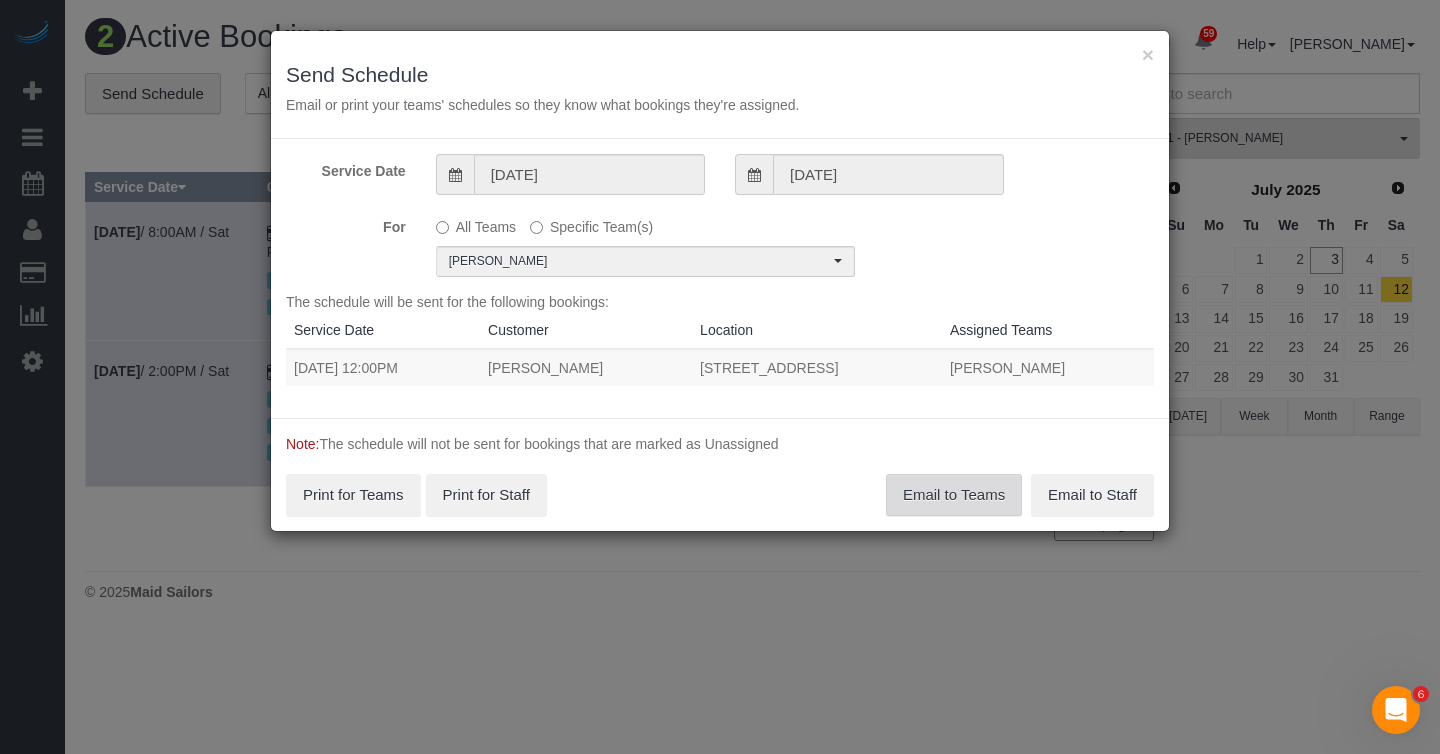 click on "Email to Teams" at bounding box center [954, 495] 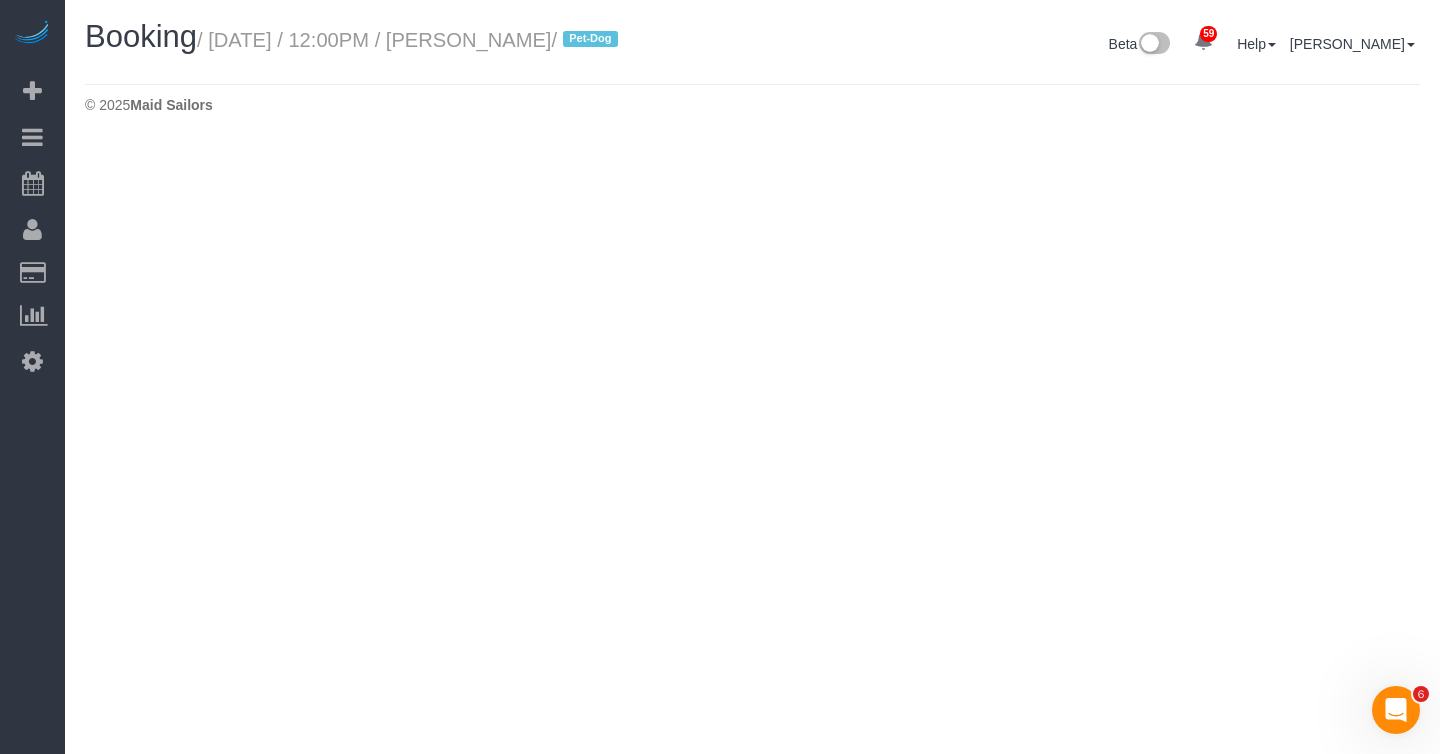 select on "[GEOGRAPHIC_DATA]" 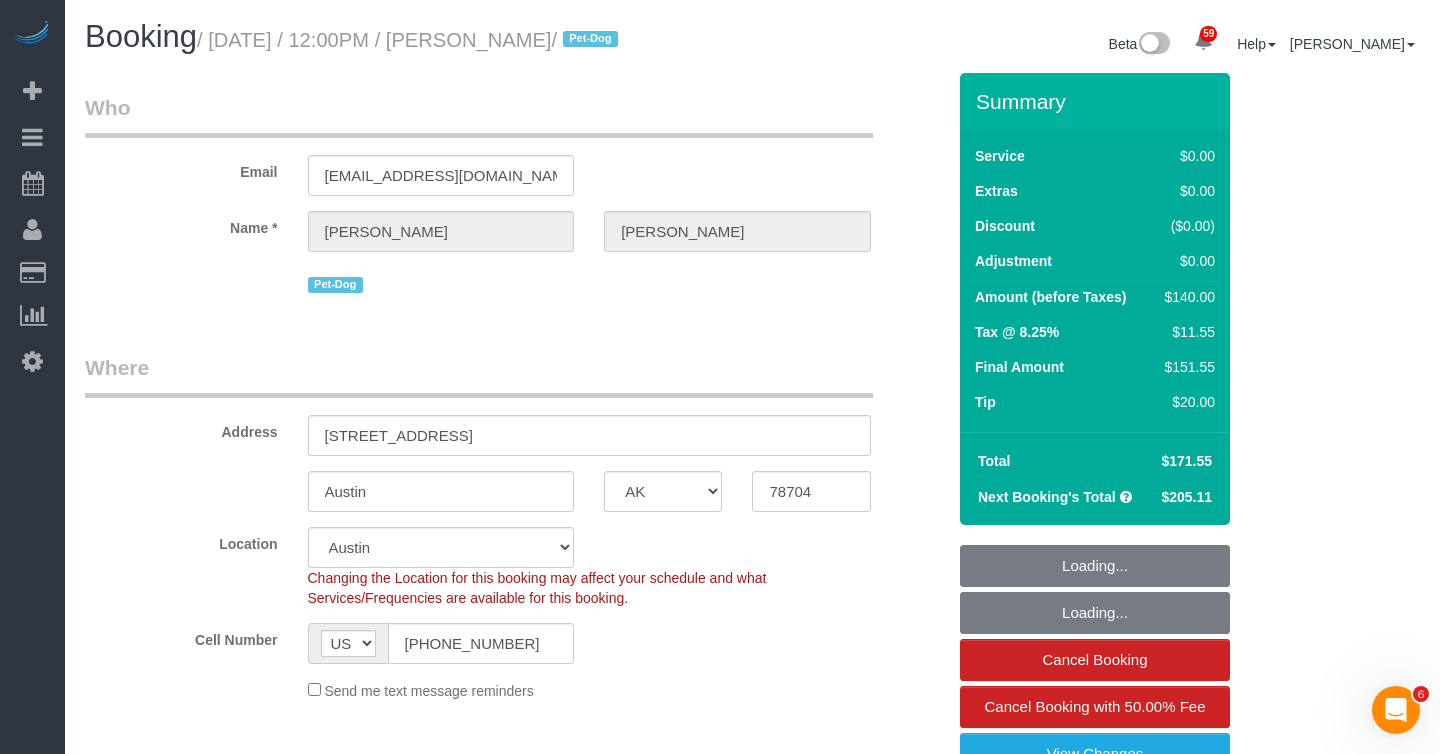 select on "string:stripe-pm_1QnndV4VGloSiKo7v2zxitHE" 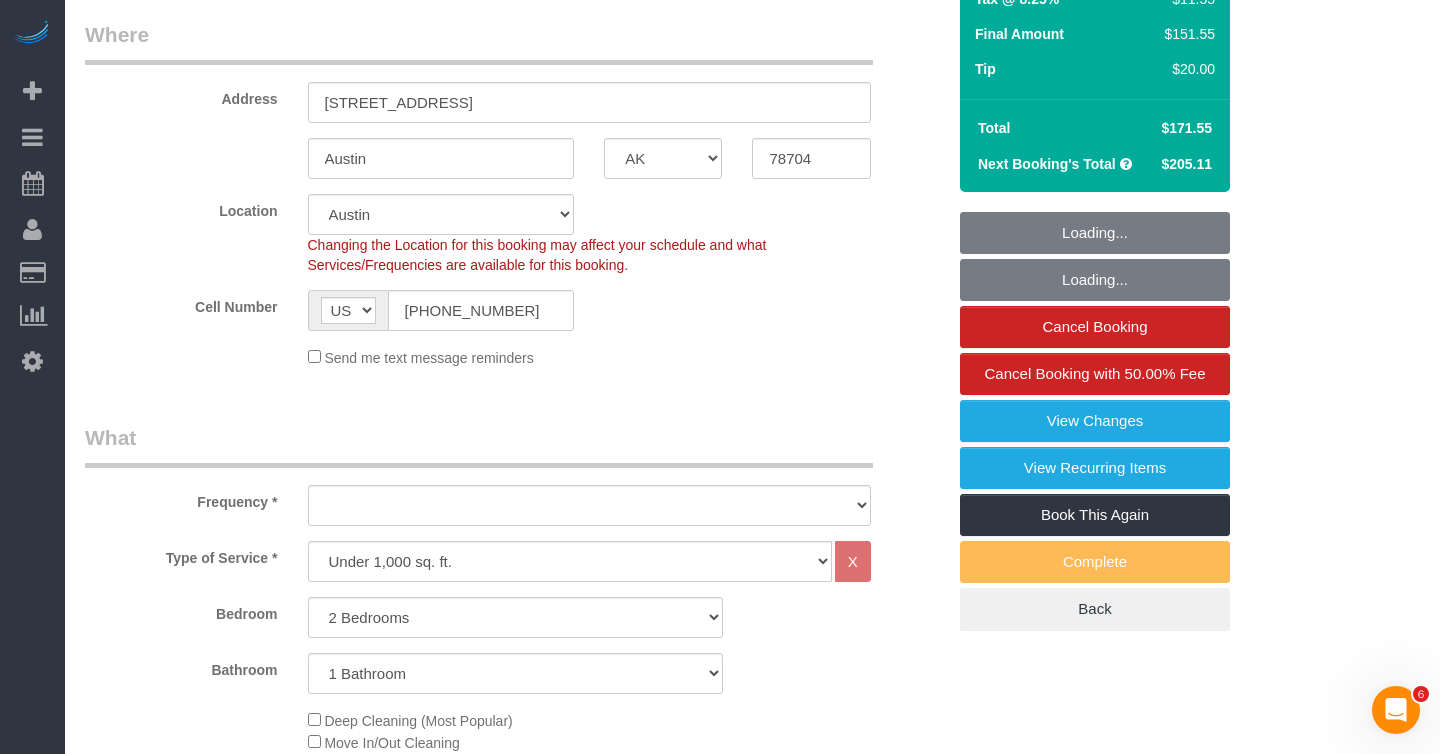 select on "object:2429" 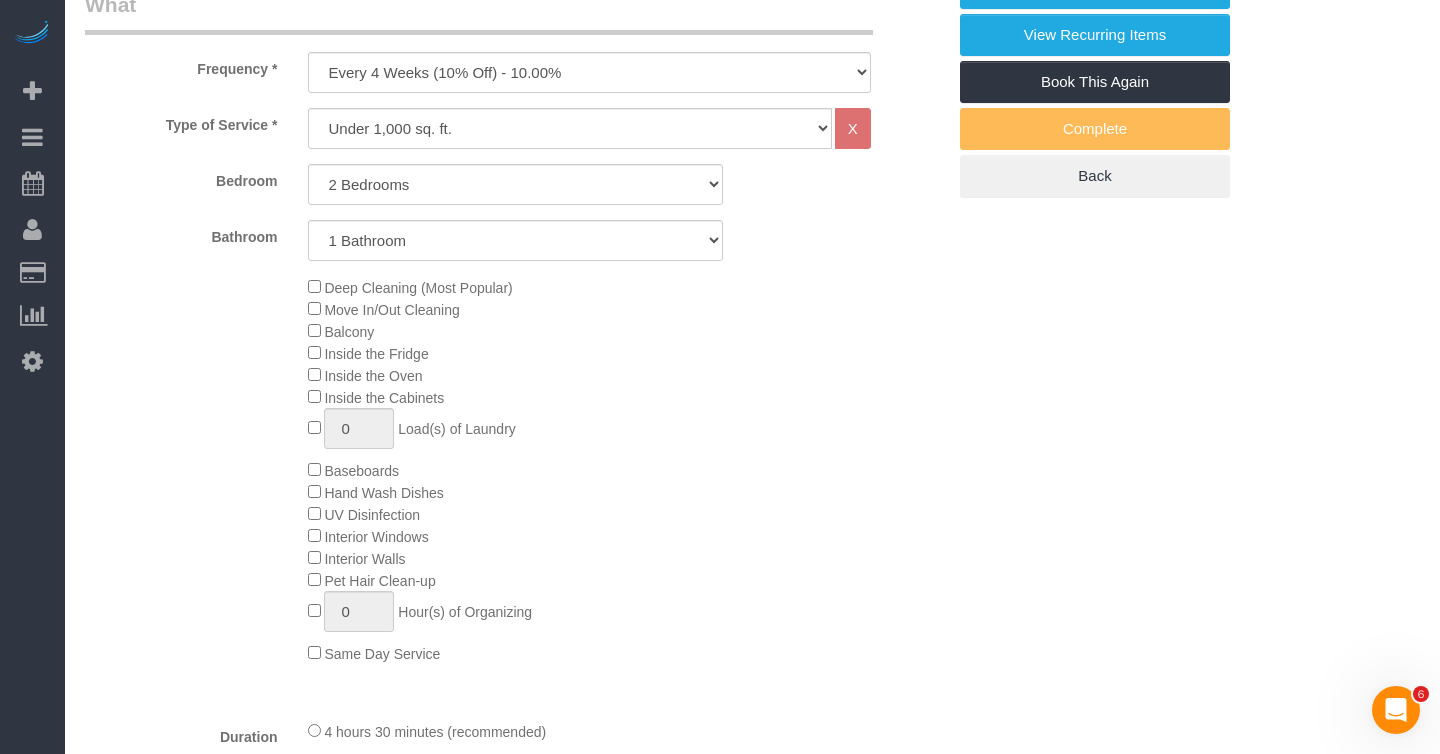 select on "object:2656" 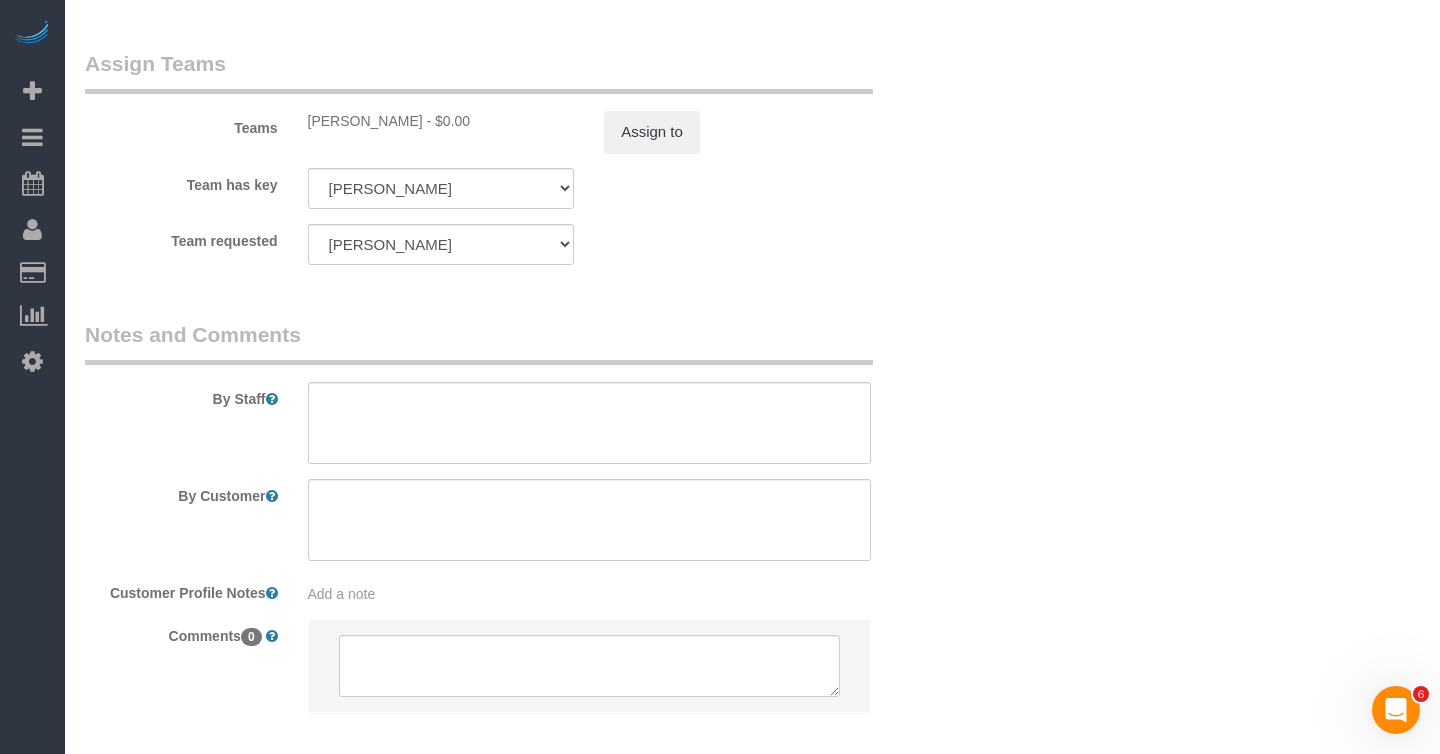 scroll, scrollTop: 2695, scrollLeft: 0, axis: vertical 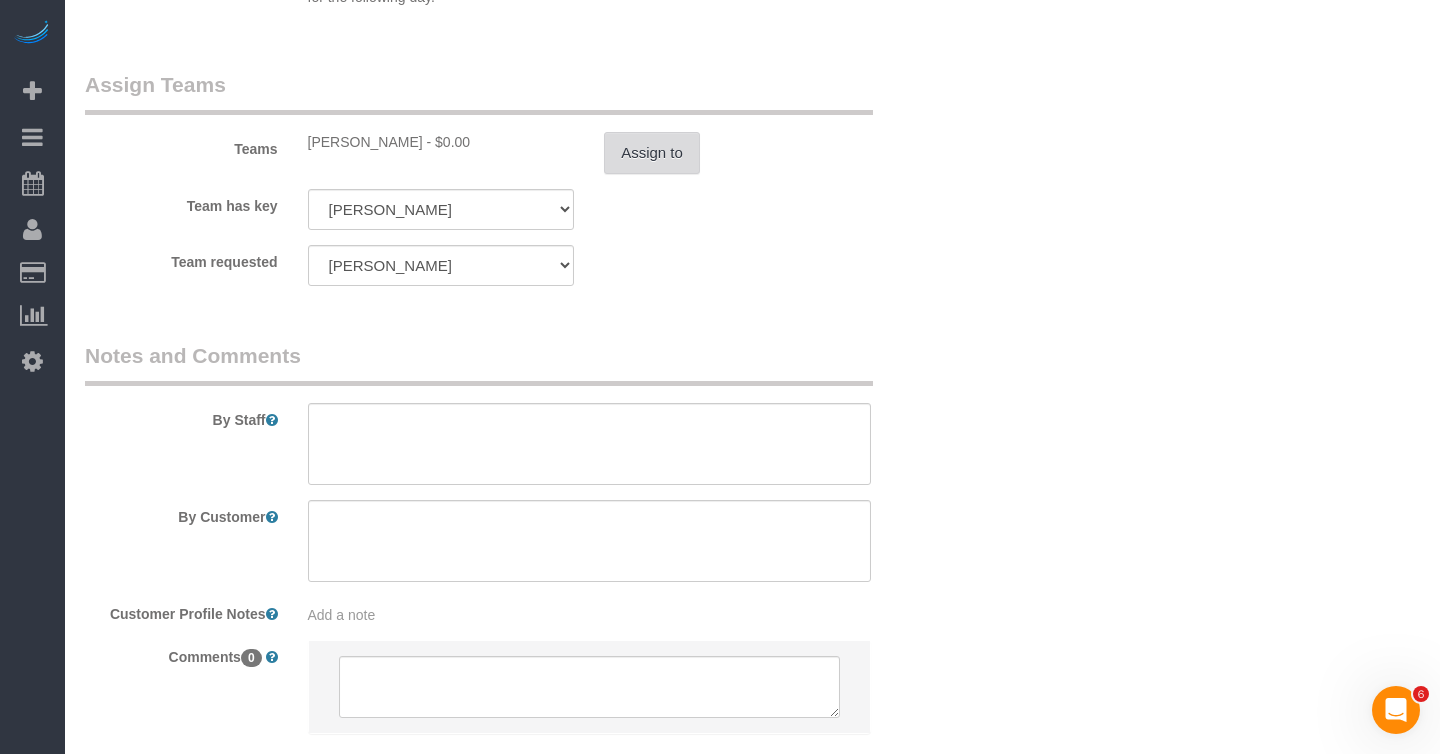 click on "Assign to" at bounding box center [652, 153] 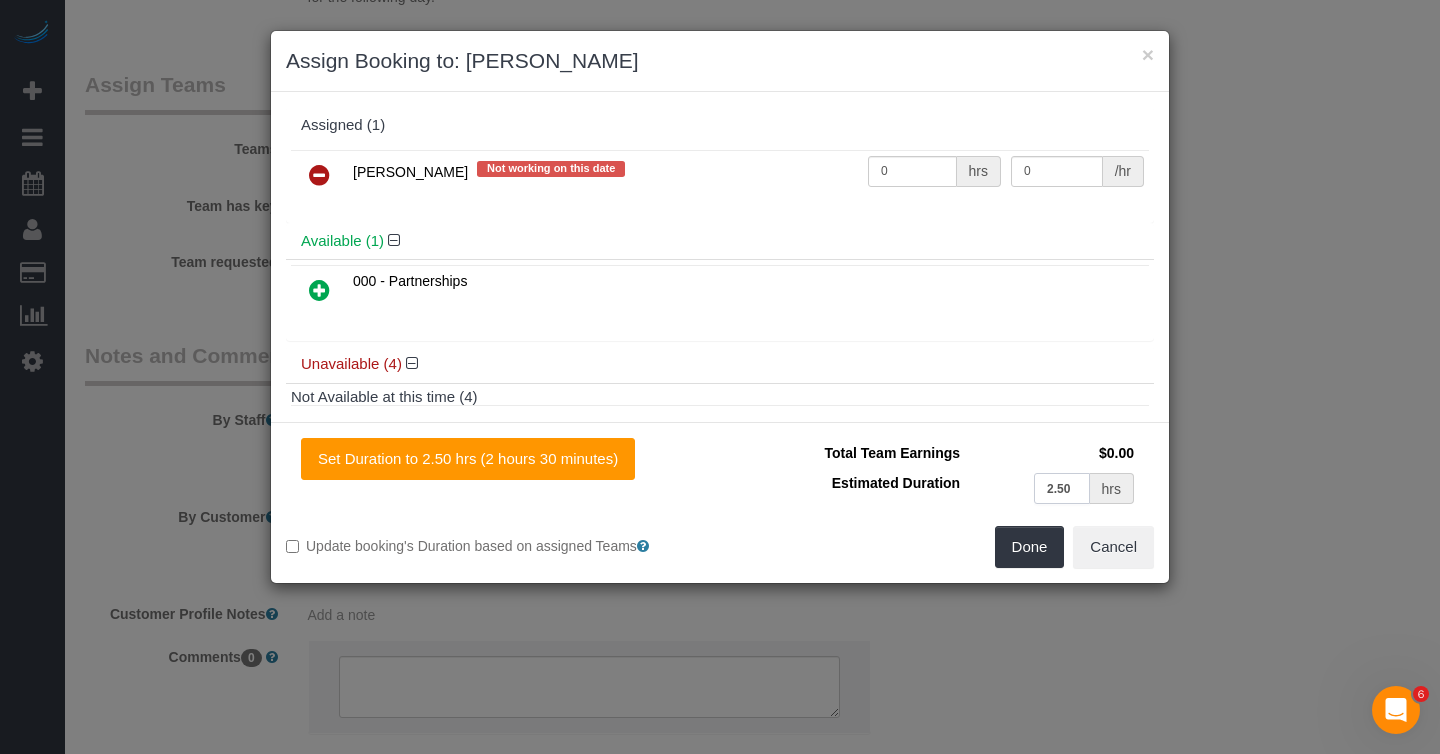 click on "2.50" at bounding box center (1062, 488) 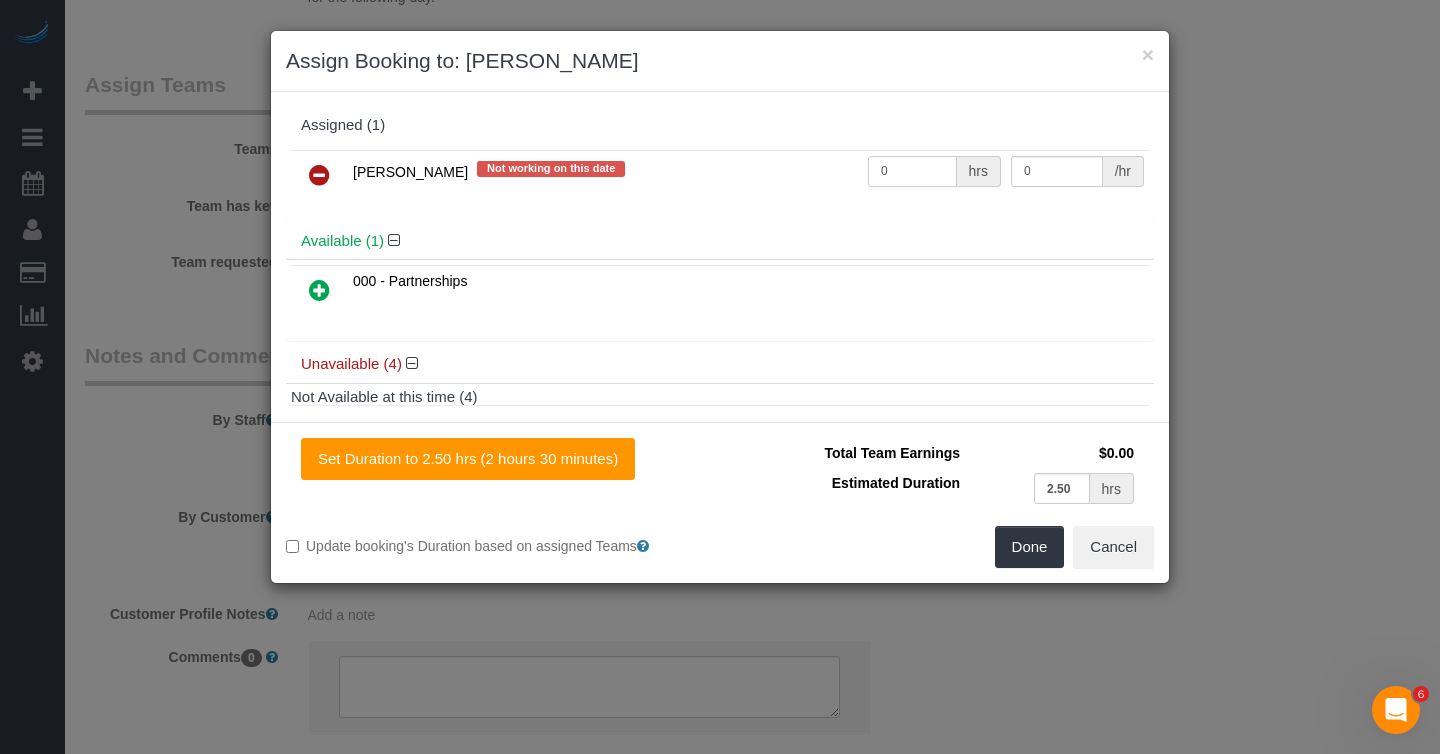 click on "0" at bounding box center (912, 171) 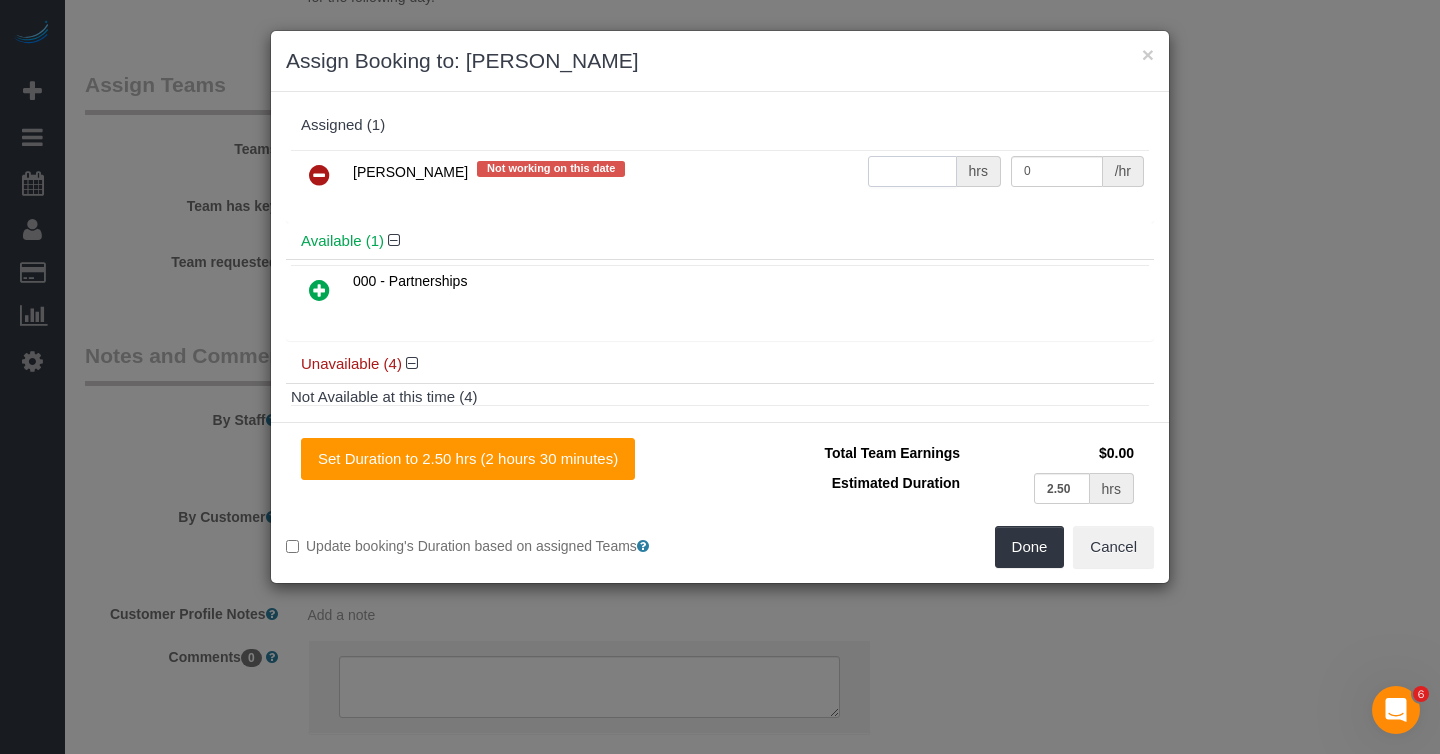 type on "2" 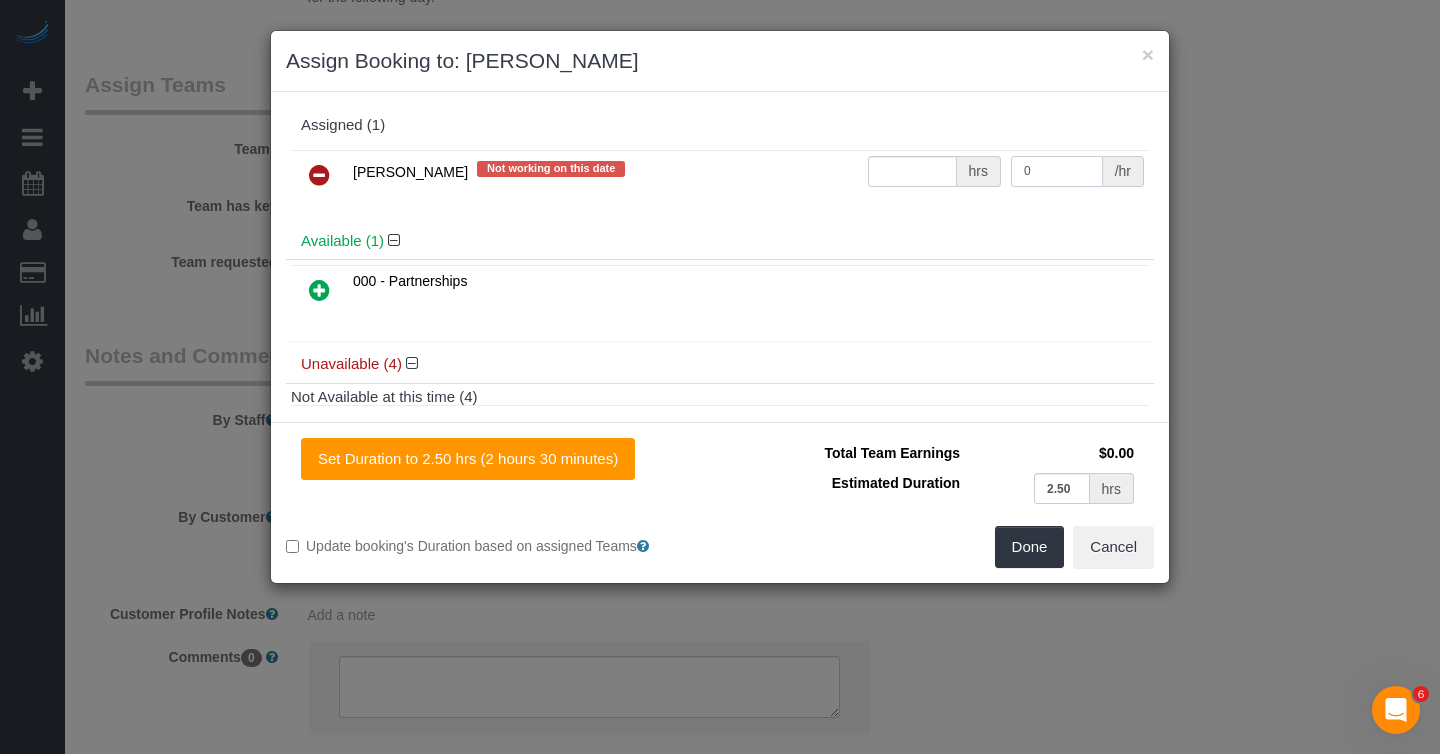 click on "0" at bounding box center [1057, 171] 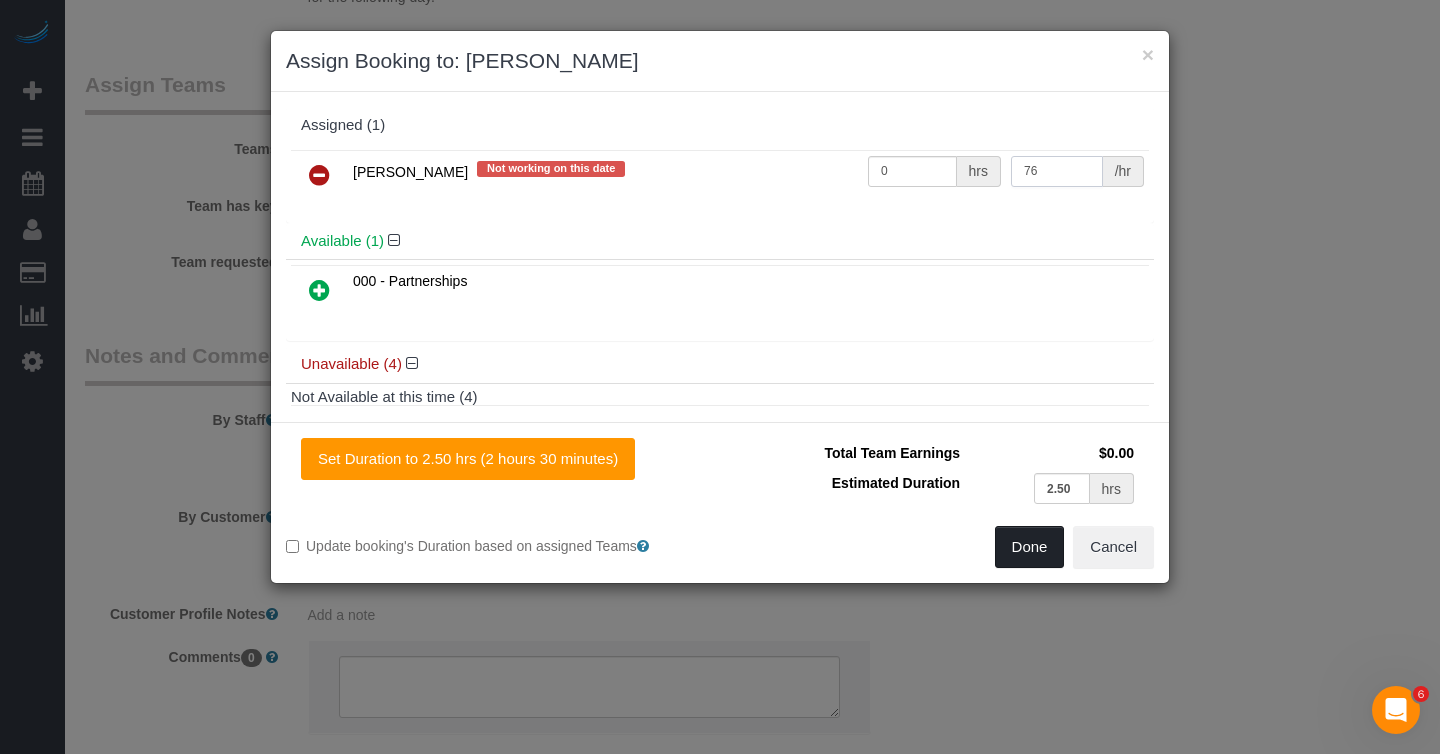 type on "76" 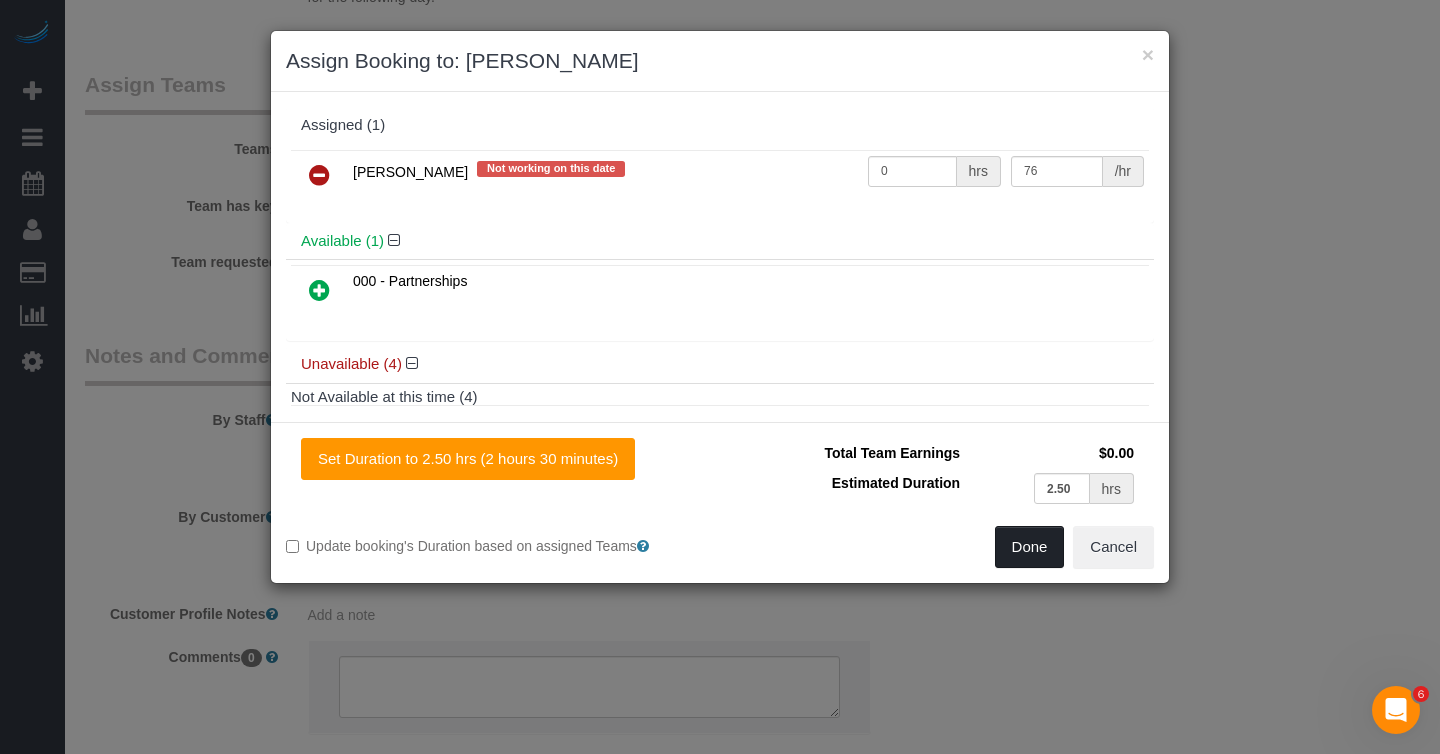 click on "Done" at bounding box center [1030, 547] 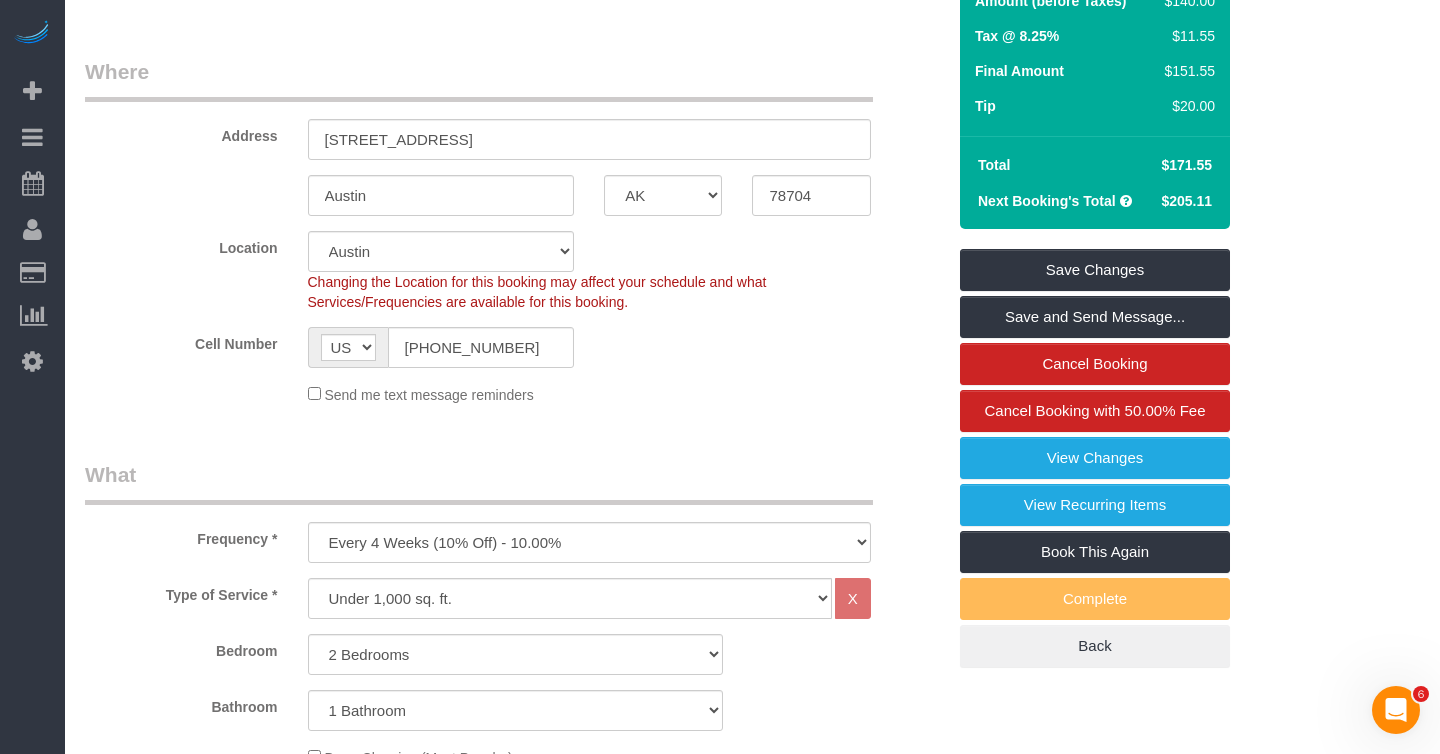 scroll, scrollTop: 194, scrollLeft: 0, axis: vertical 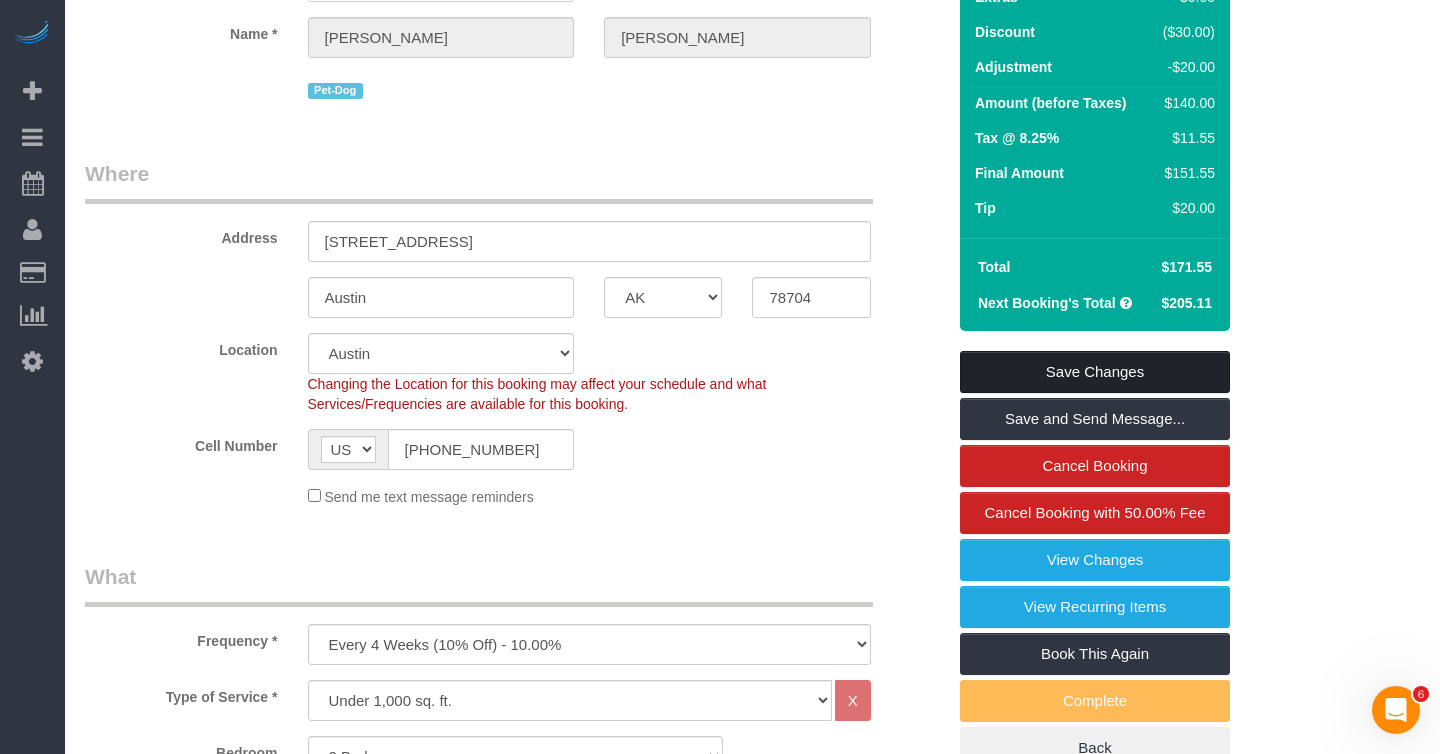 click on "Save Changes" at bounding box center (1095, 372) 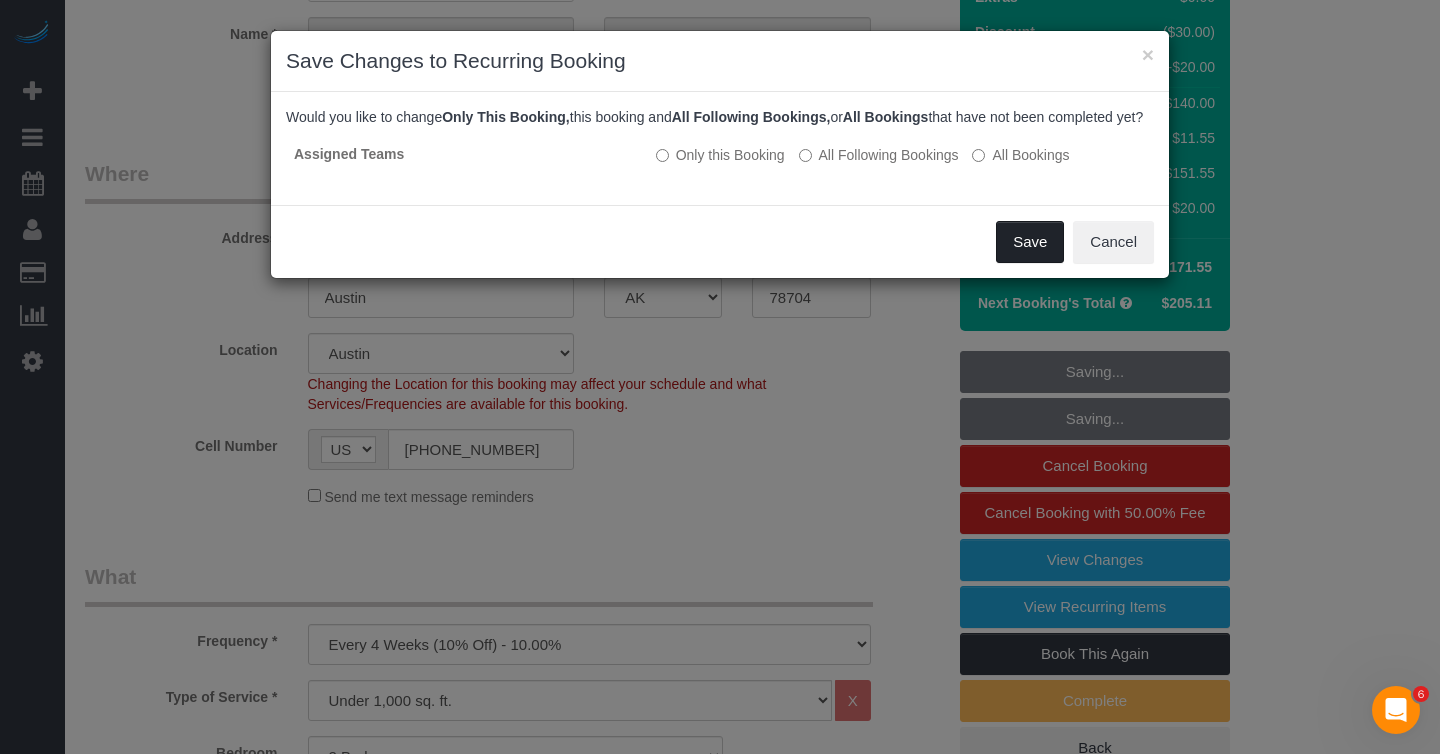 click on "Save" at bounding box center [1030, 242] 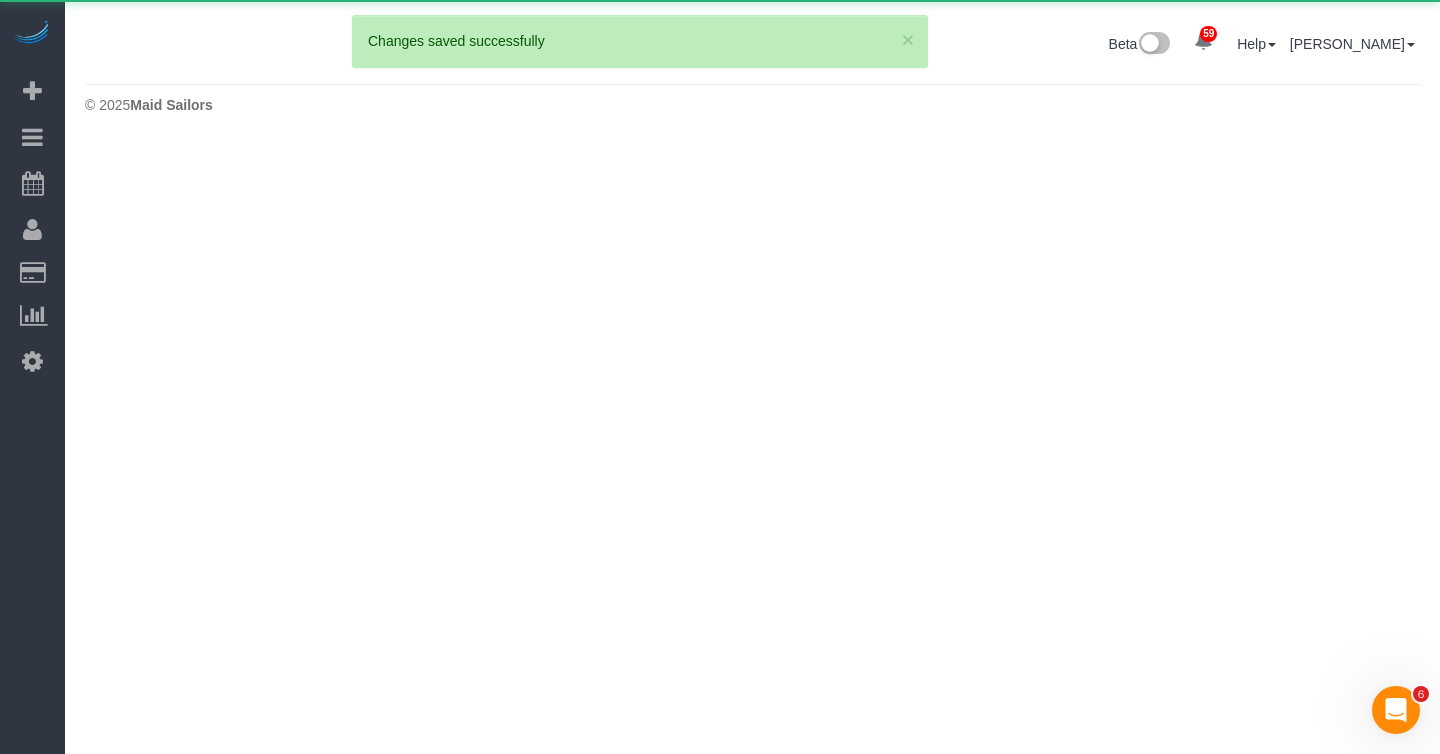 scroll, scrollTop: 0, scrollLeft: 0, axis: both 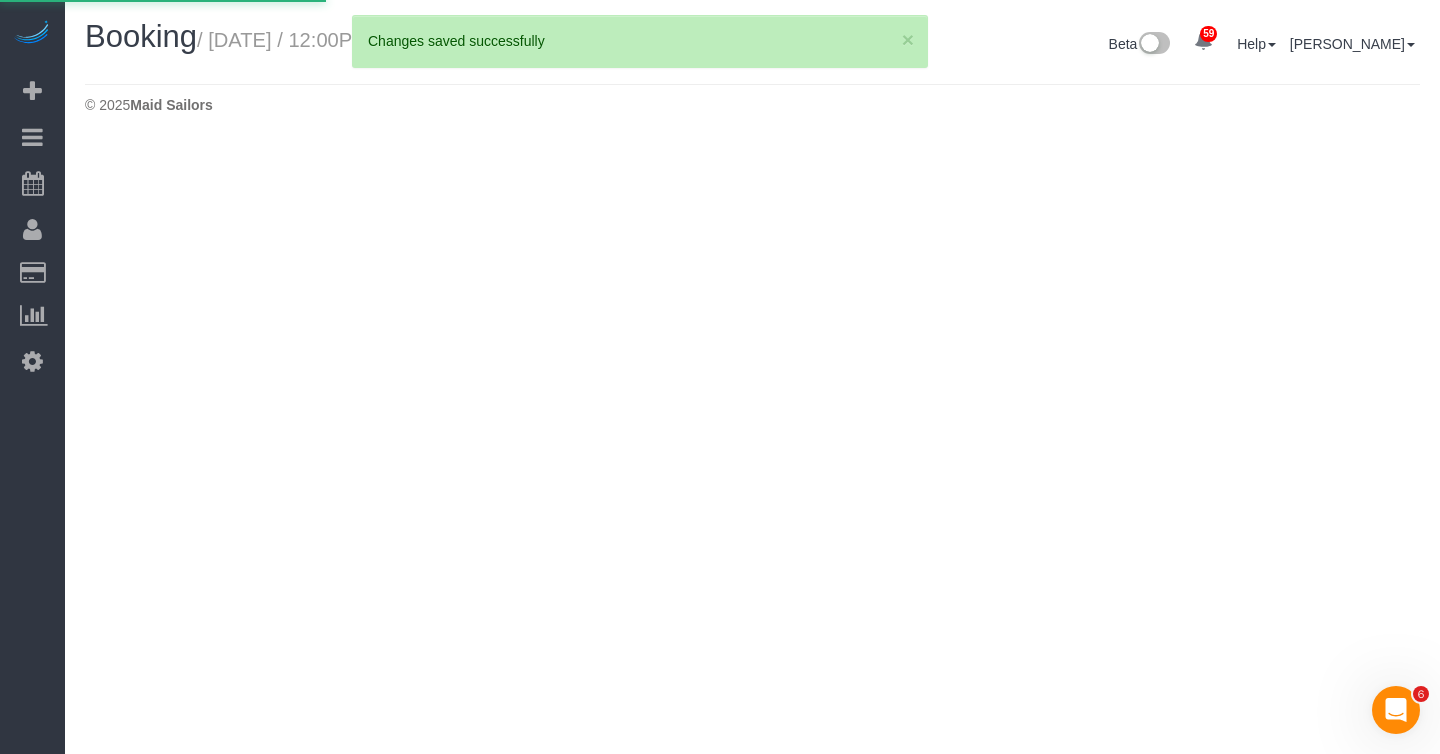select on "[GEOGRAPHIC_DATA]" 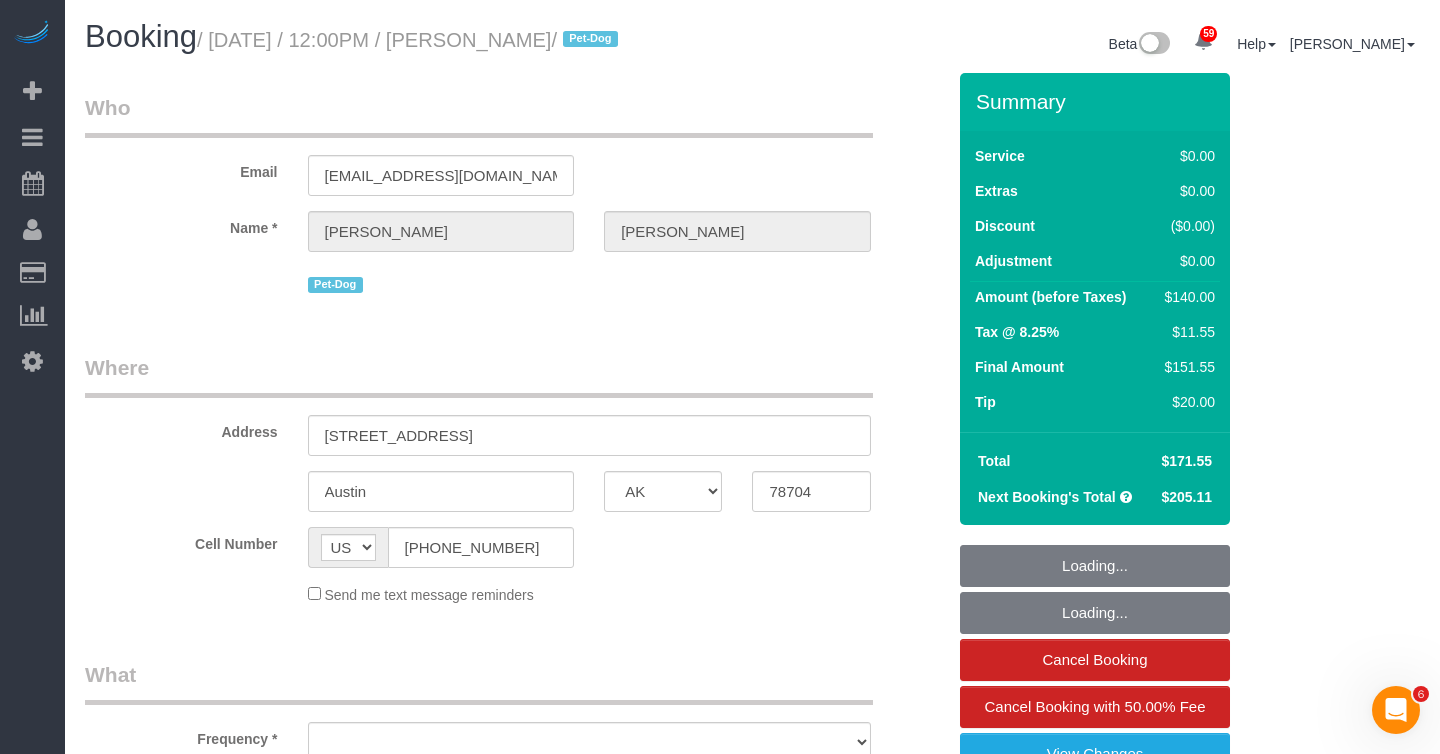select on "string:stripe-pm_1QnndV4VGloSiKo7v2zxitHE" 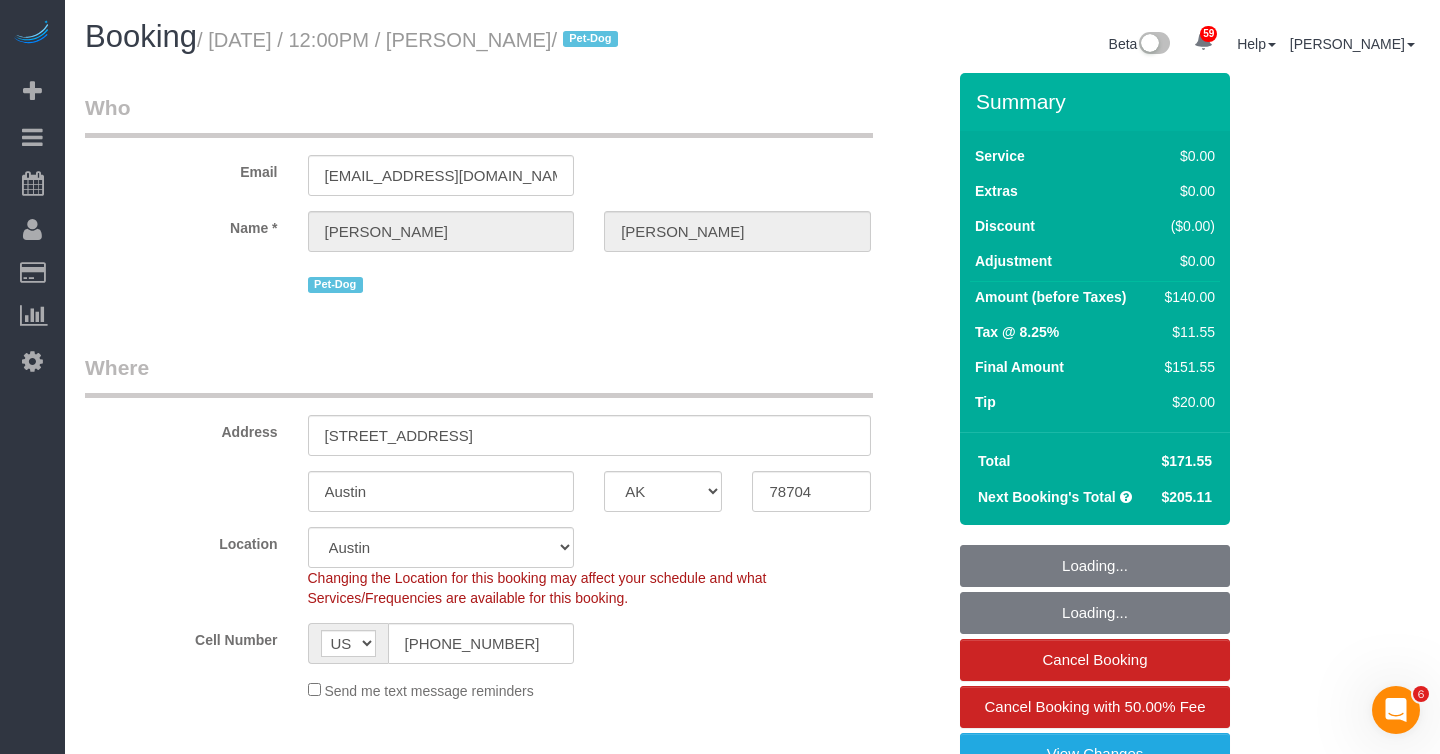 select on "object:3601" 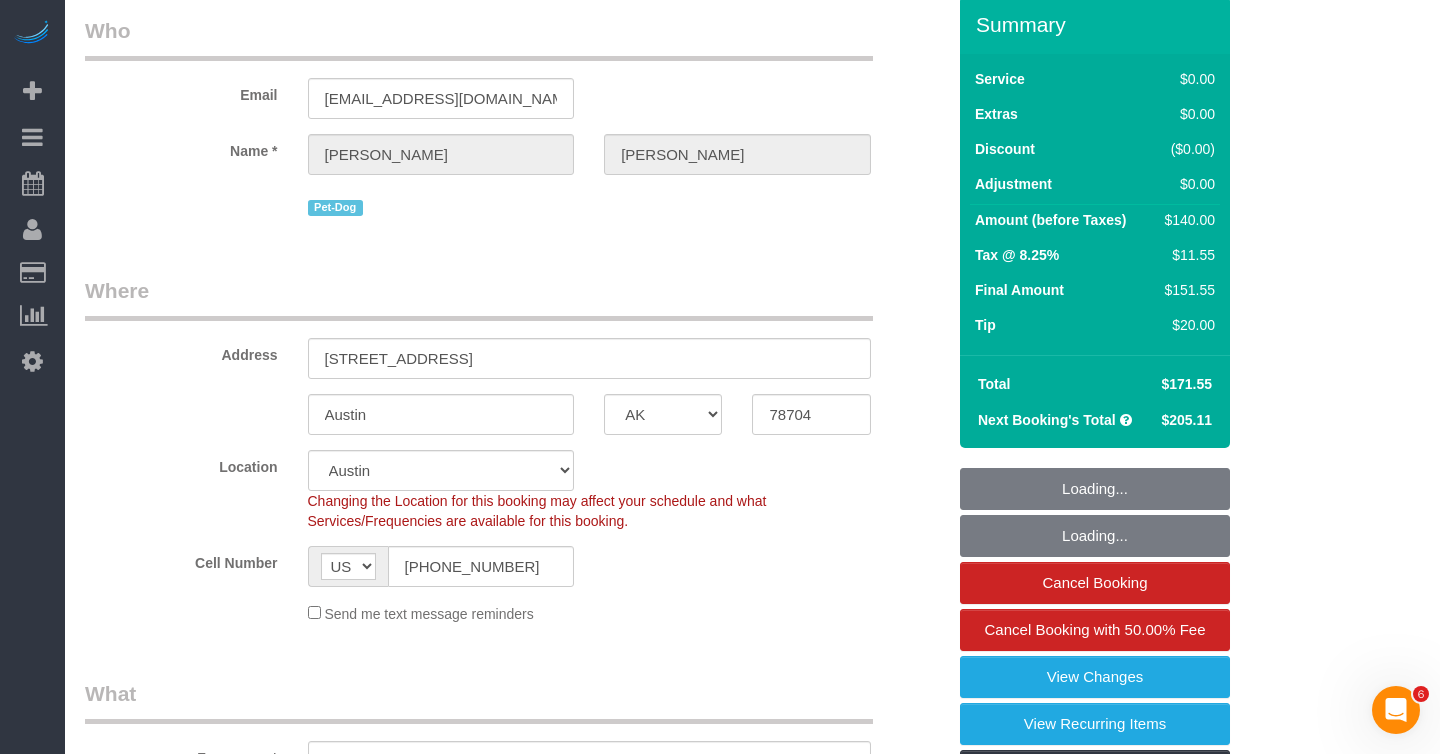 select on "spot112" 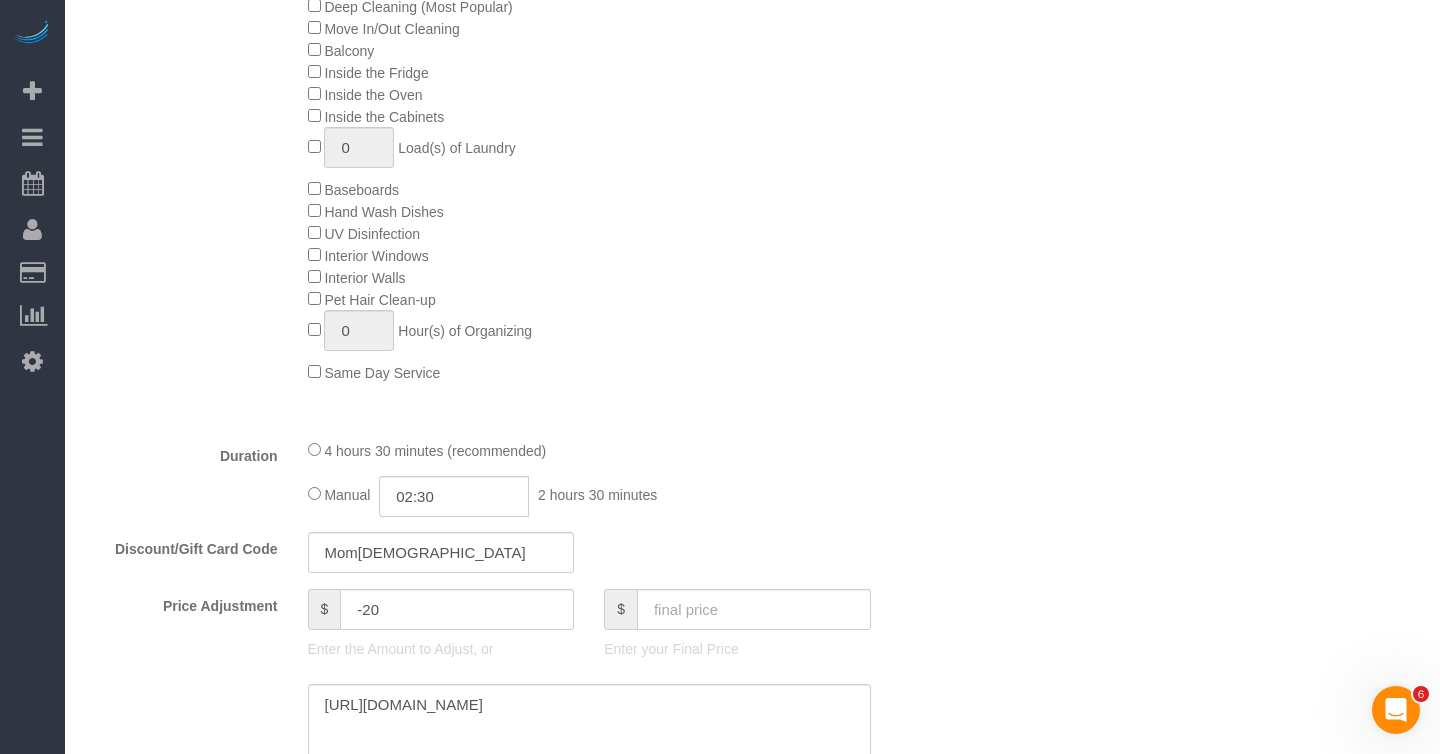 select on "2" 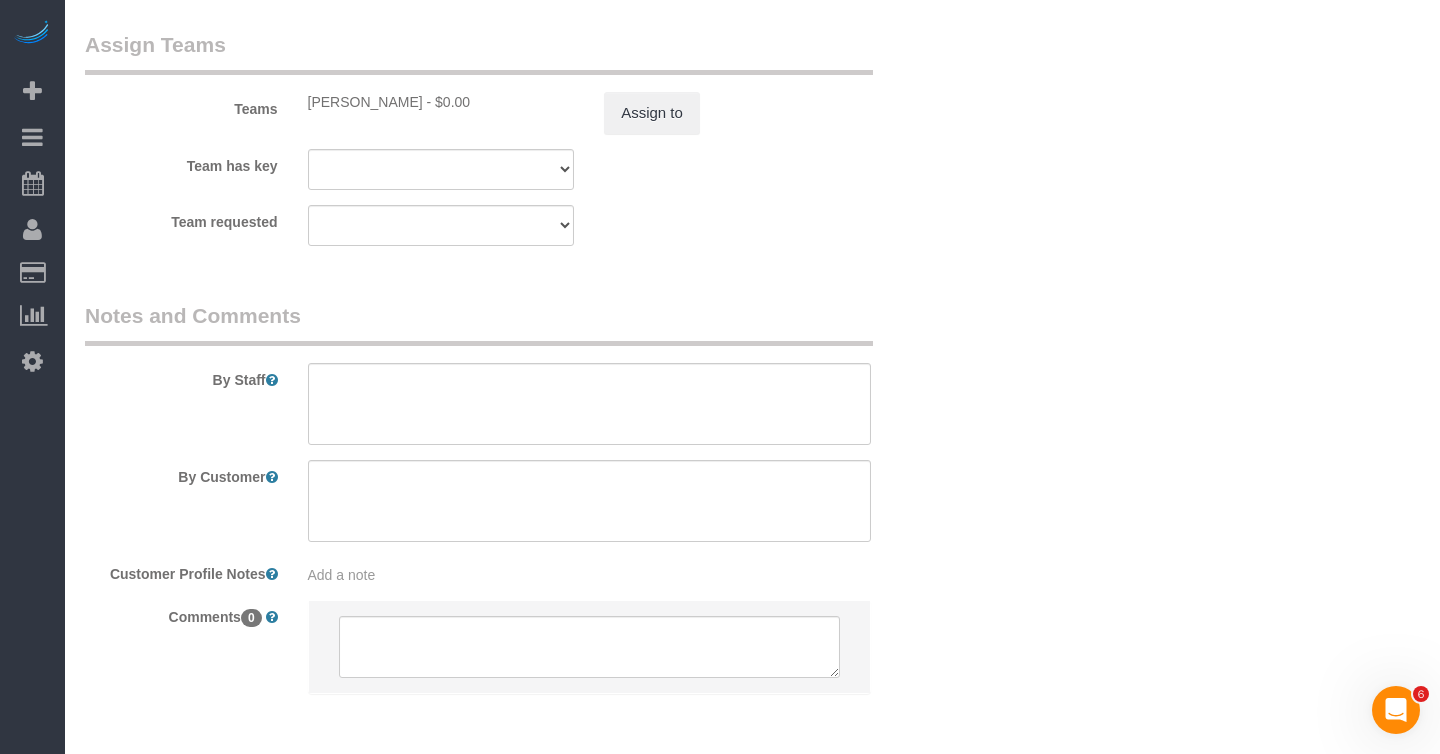 scroll, scrollTop: 2736, scrollLeft: 0, axis: vertical 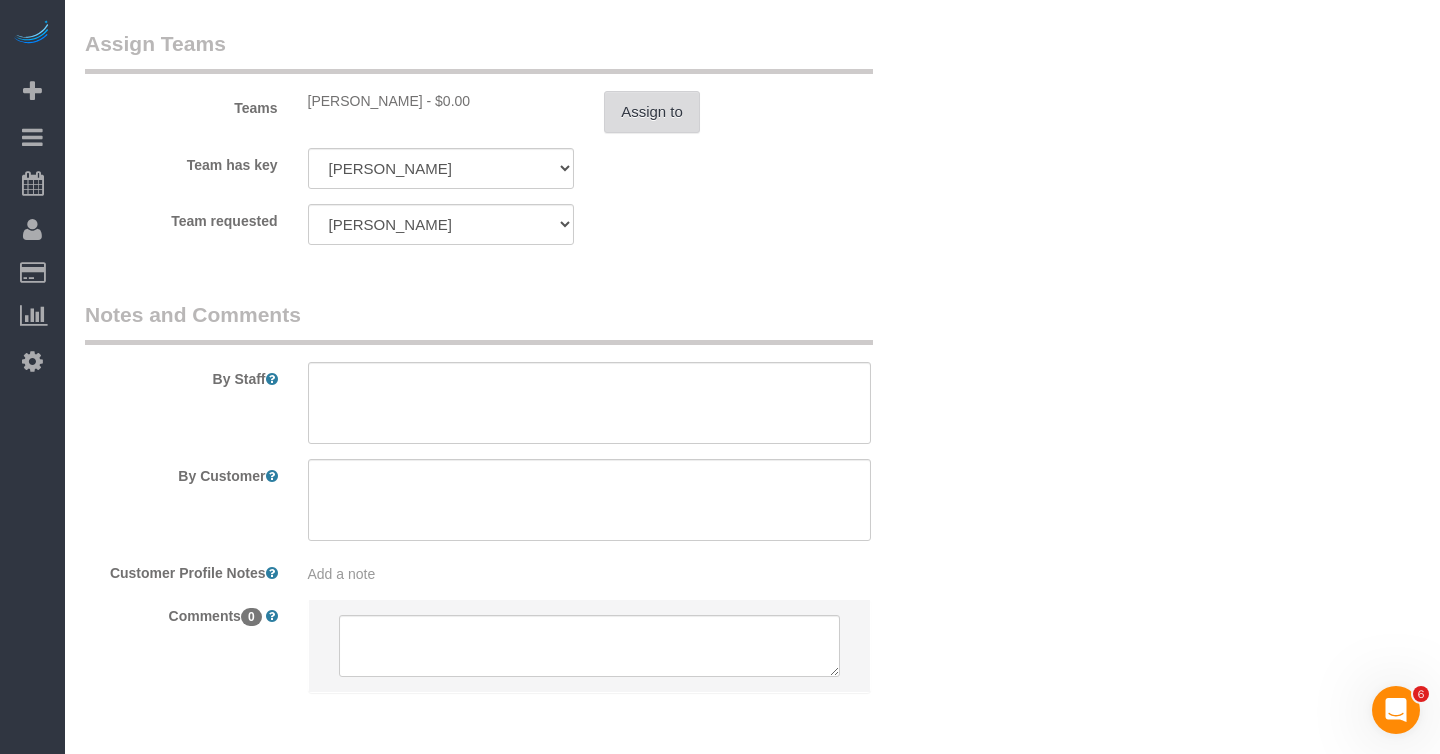 click on "Assign to" at bounding box center (652, 112) 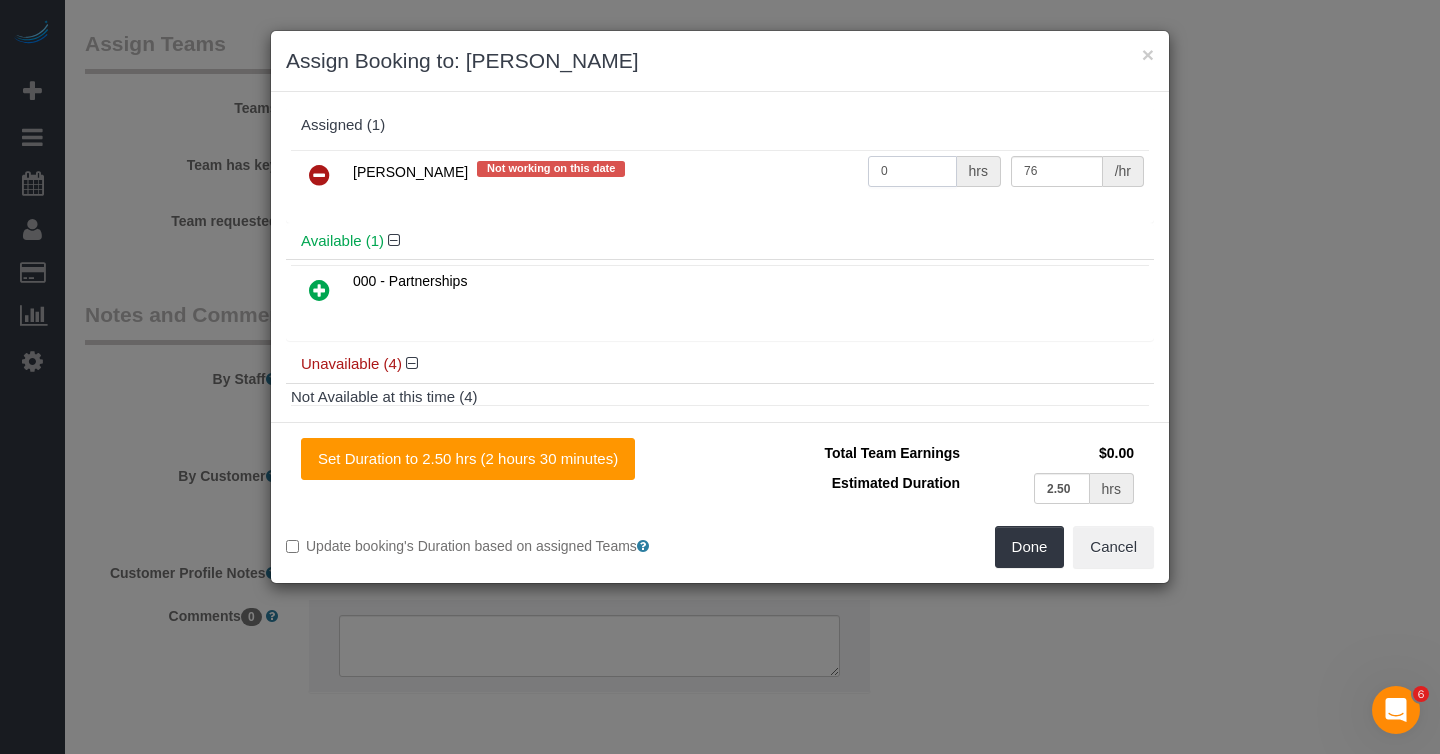 click on "0" at bounding box center (912, 171) 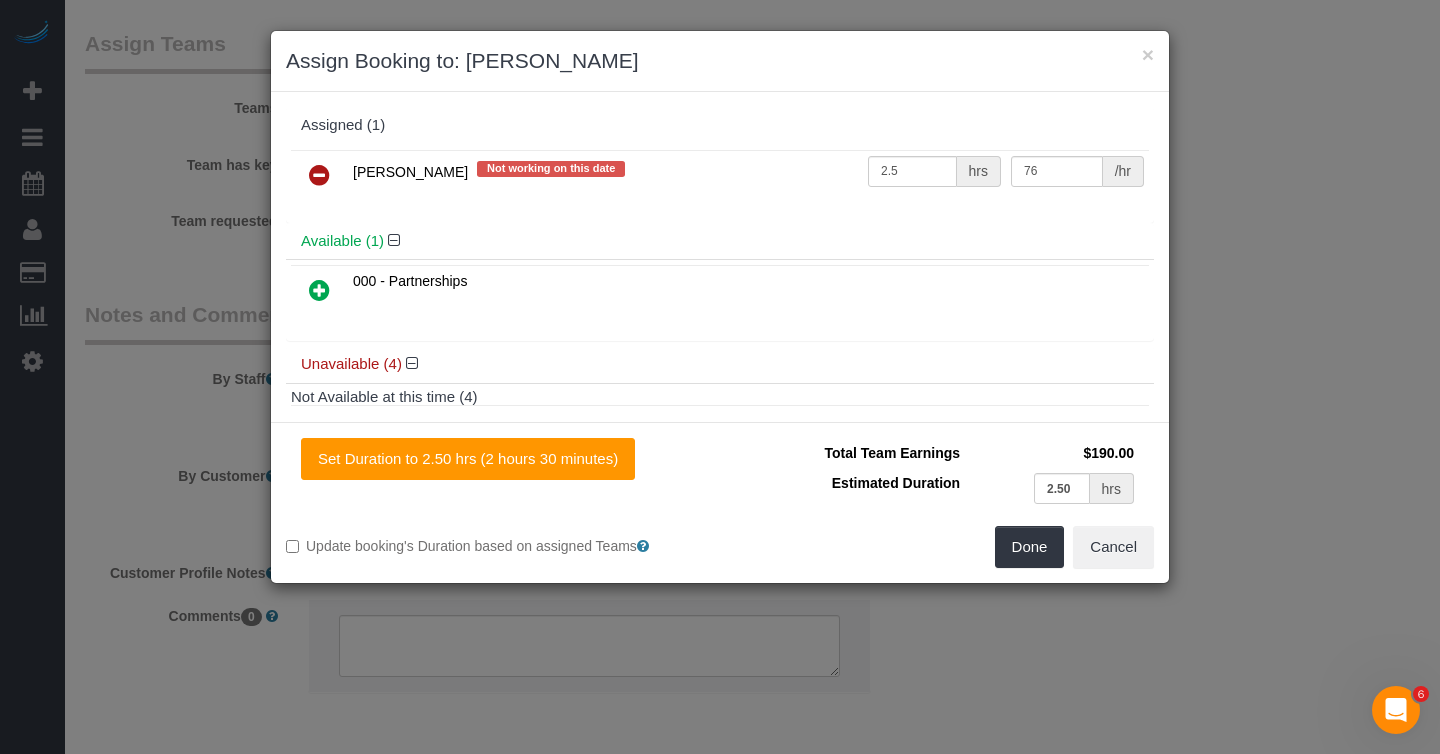 click on "000 - Partnerships" at bounding box center (720, 300) 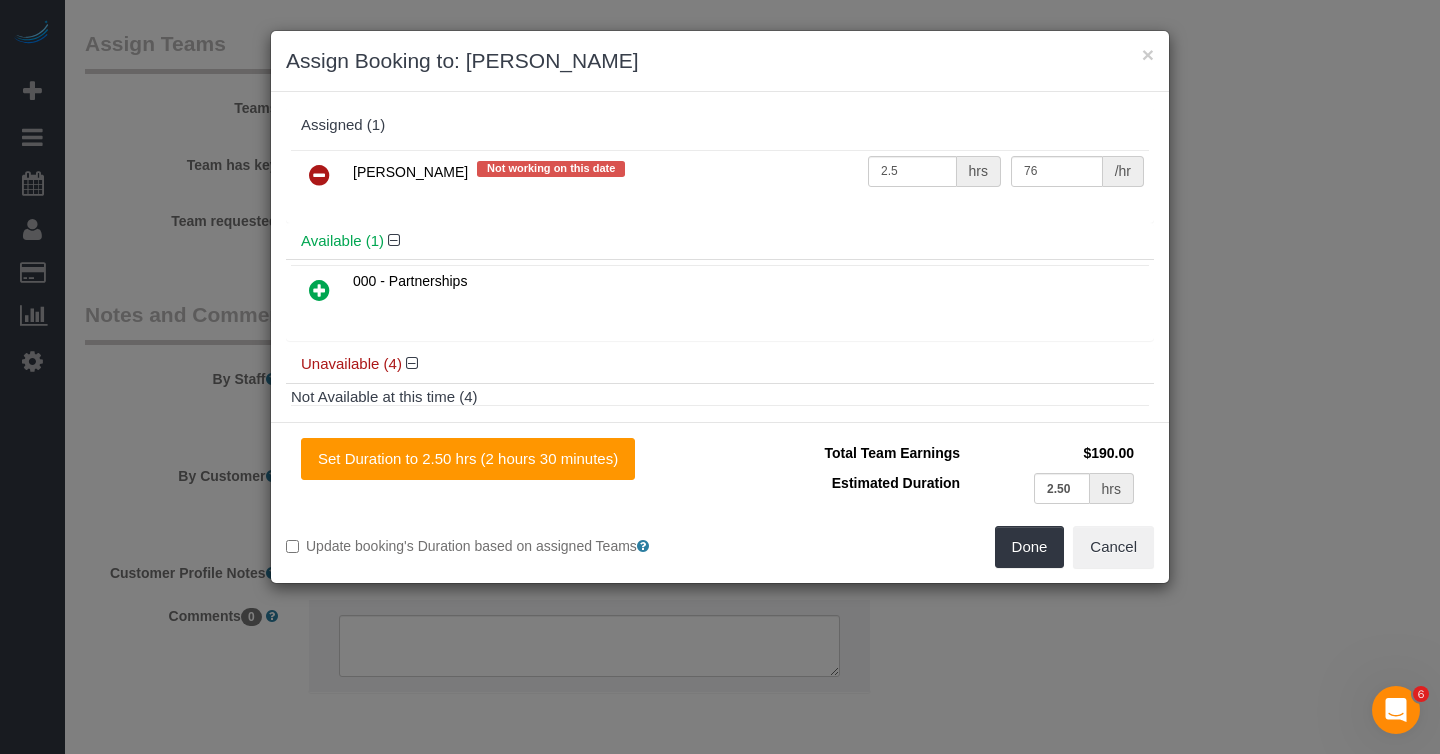 click on "000 - Partnerships" at bounding box center (720, 300) 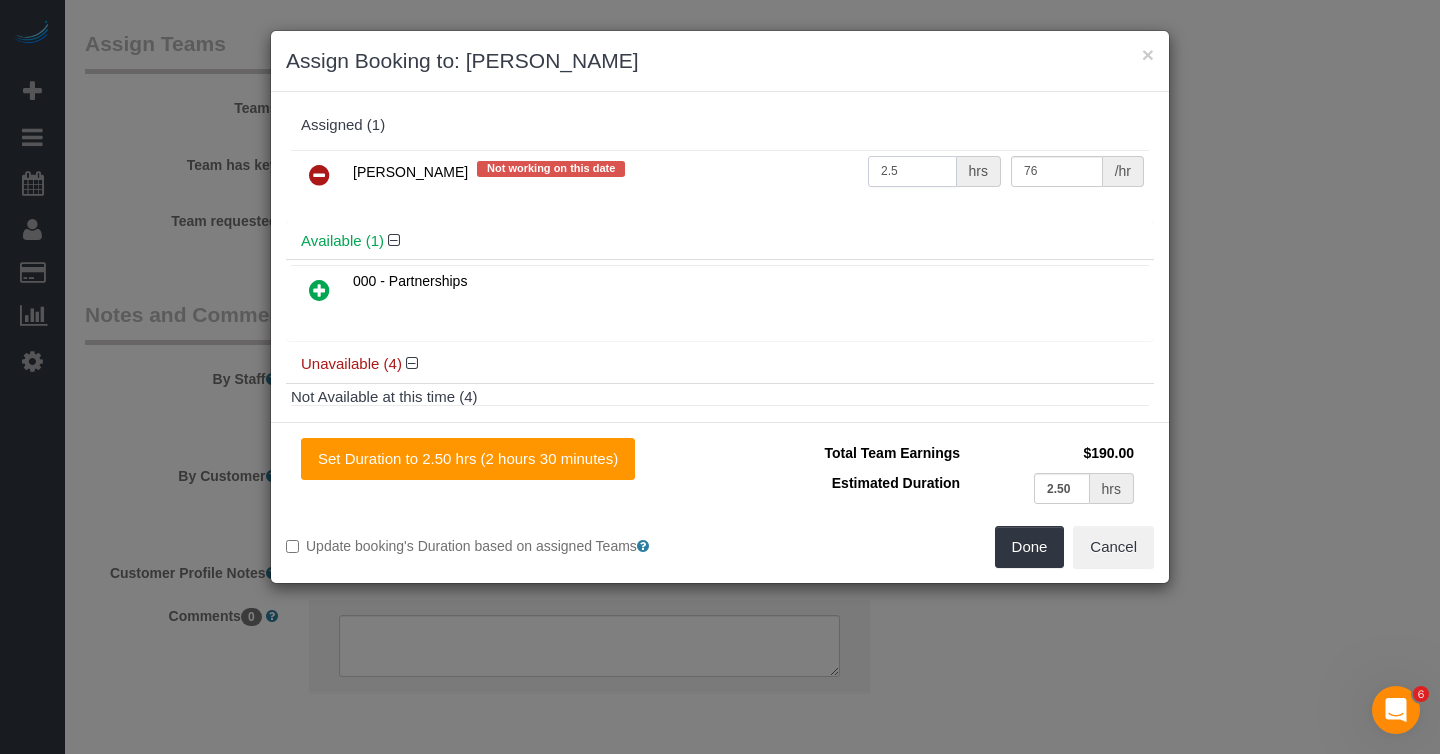 click on "2.5" at bounding box center (912, 171) 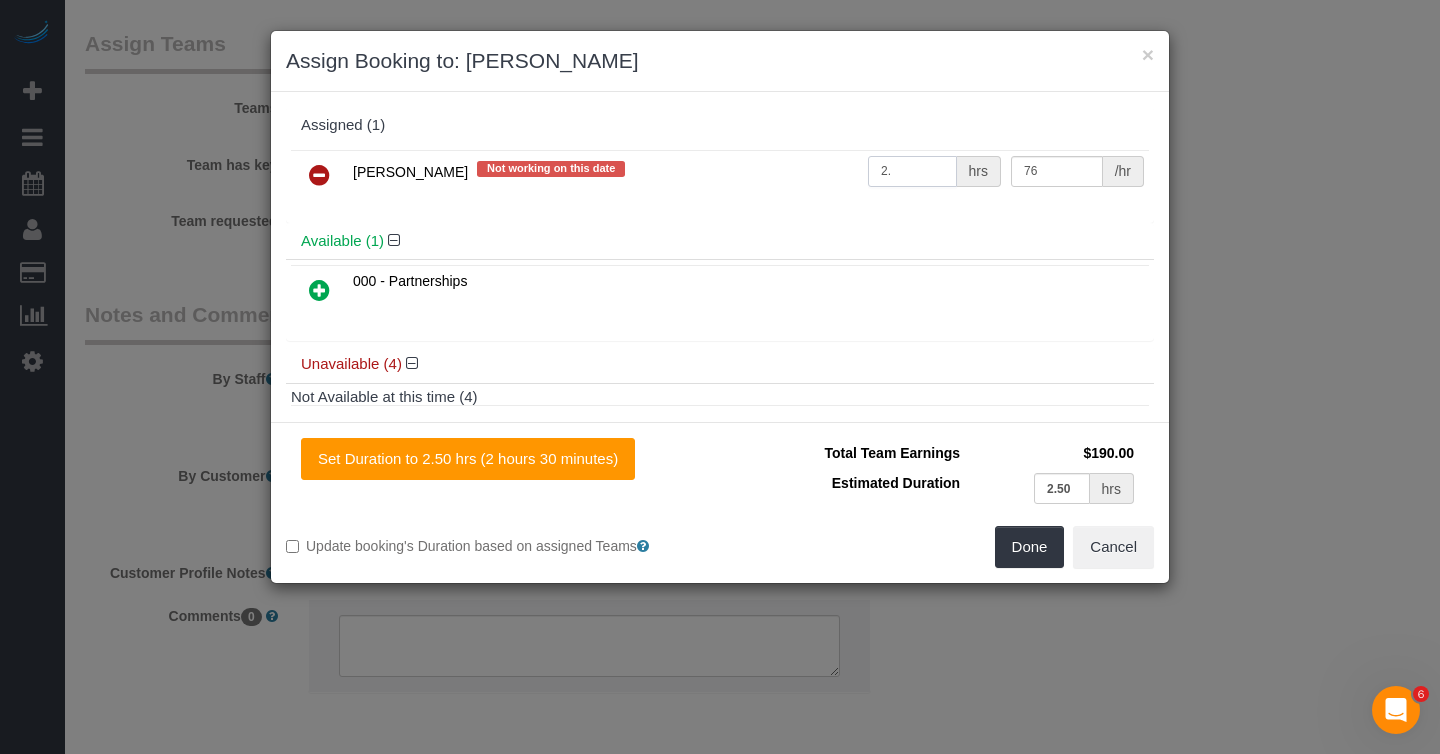 type on "2" 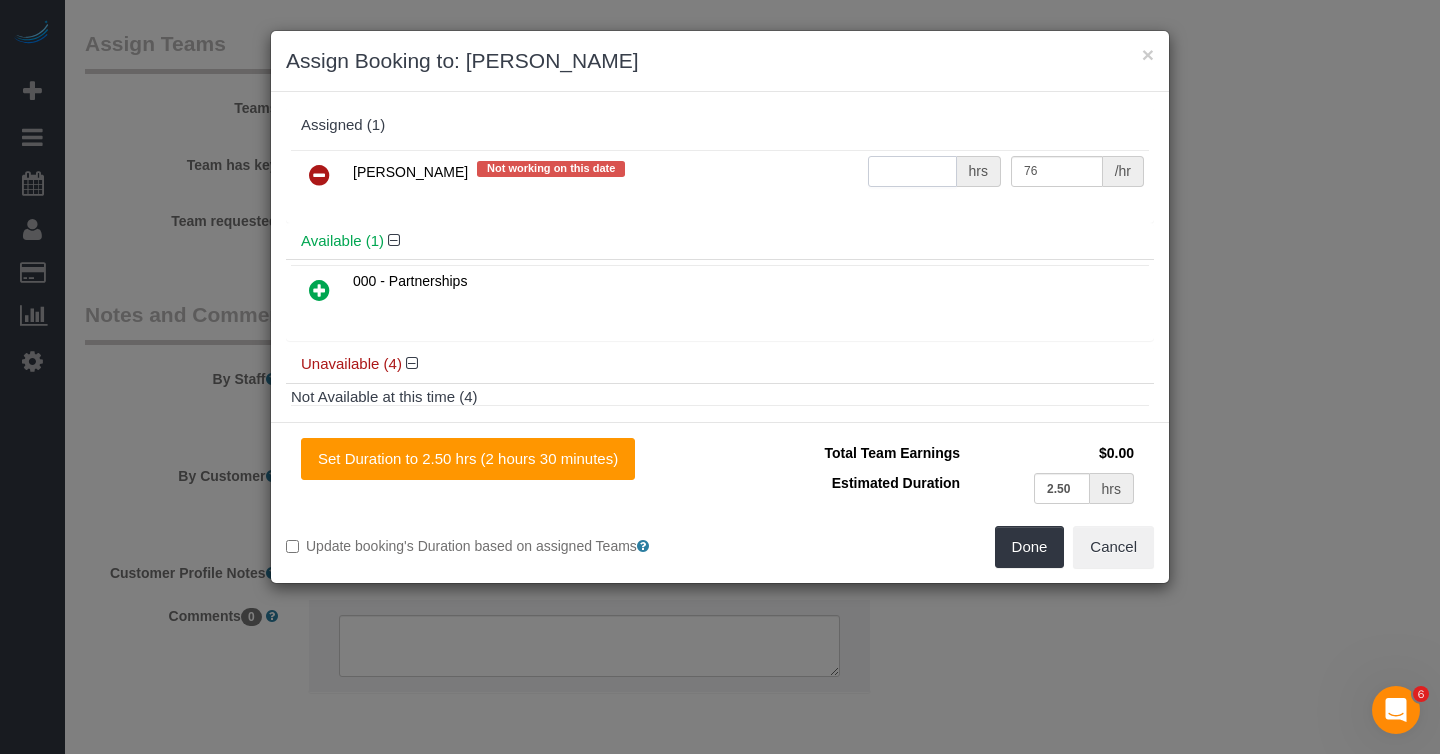 type on "0" 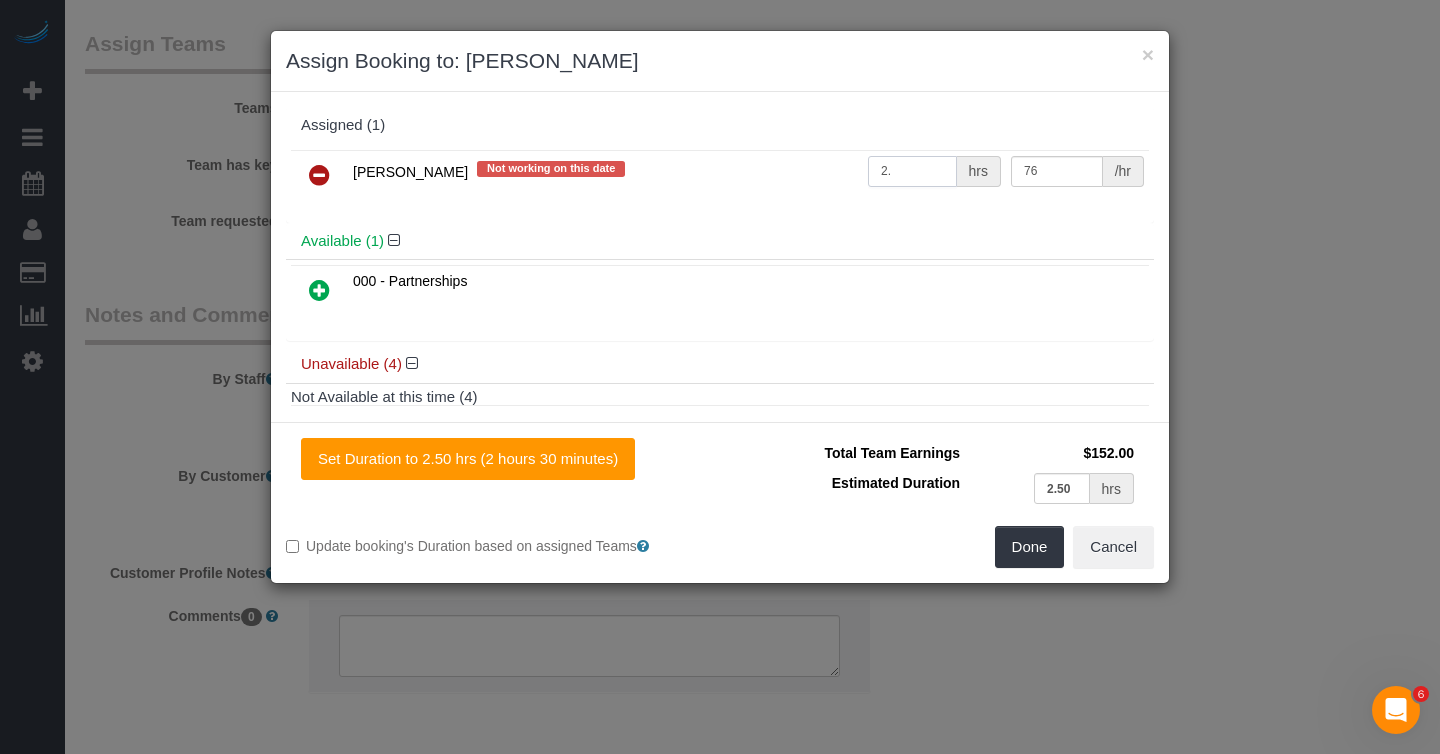 type on "2.5" 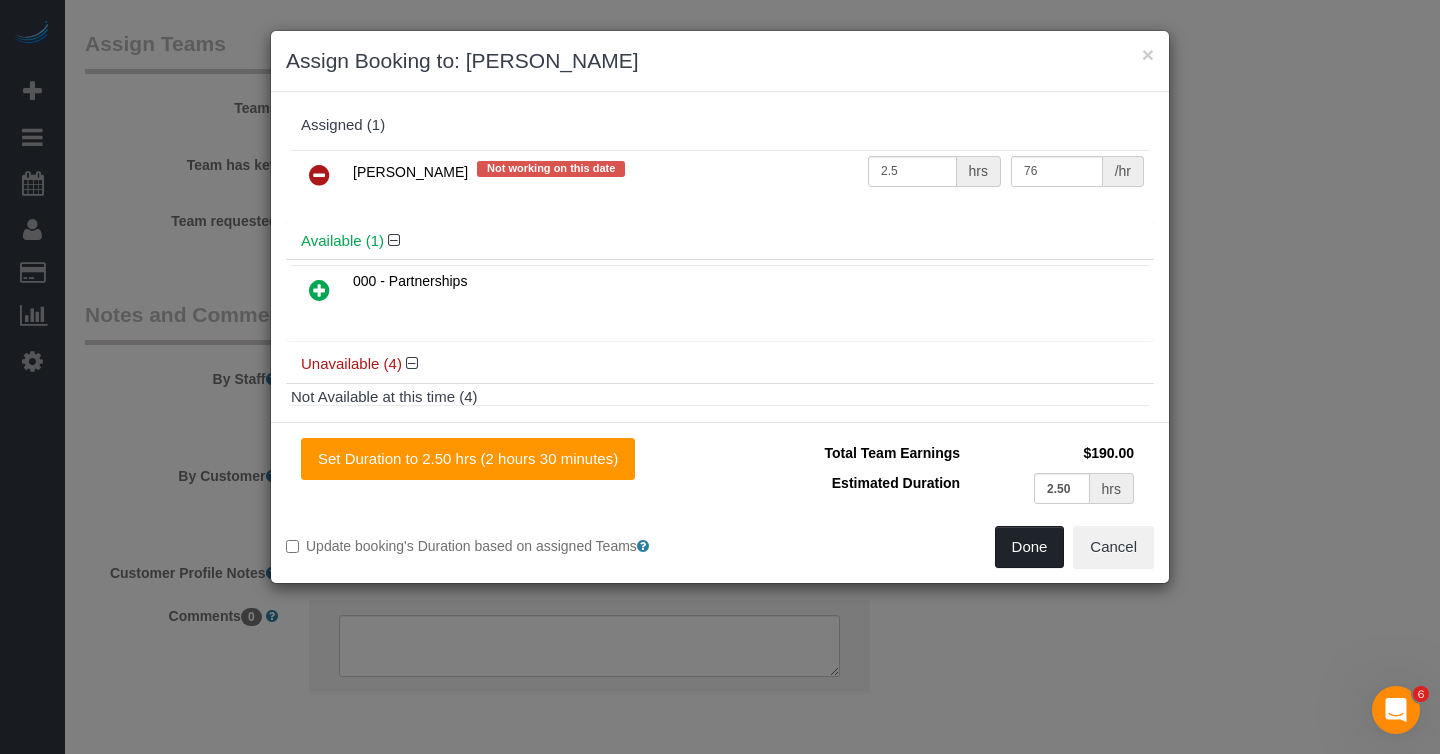 click on "Done" at bounding box center [1030, 547] 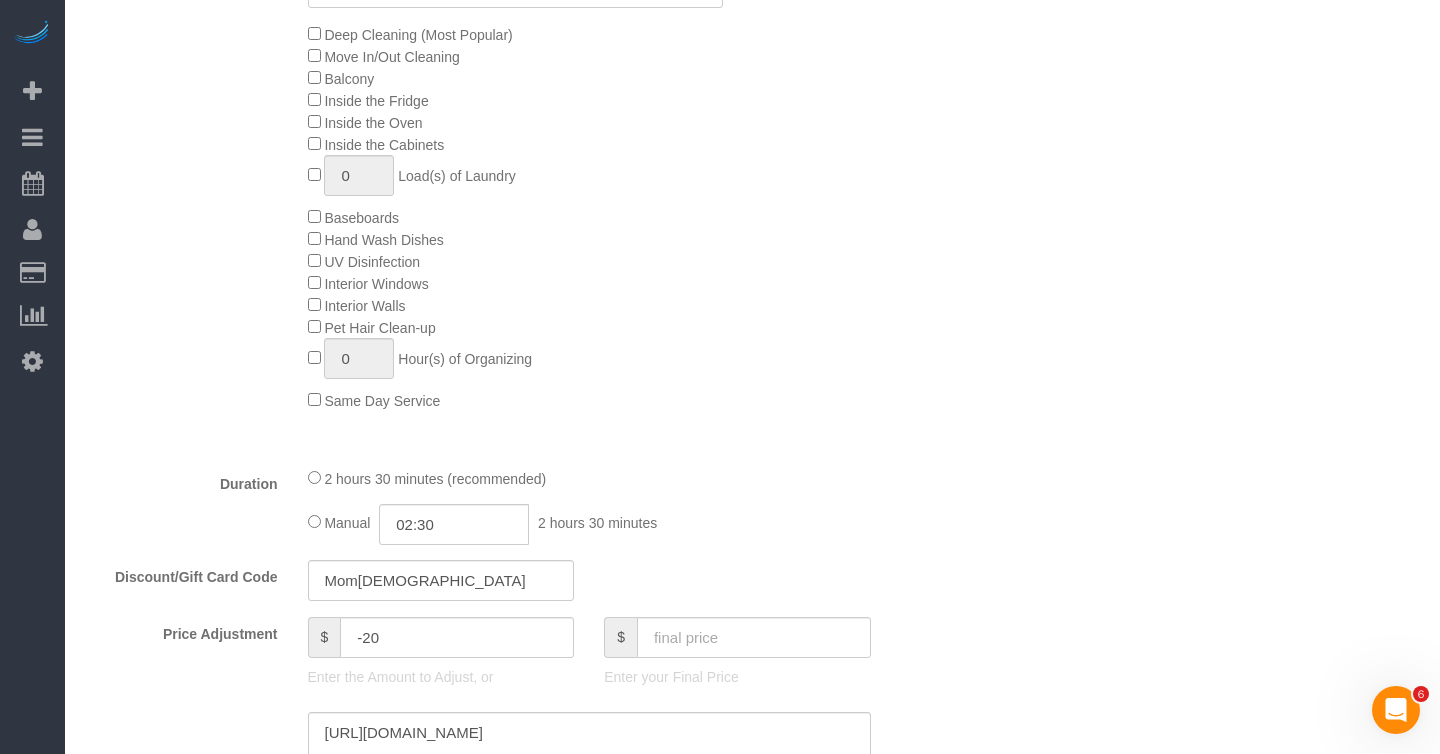 scroll, scrollTop: 1327, scrollLeft: 0, axis: vertical 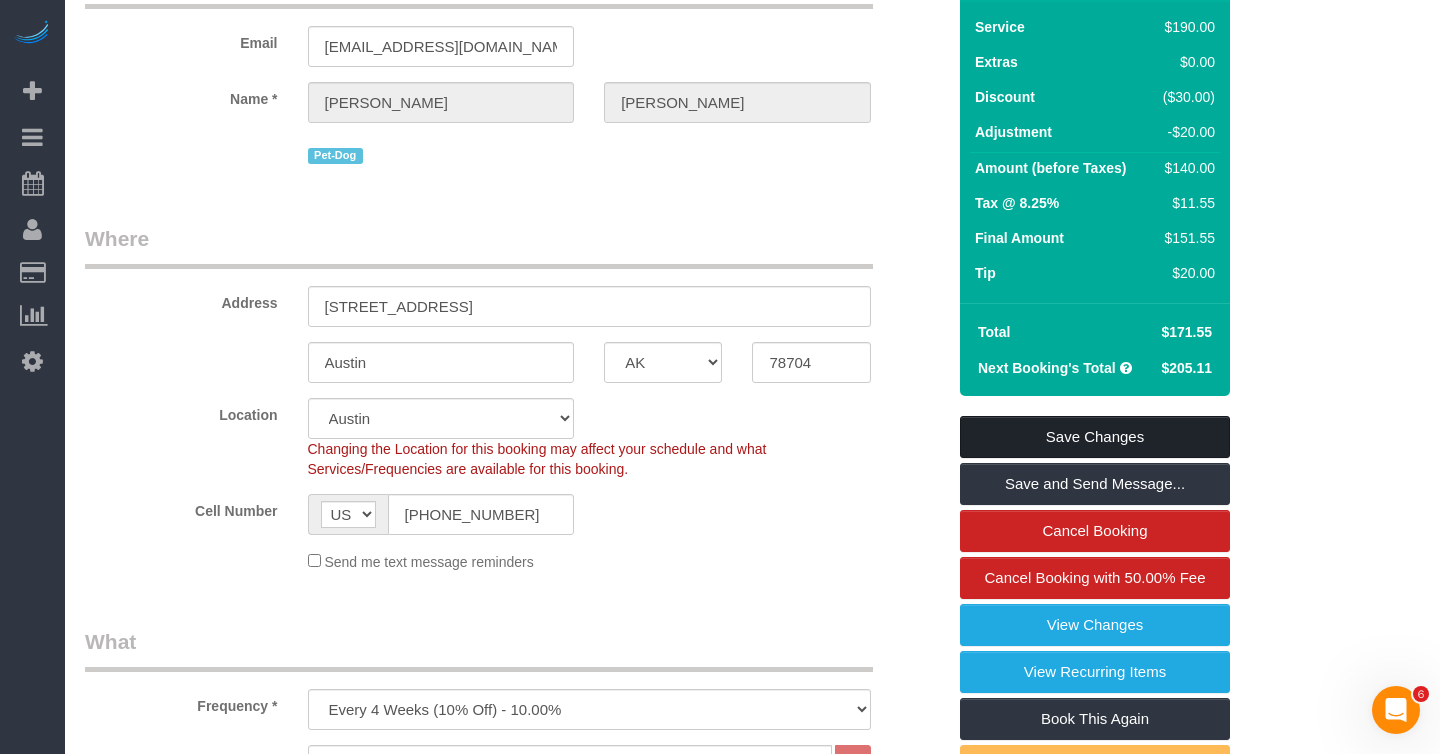 click on "Save Changes" at bounding box center (1095, 437) 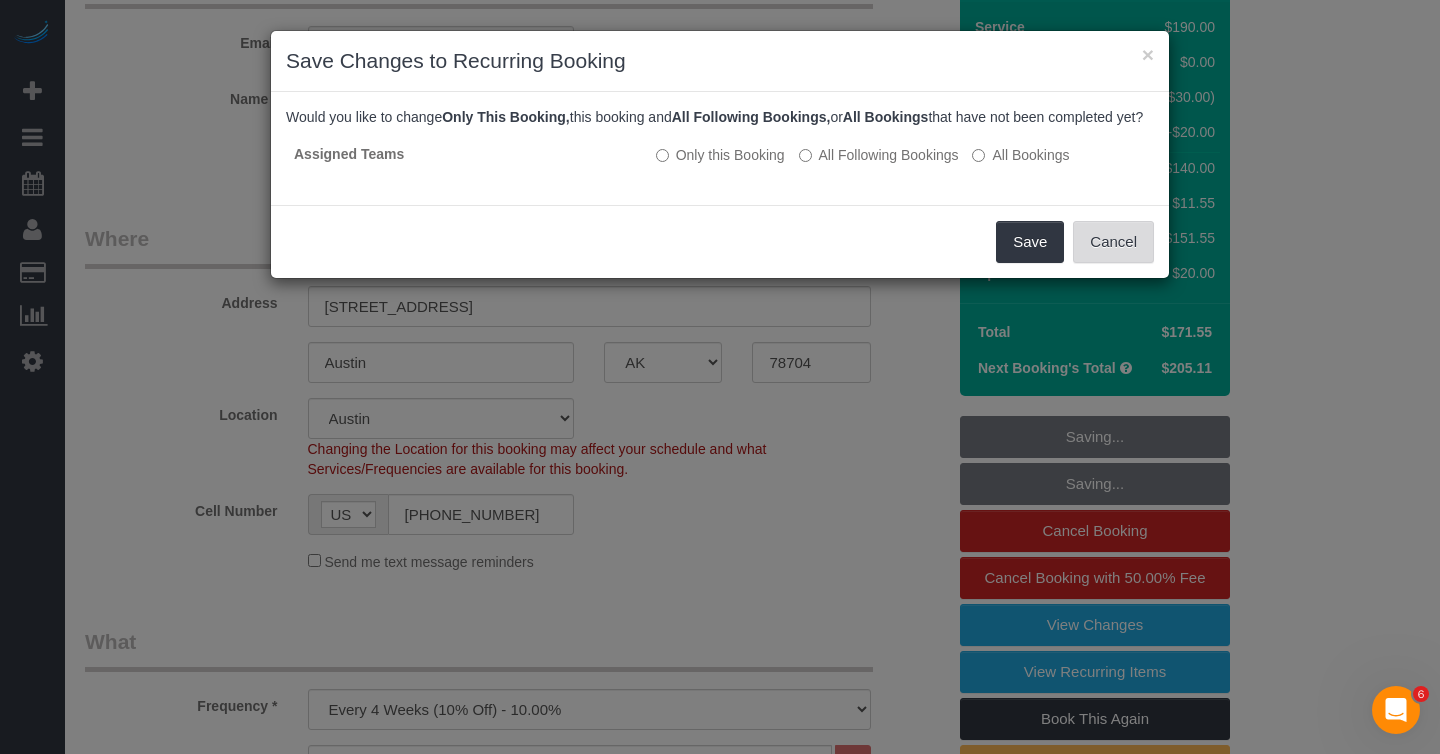 click on "Cancel" at bounding box center [1113, 242] 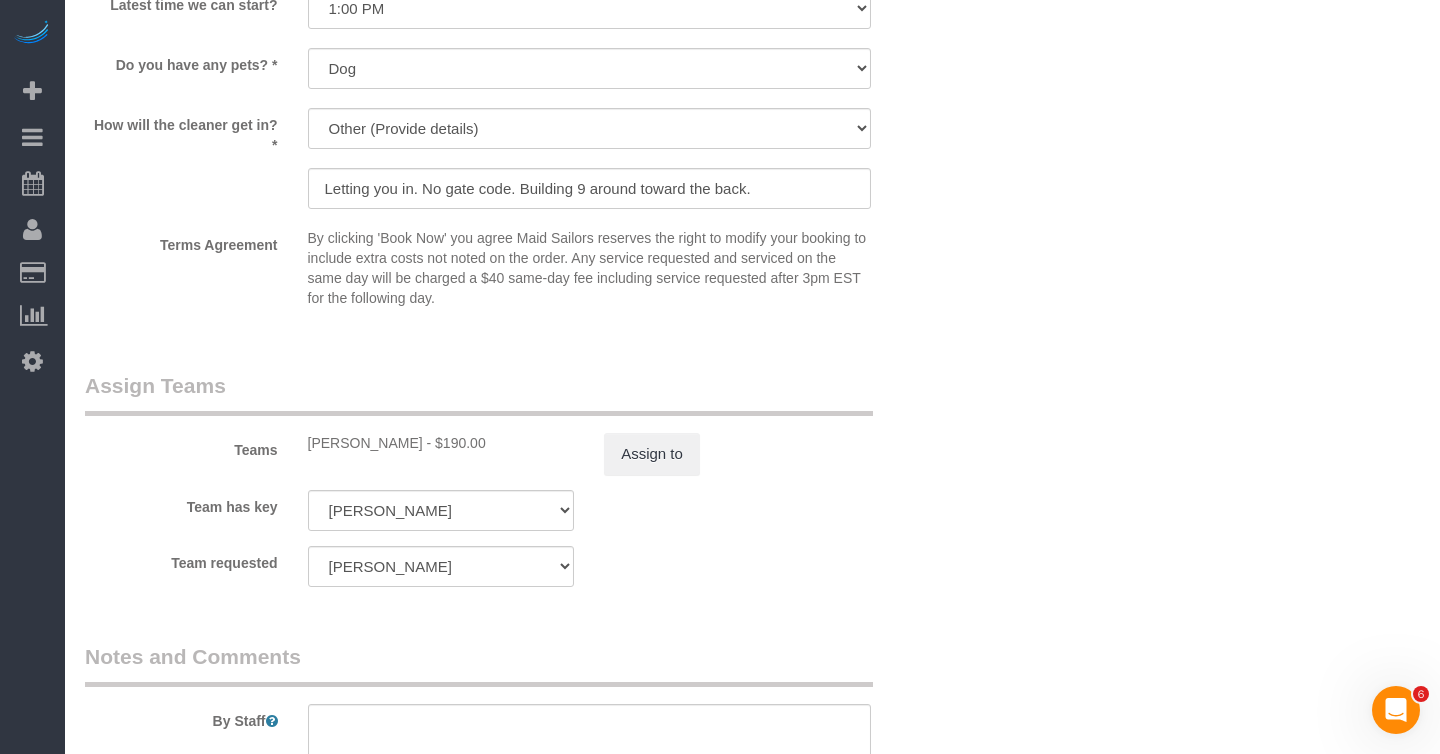 scroll, scrollTop: 2436, scrollLeft: 0, axis: vertical 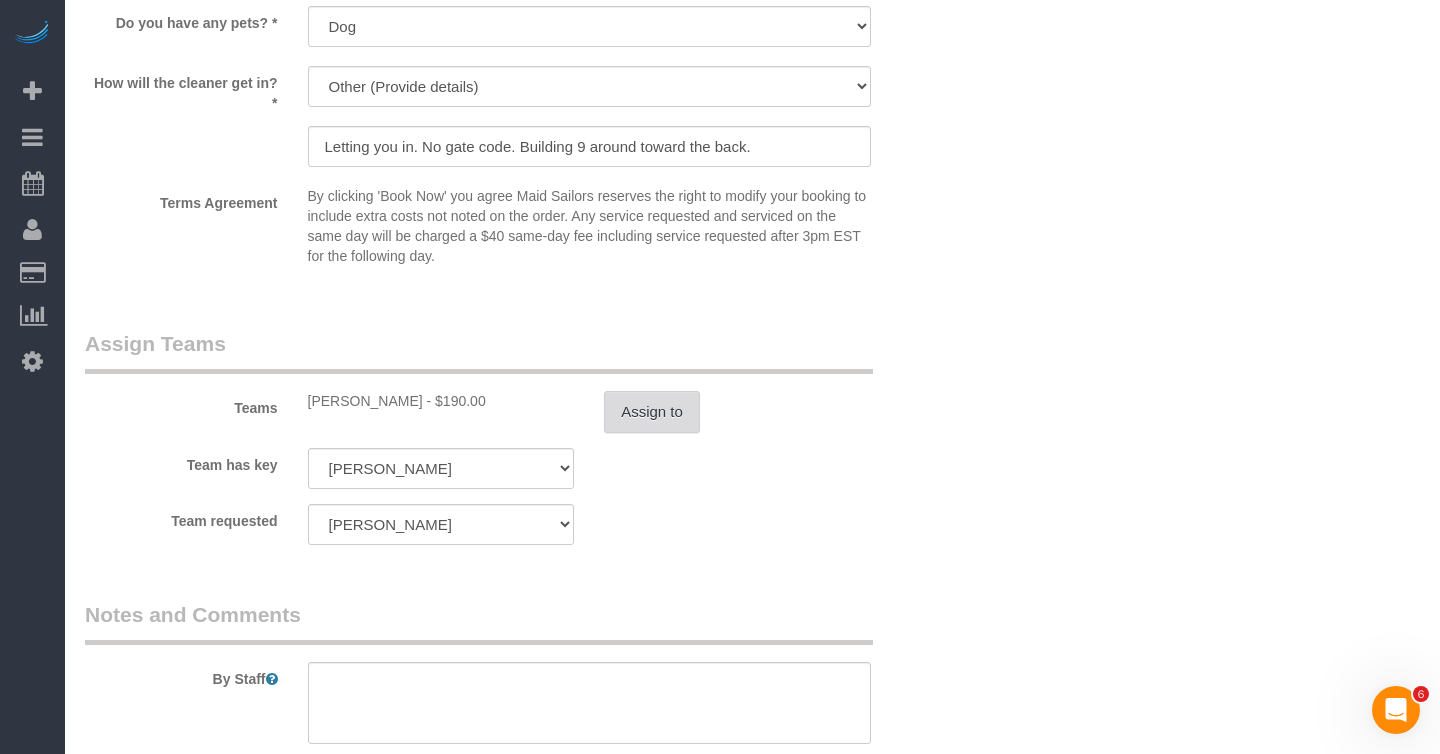 click on "Assign to" at bounding box center (652, 412) 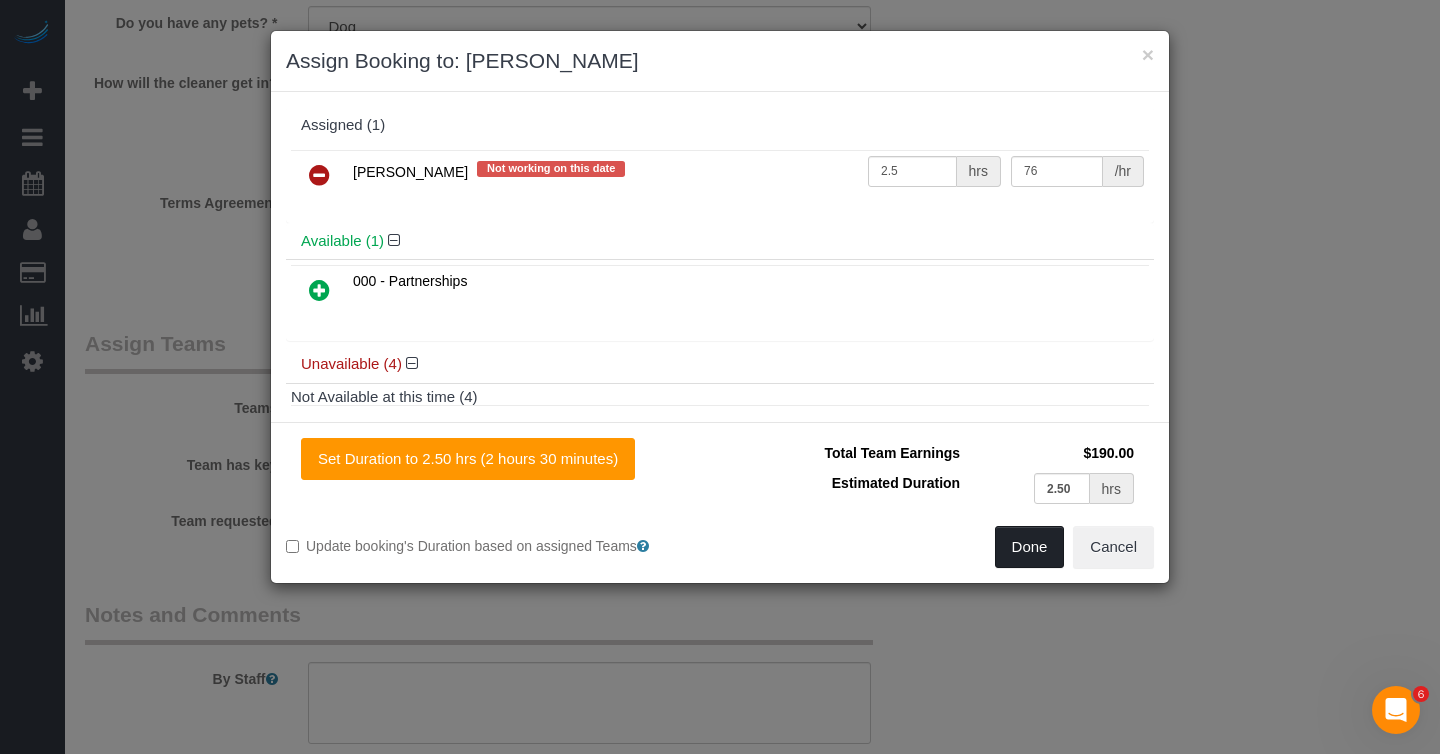 click on "Done" at bounding box center (1030, 547) 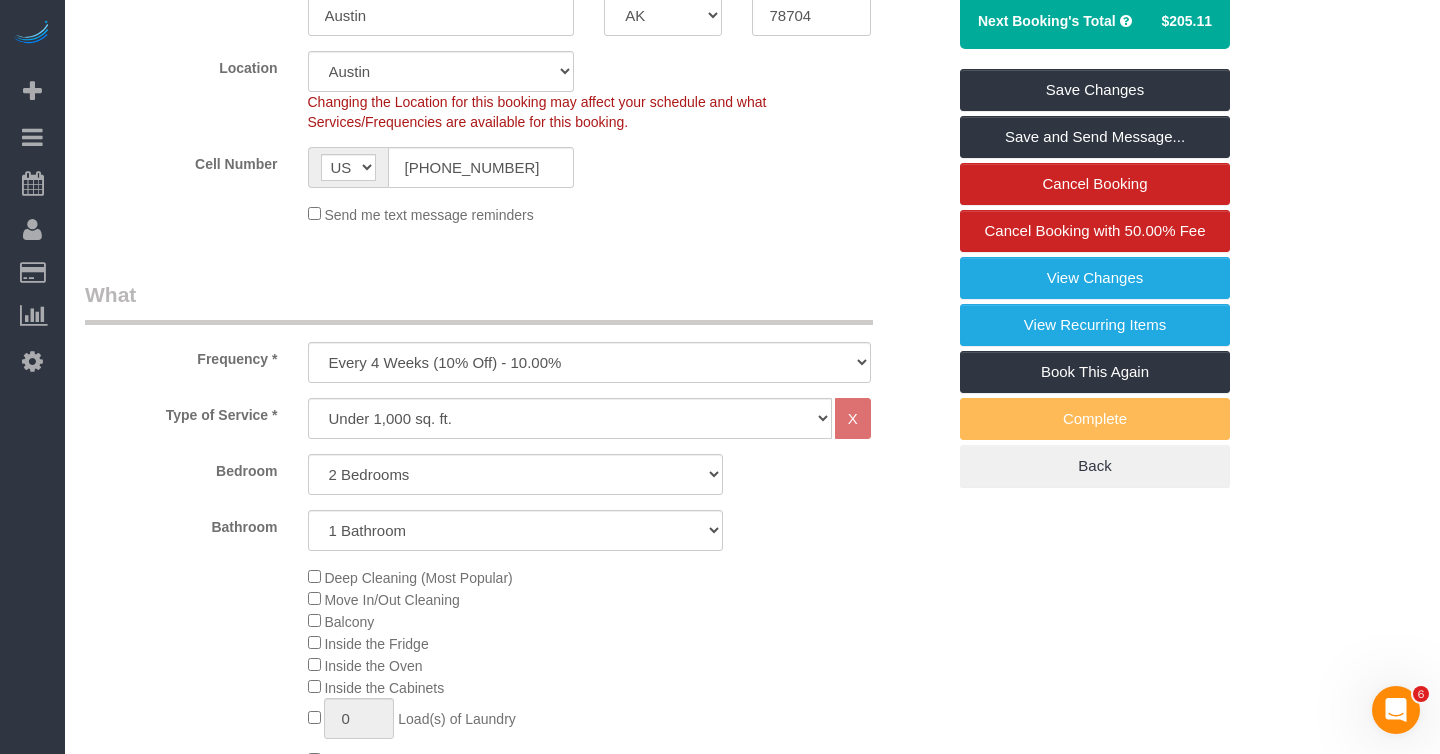 scroll, scrollTop: 0, scrollLeft: 0, axis: both 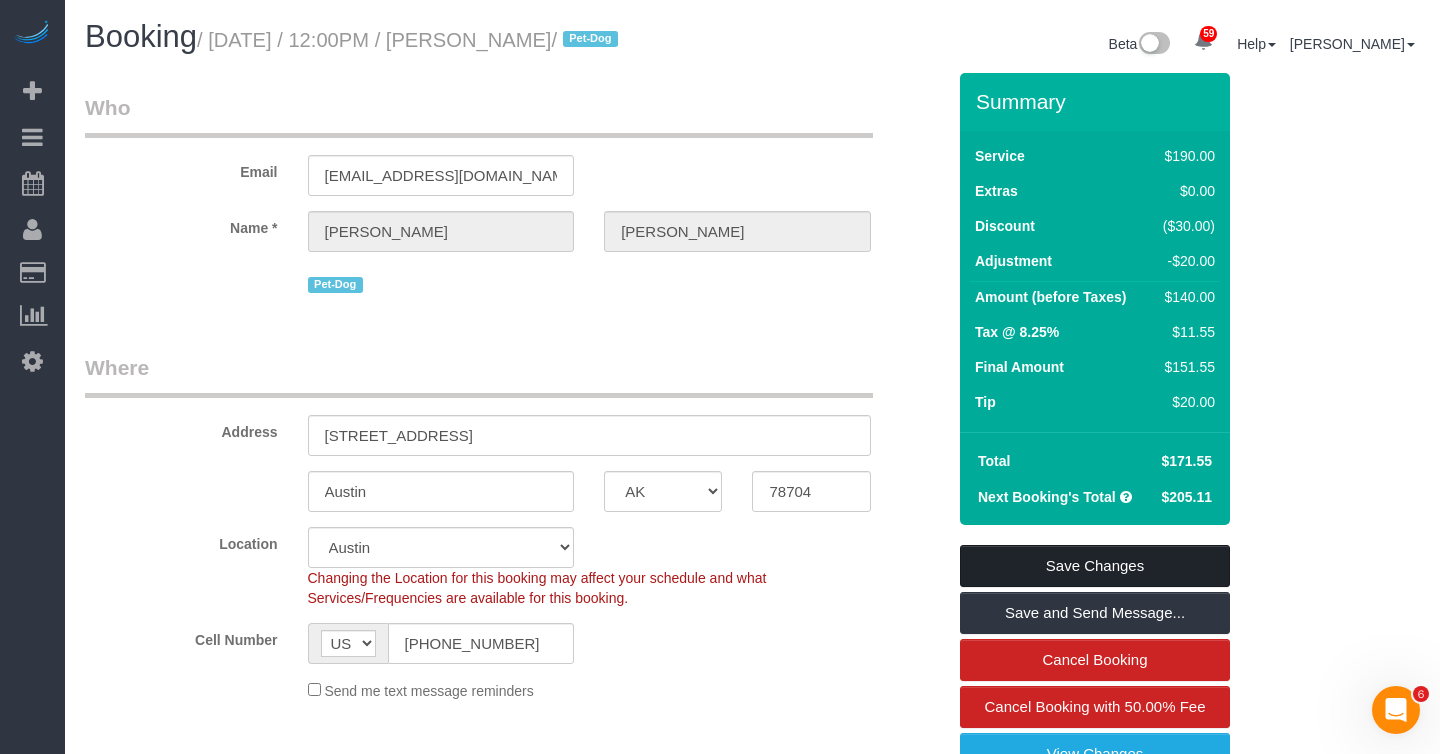 click on "Save Changes" at bounding box center [1095, 566] 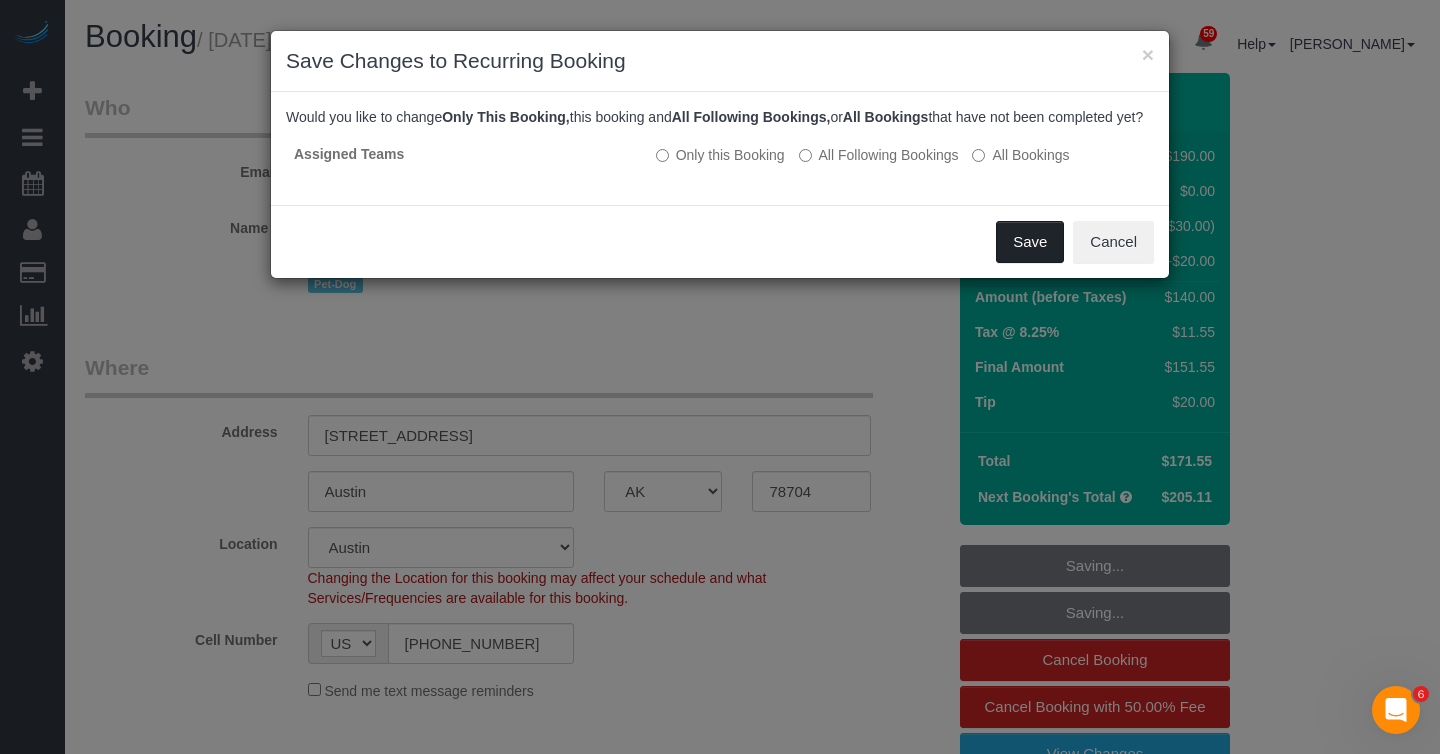 click on "Save" at bounding box center [1030, 242] 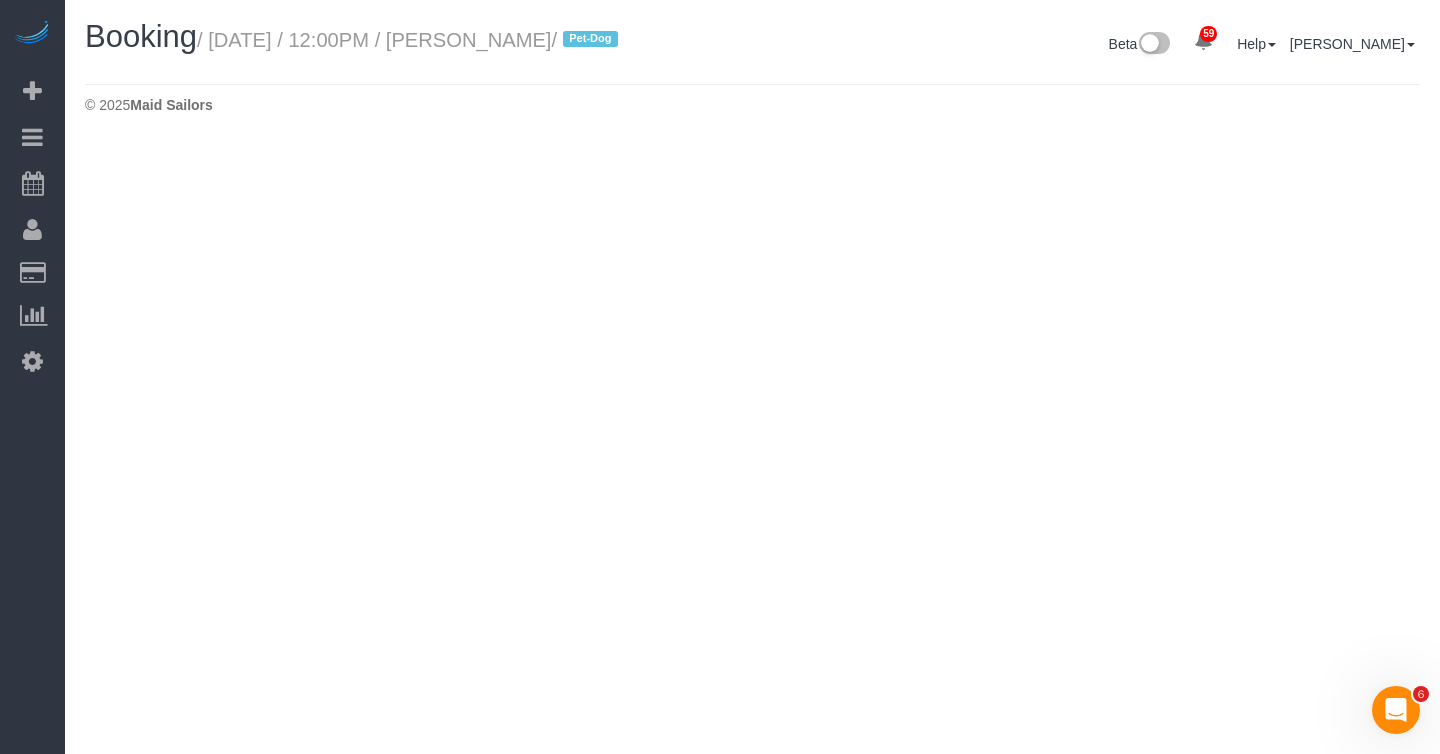 select on "[GEOGRAPHIC_DATA]" 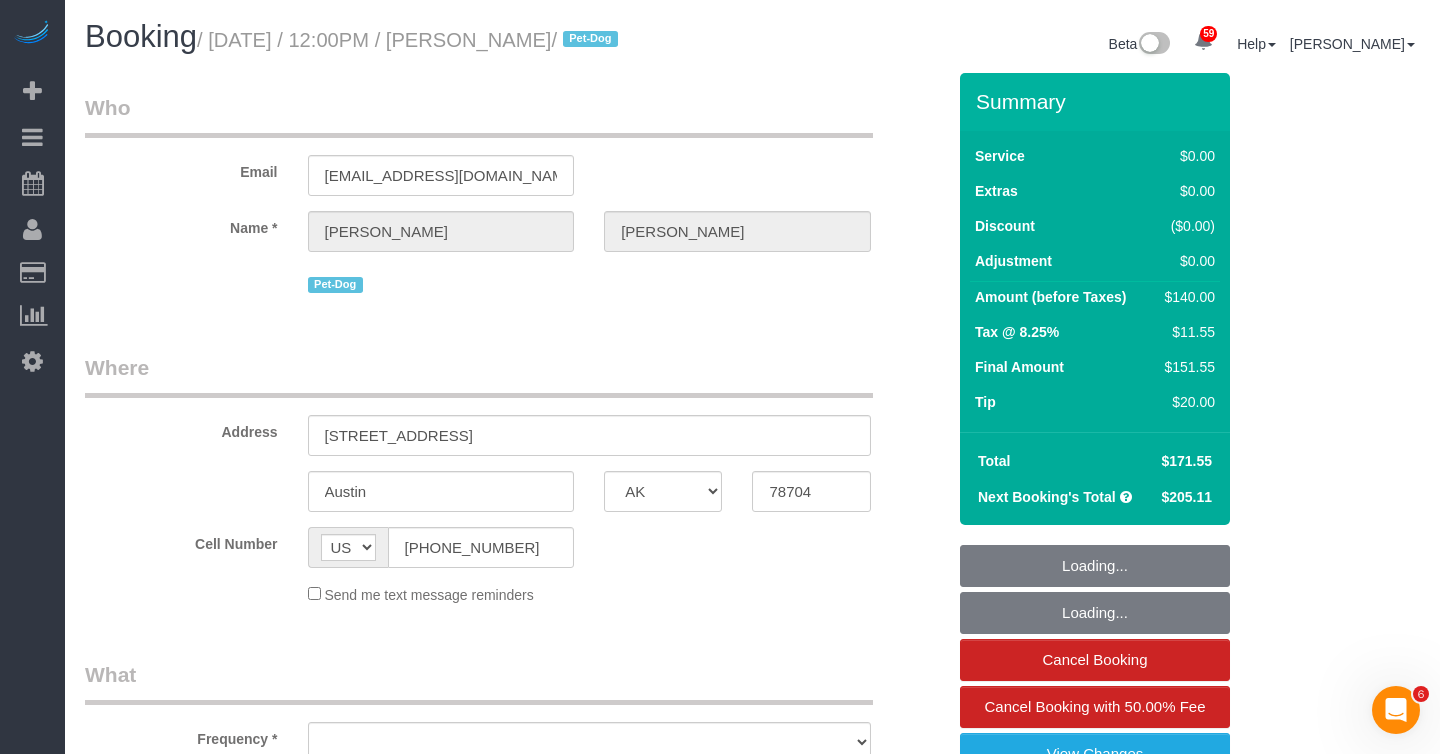 select on "number:89" 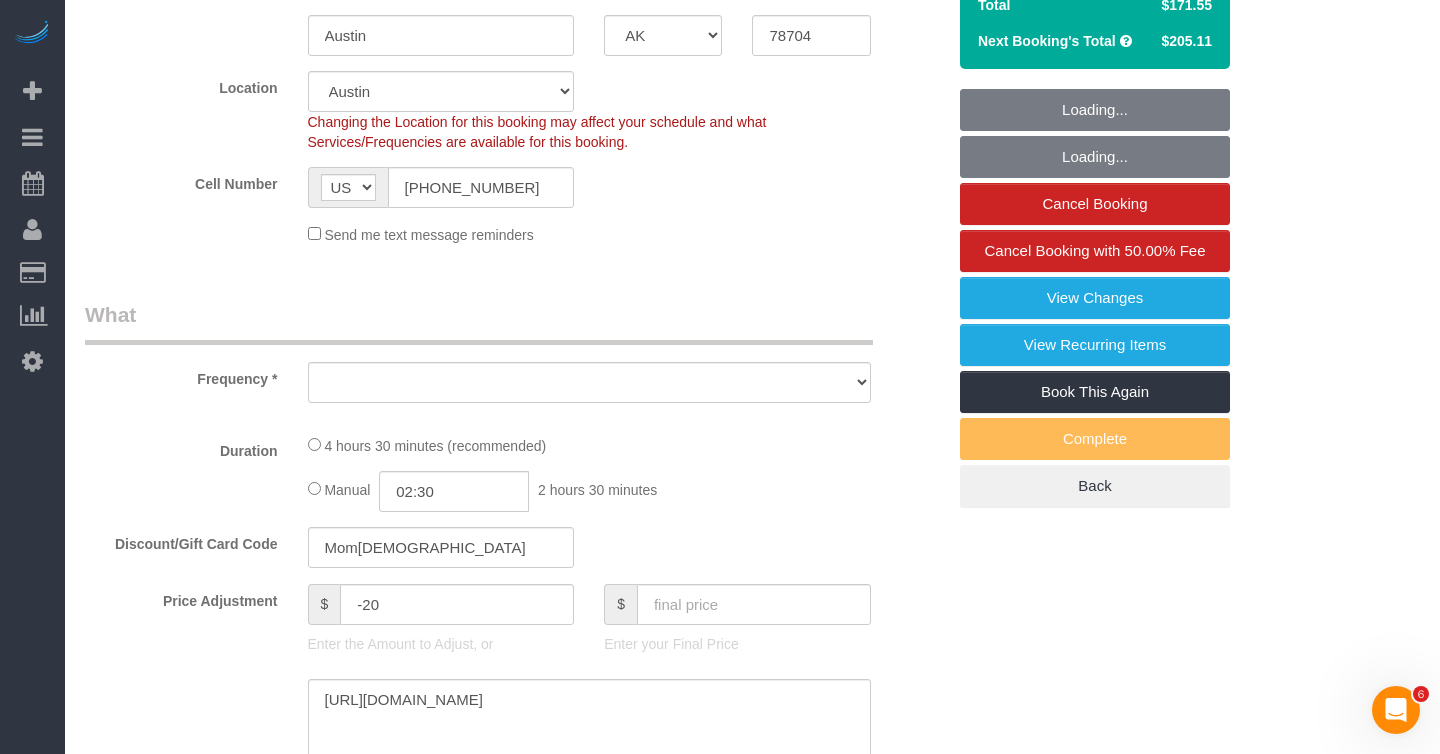 select on "object:4971" 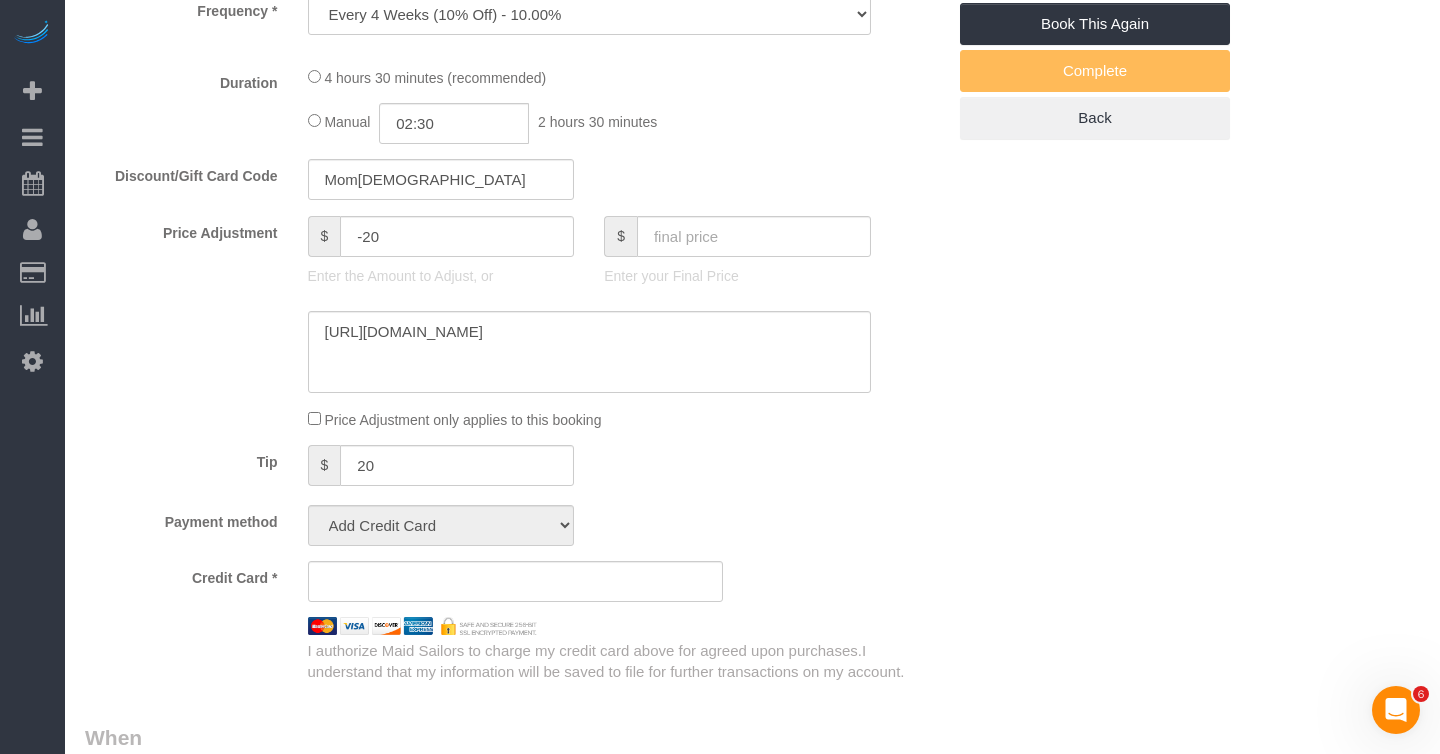select on "object:5083" 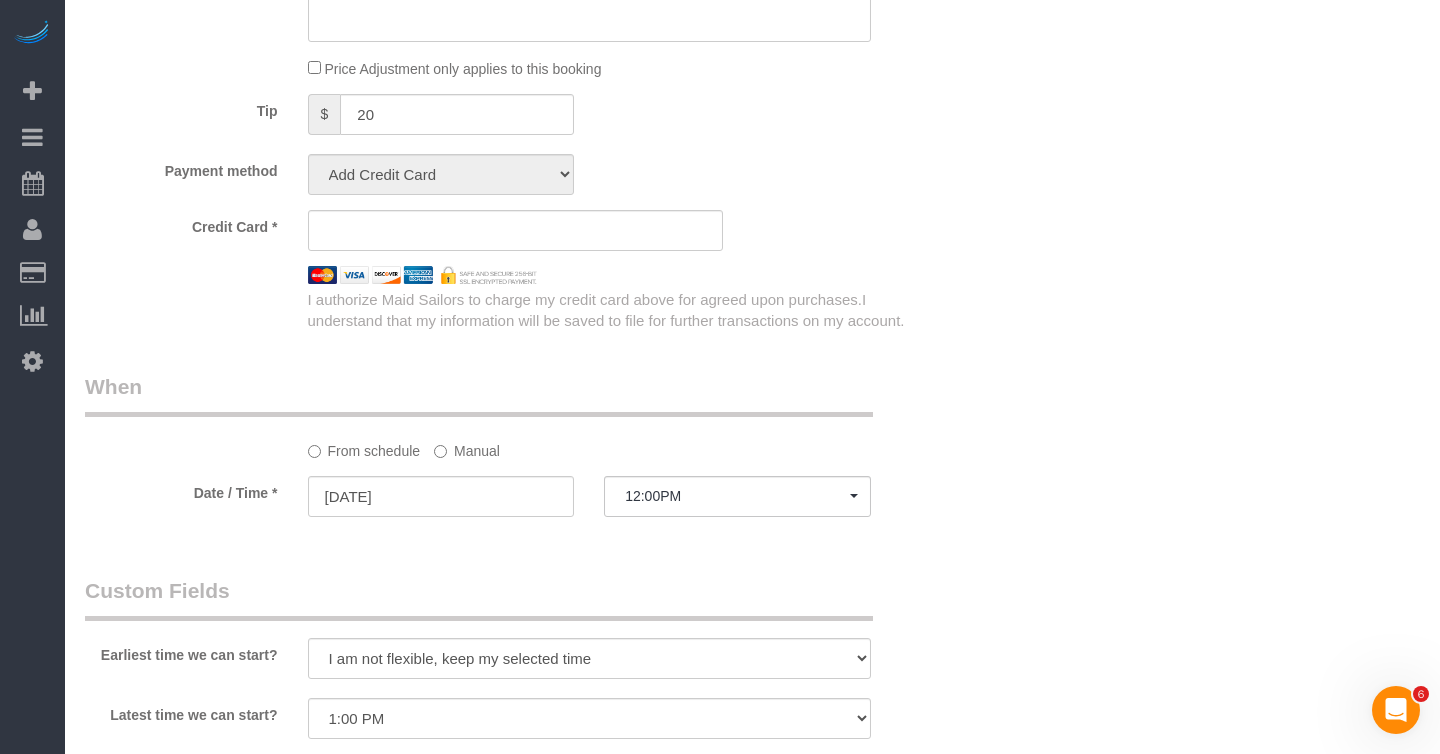 select on "string:stripe-pm_1QnndV4VGloSiKo7v2zxitHE" 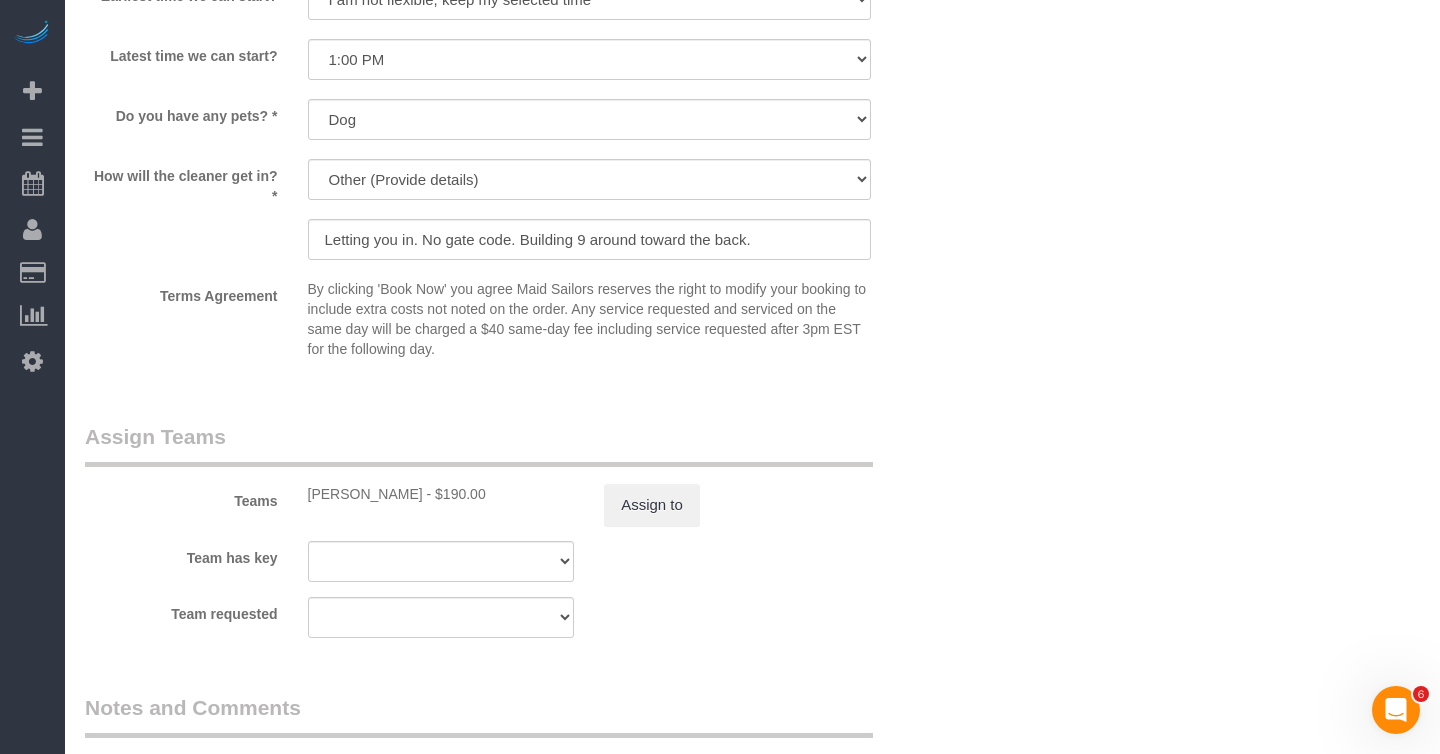 scroll, scrollTop: 2357, scrollLeft: 0, axis: vertical 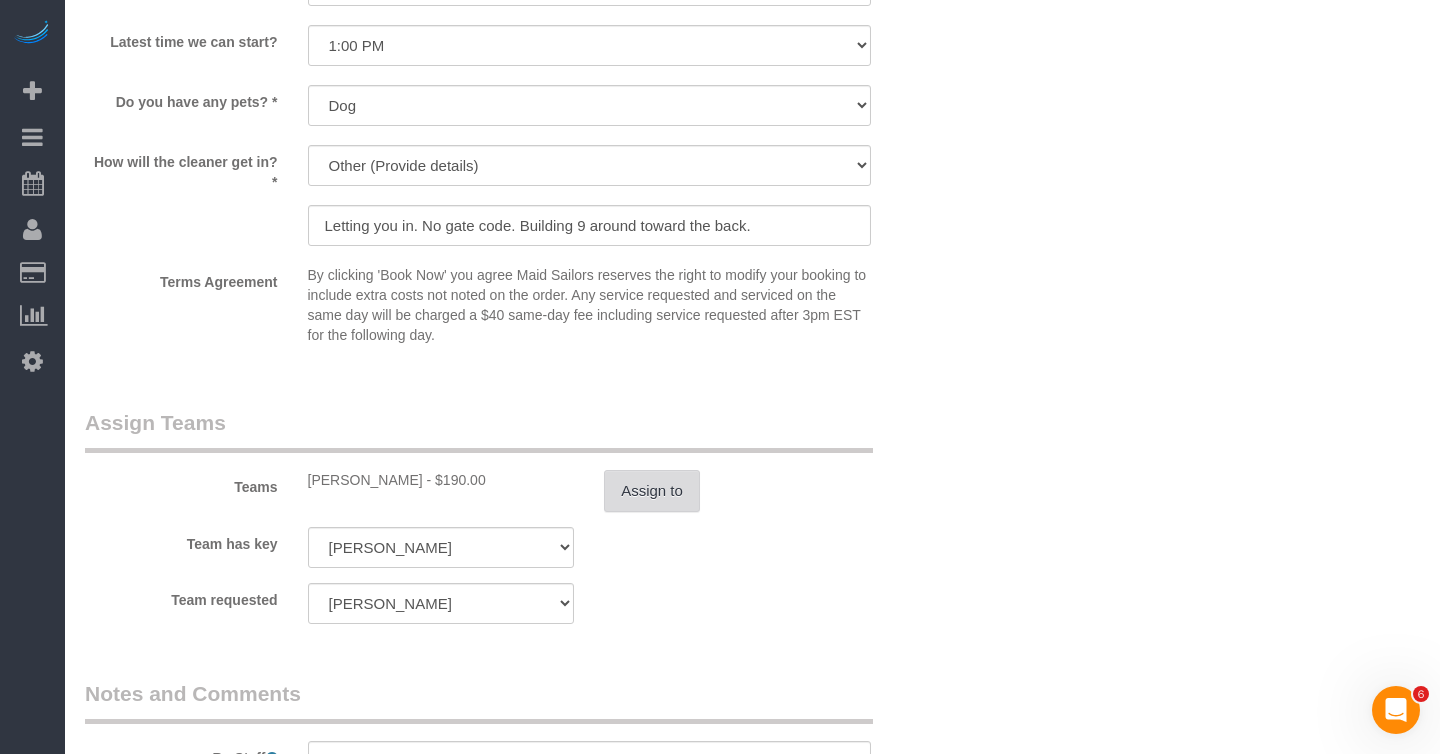 click on "Assign to" at bounding box center [652, 491] 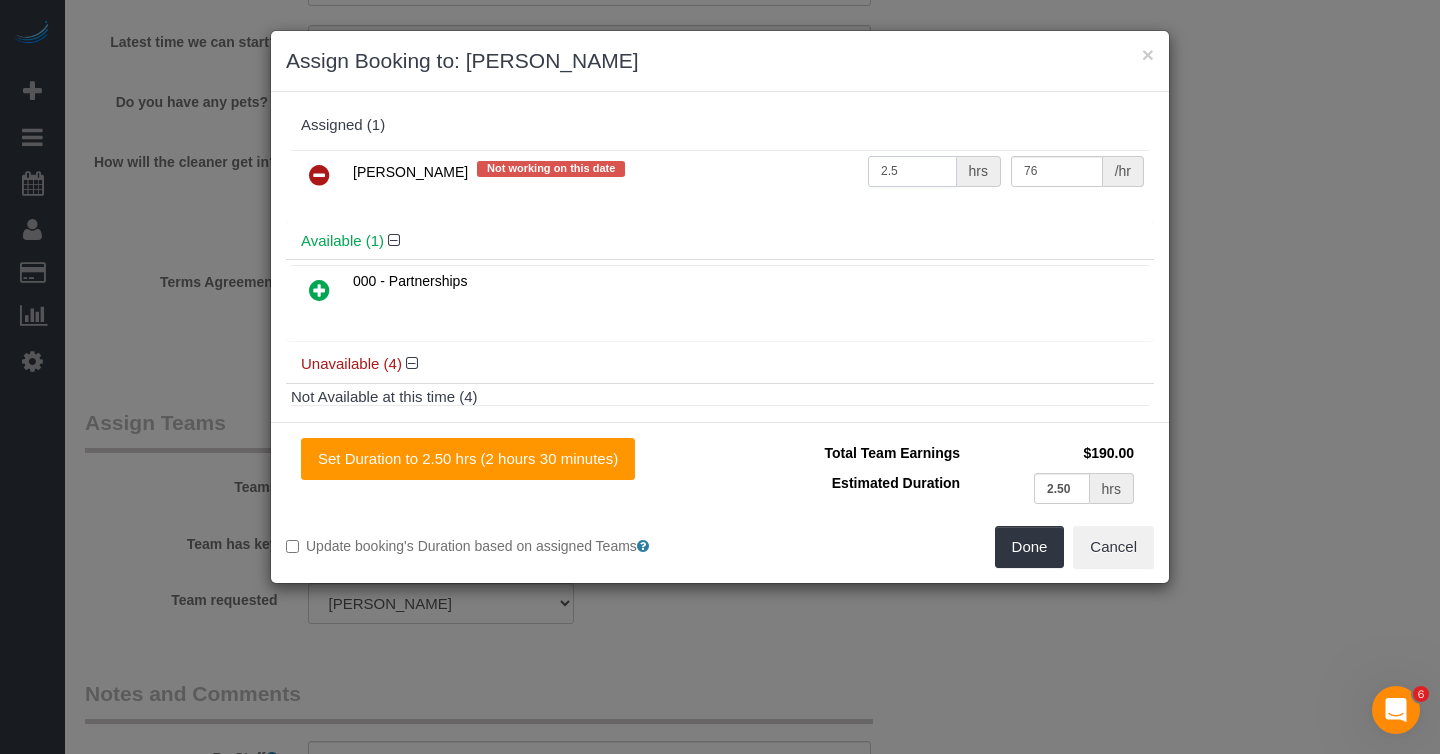click on "2.5" at bounding box center (912, 171) 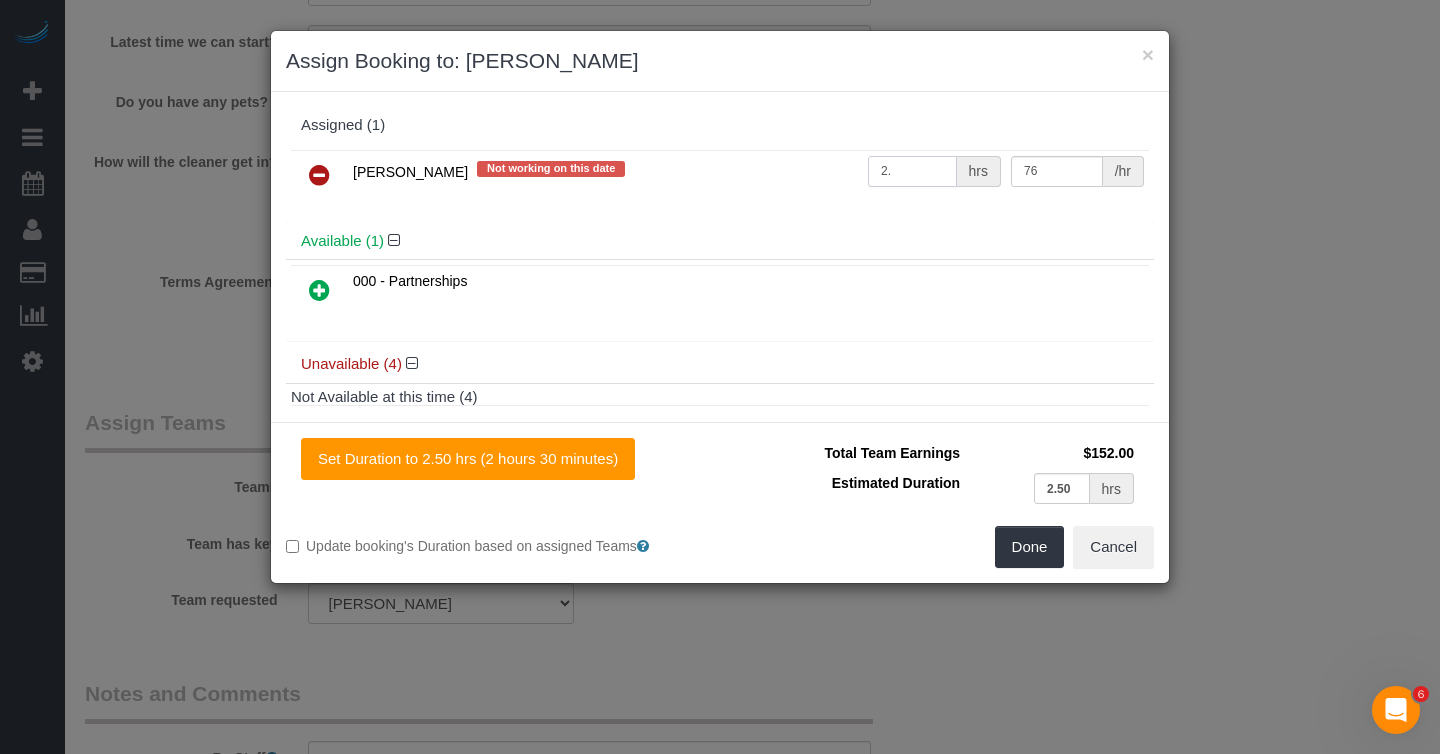 type on "2" 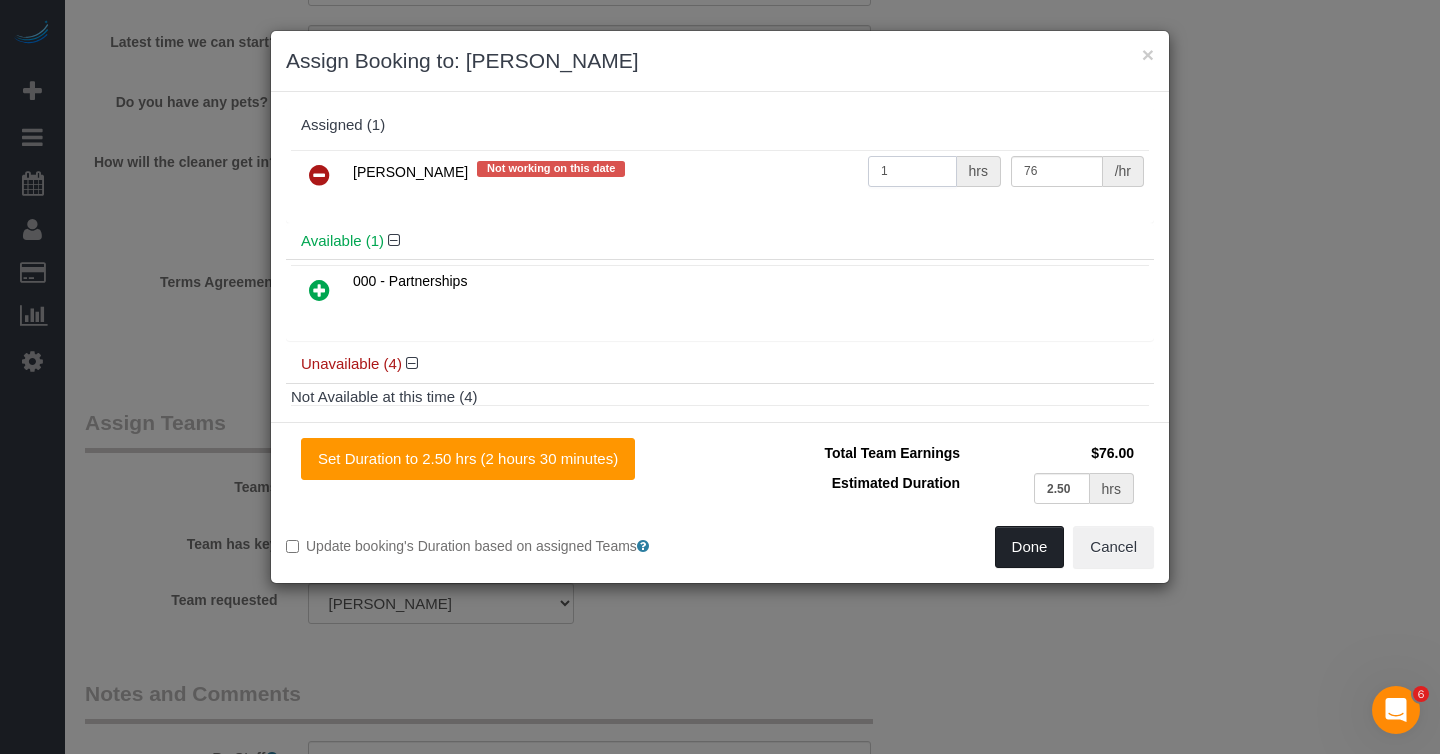 type on "1" 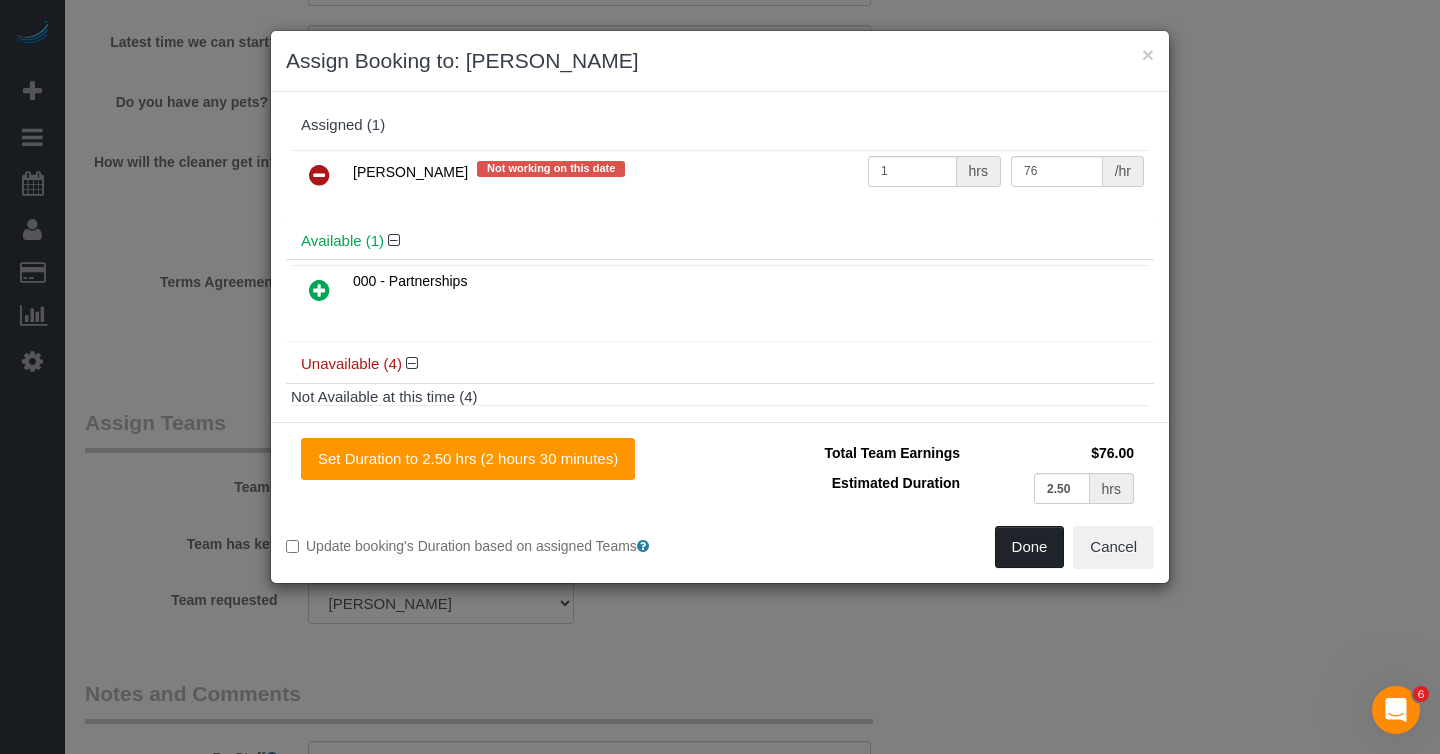 click on "Done" at bounding box center (1030, 547) 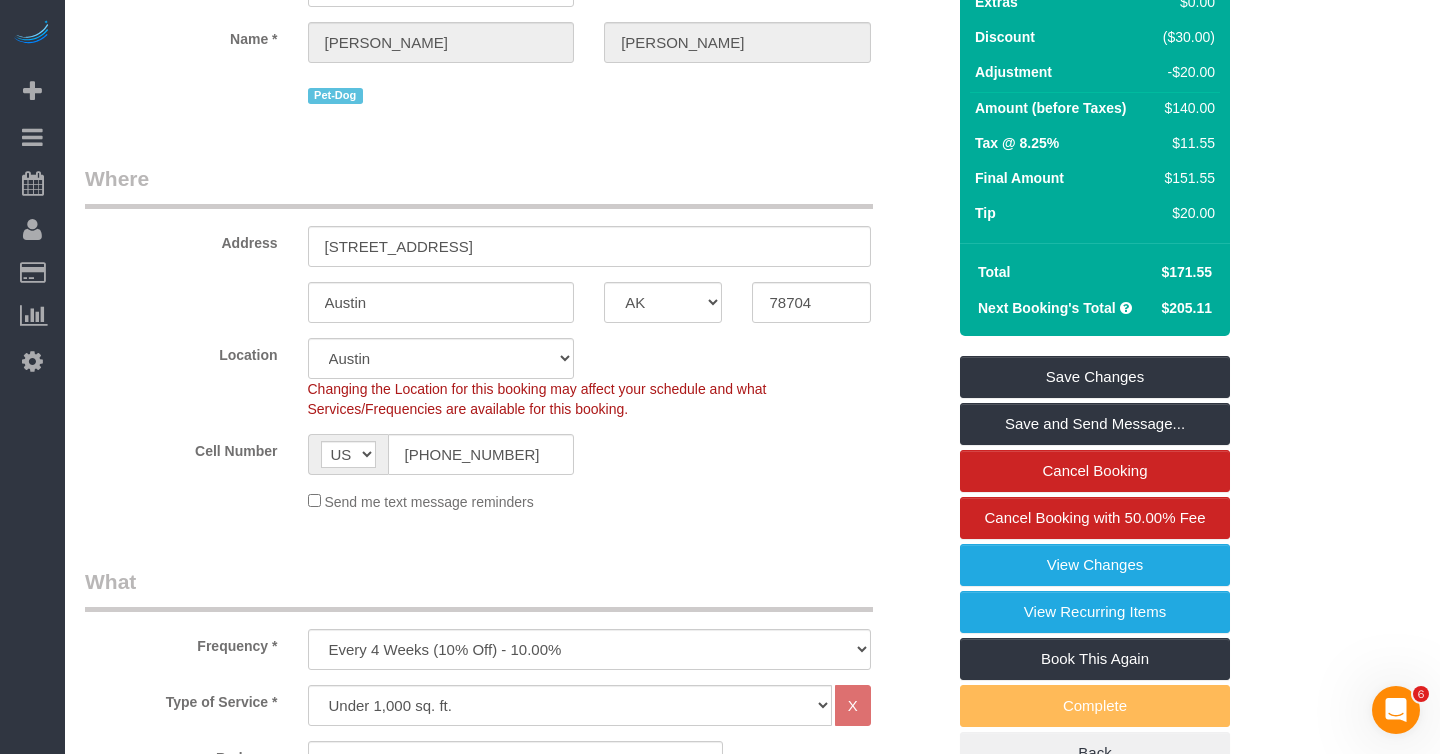 scroll, scrollTop: 0, scrollLeft: 0, axis: both 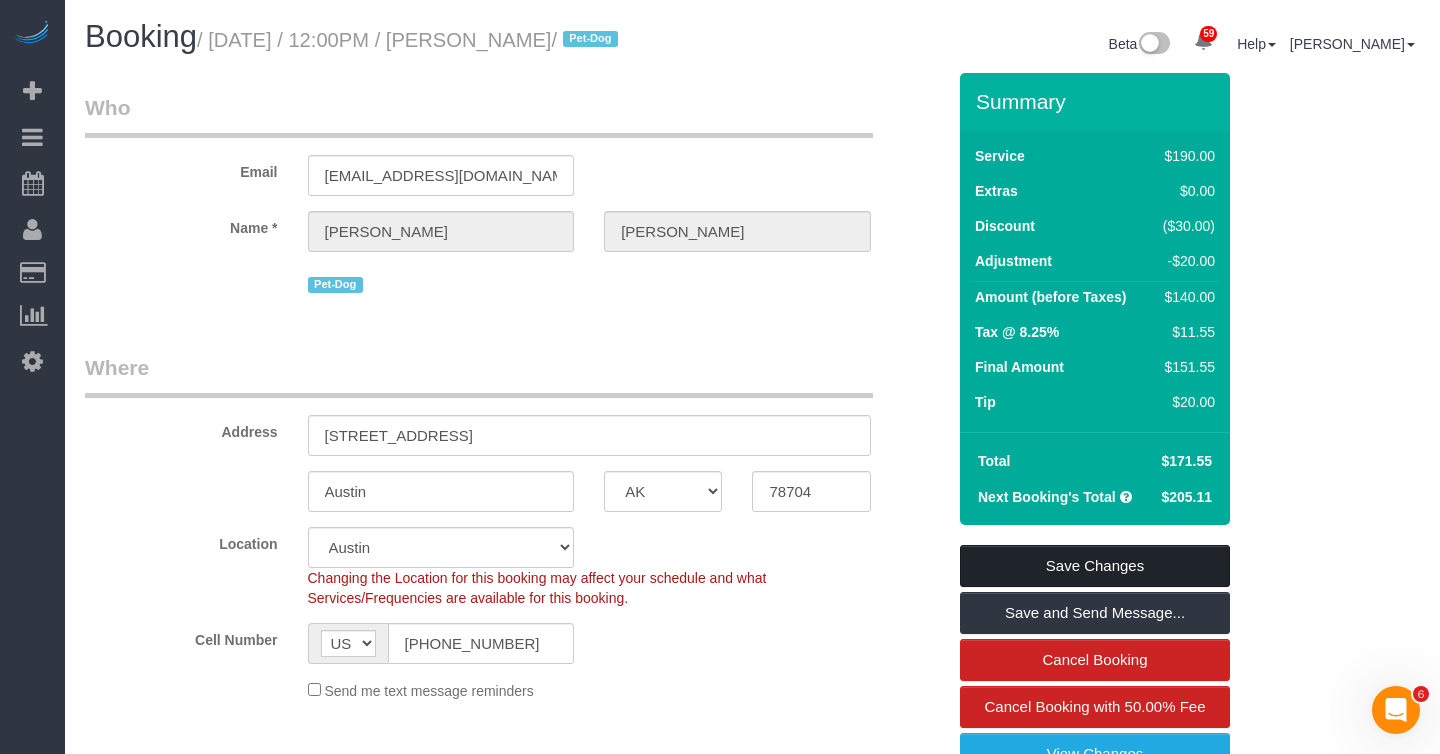click on "Save Changes" at bounding box center (1095, 566) 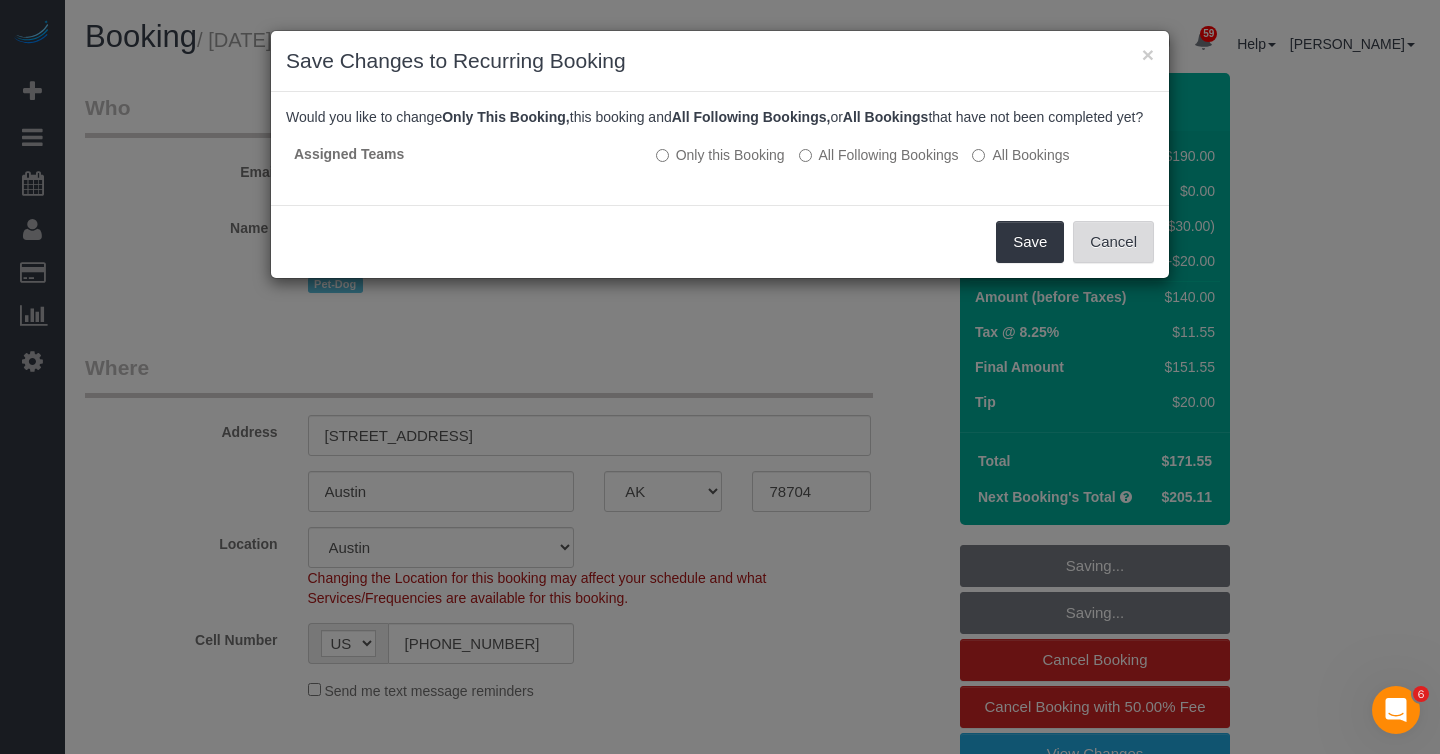 click on "Cancel" at bounding box center (1113, 242) 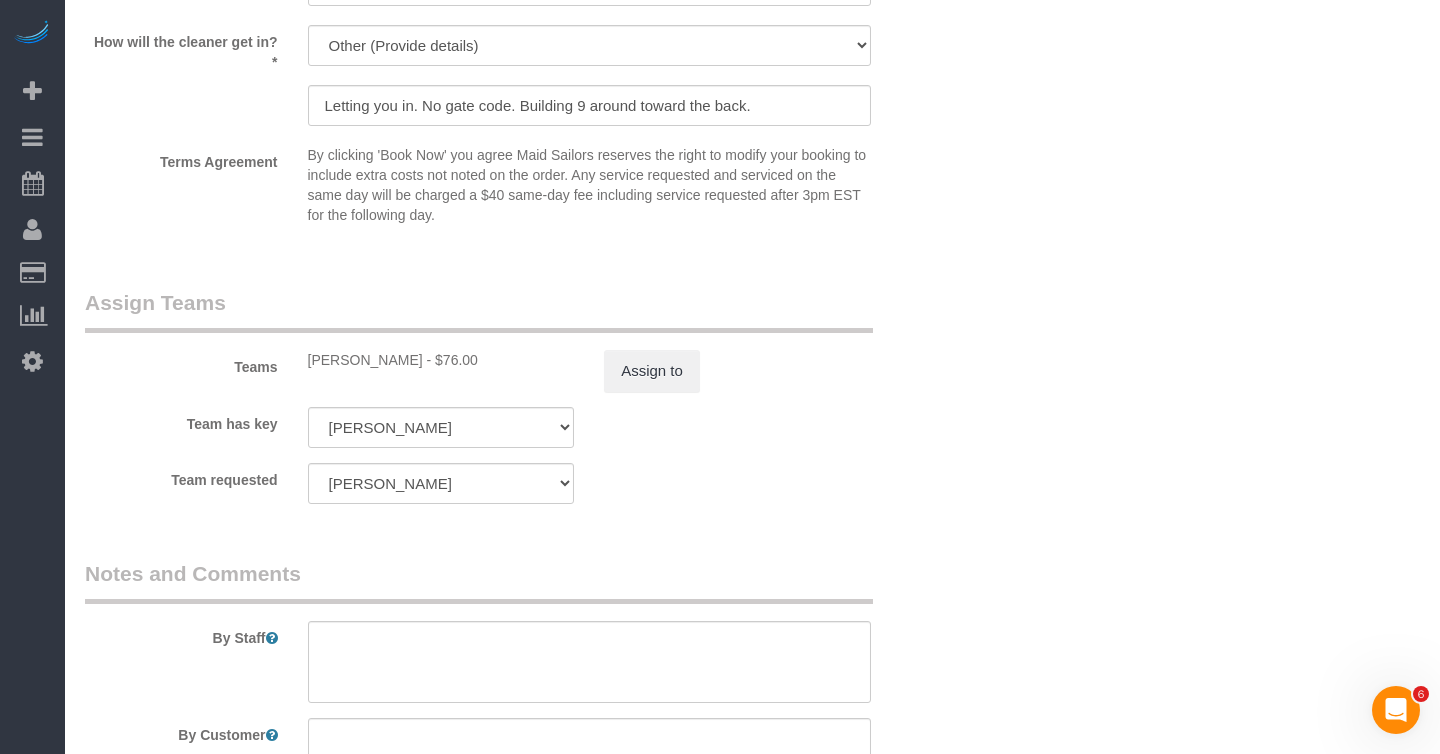scroll, scrollTop: 2509, scrollLeft: 0, axis: vertical 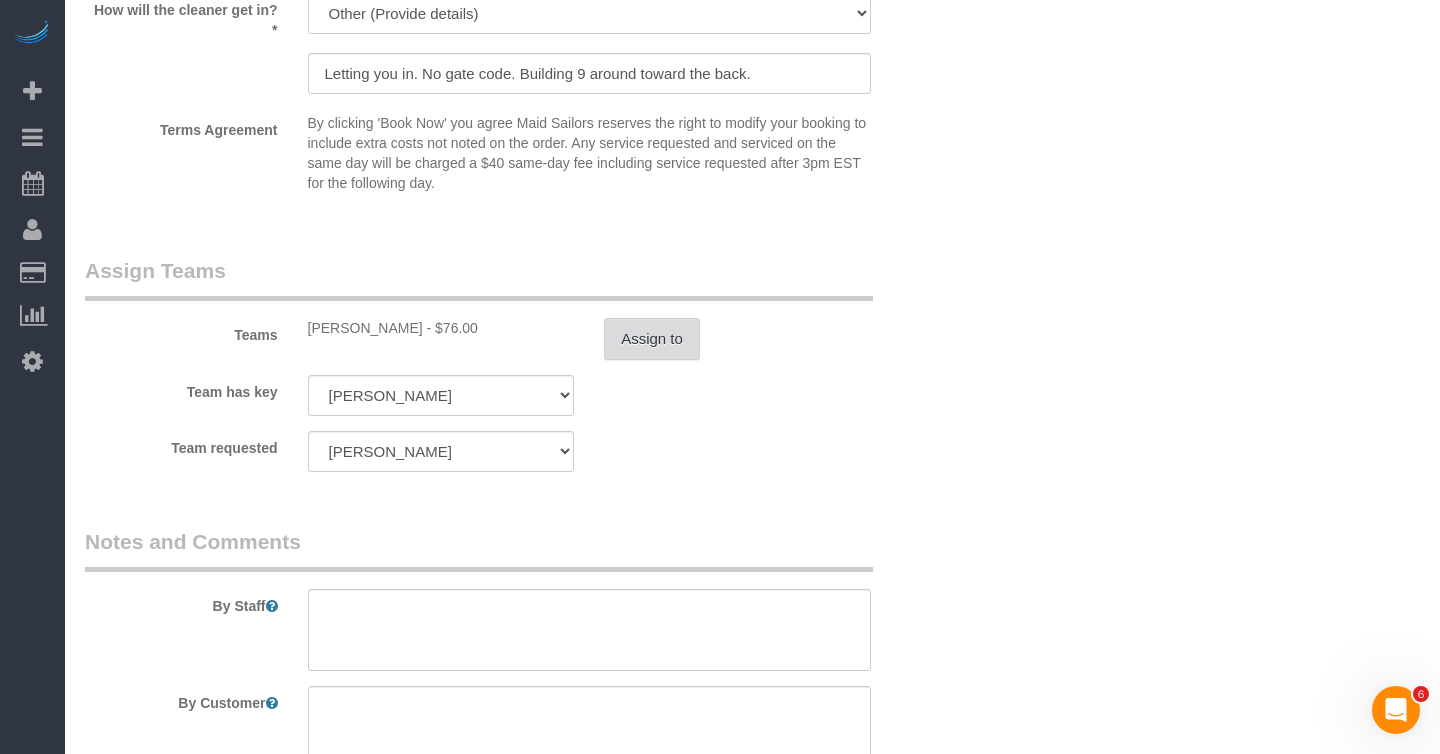 click on "Assign to" at bounding box center [652, 339] 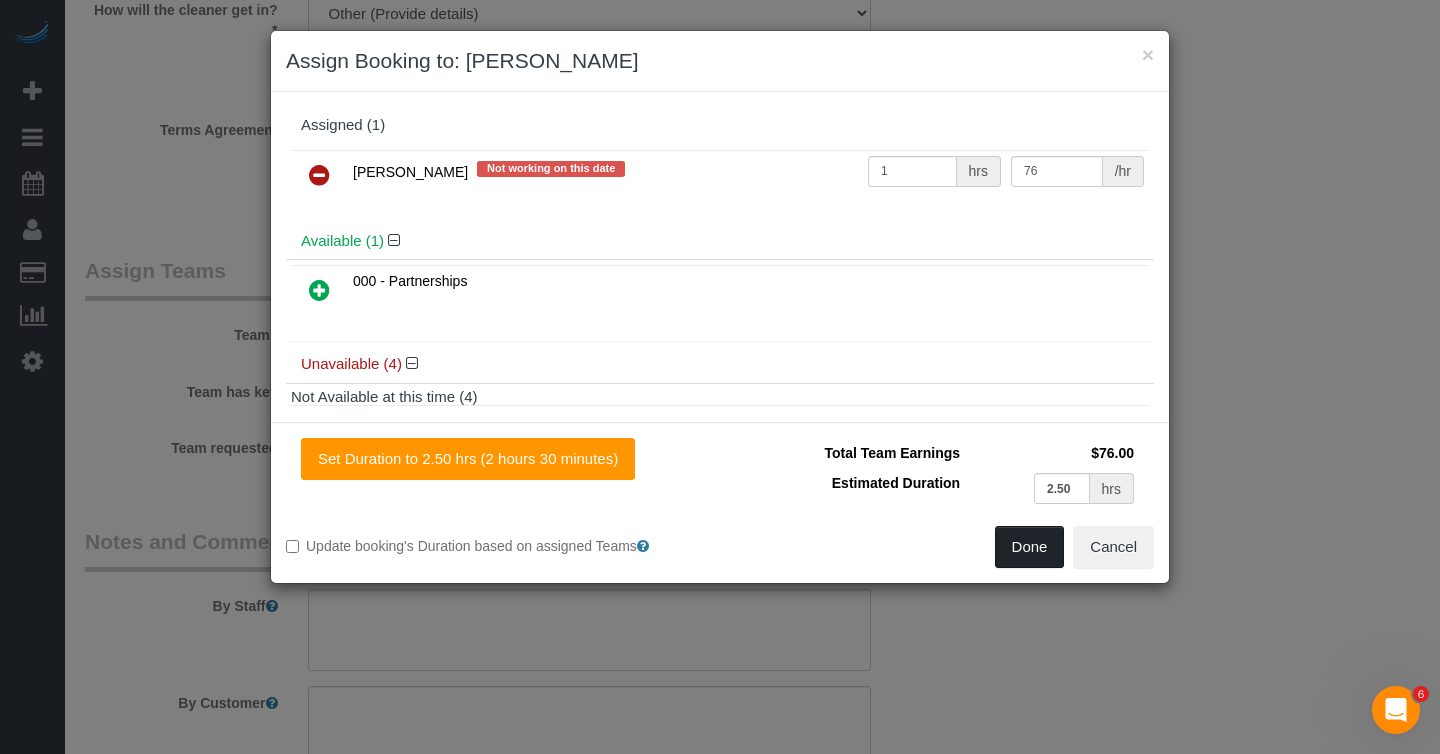 click on "Done" at bounding box center (1030, 547) 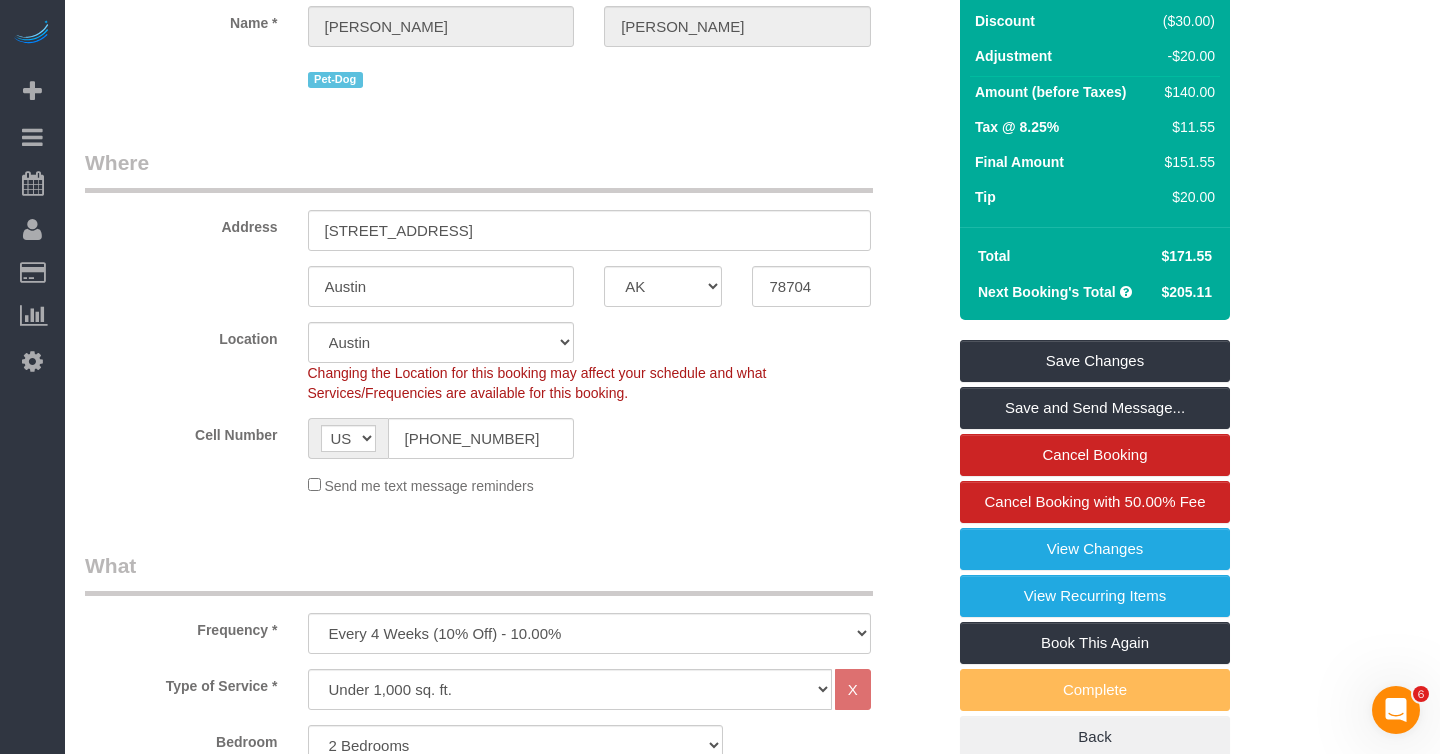 scroll, scrollTop: 0, scrollLeft: 0, axis: both 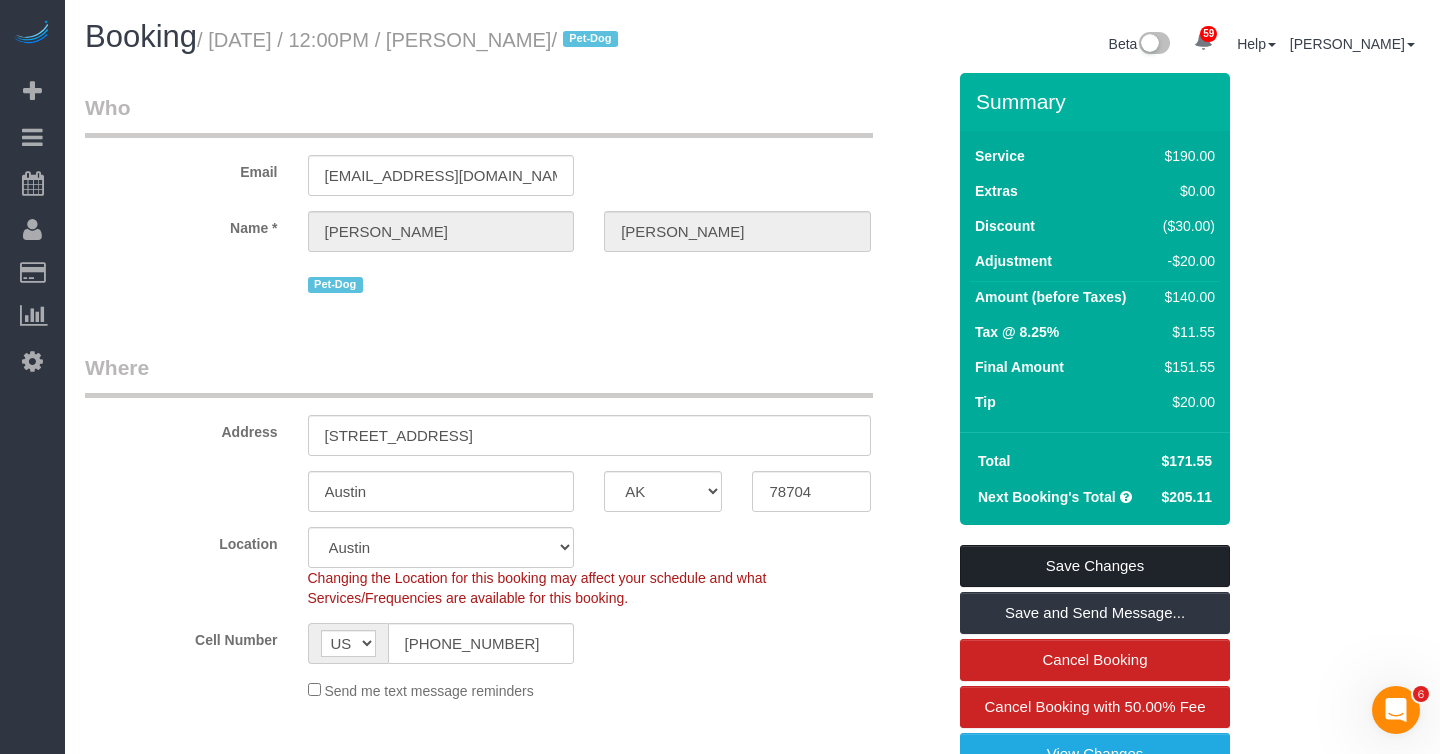 click on "Save Changes" at bounding box center (1095, 566) 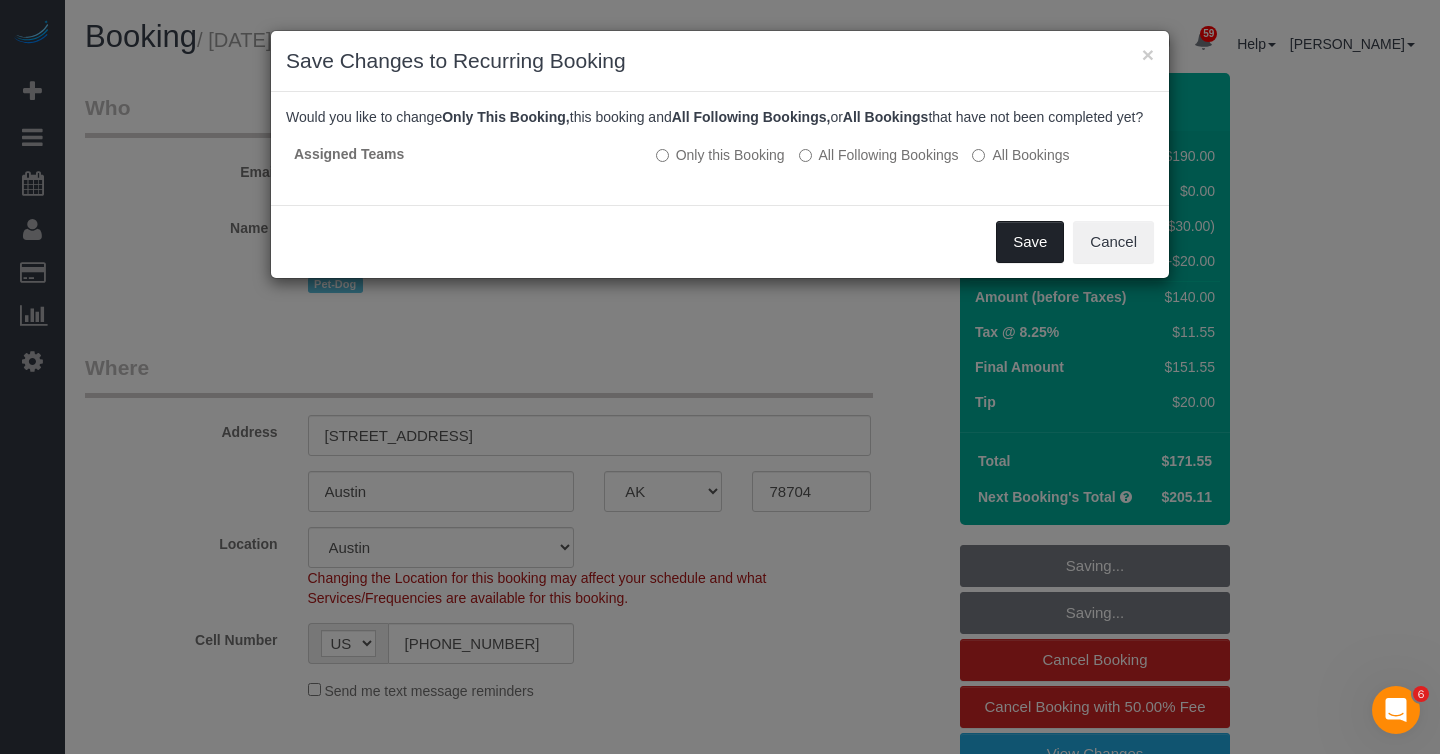 click on "Save" at bounding box center [1030, 242] 